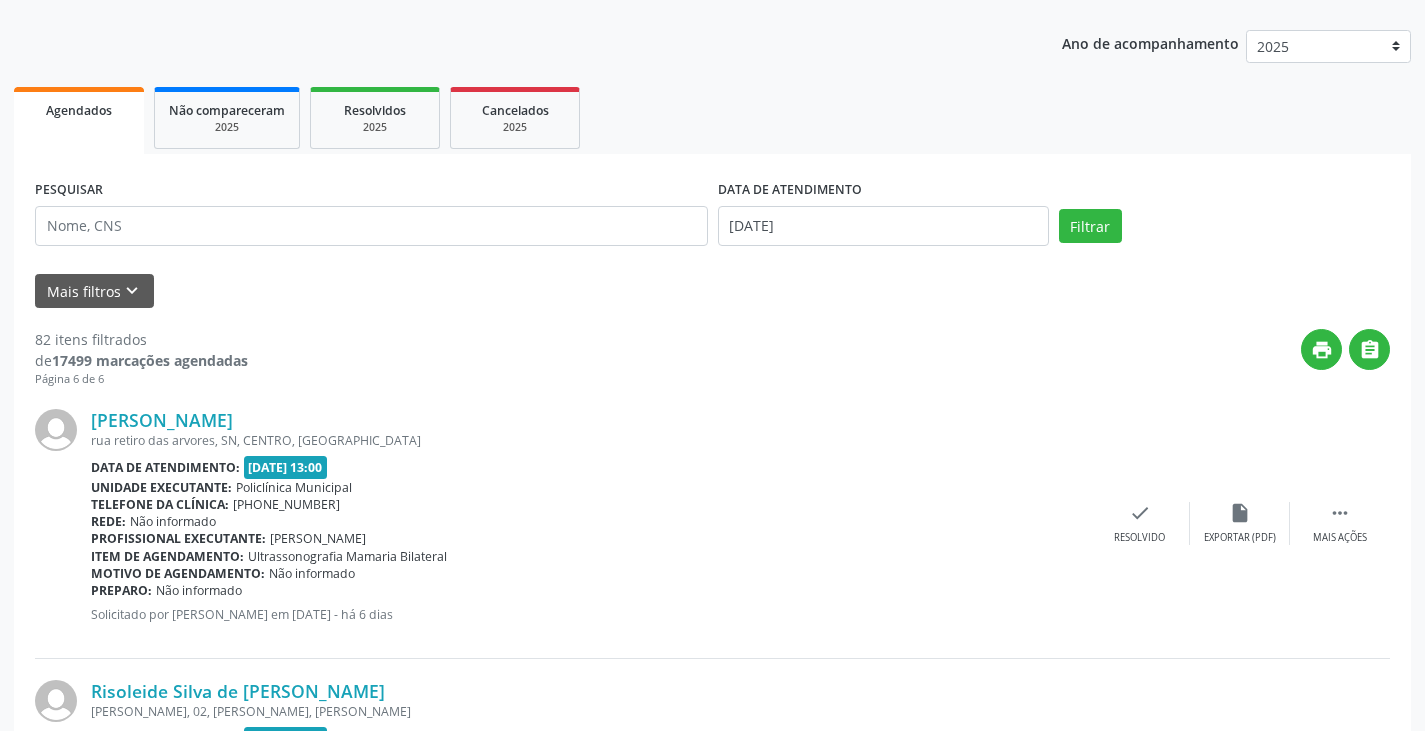 scroll, scrollTop: 0, scrollLeft: 0, axis: both 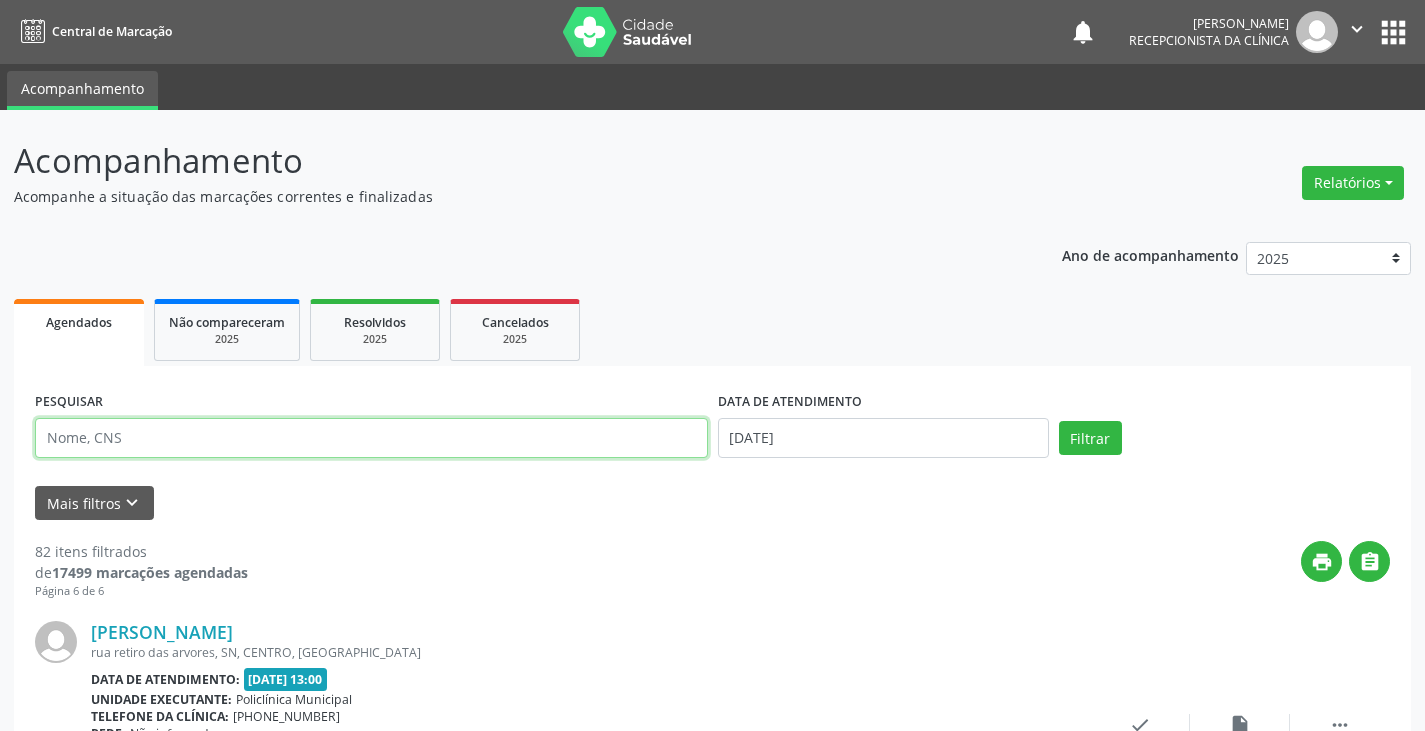 click at bounding box center [371, 438] 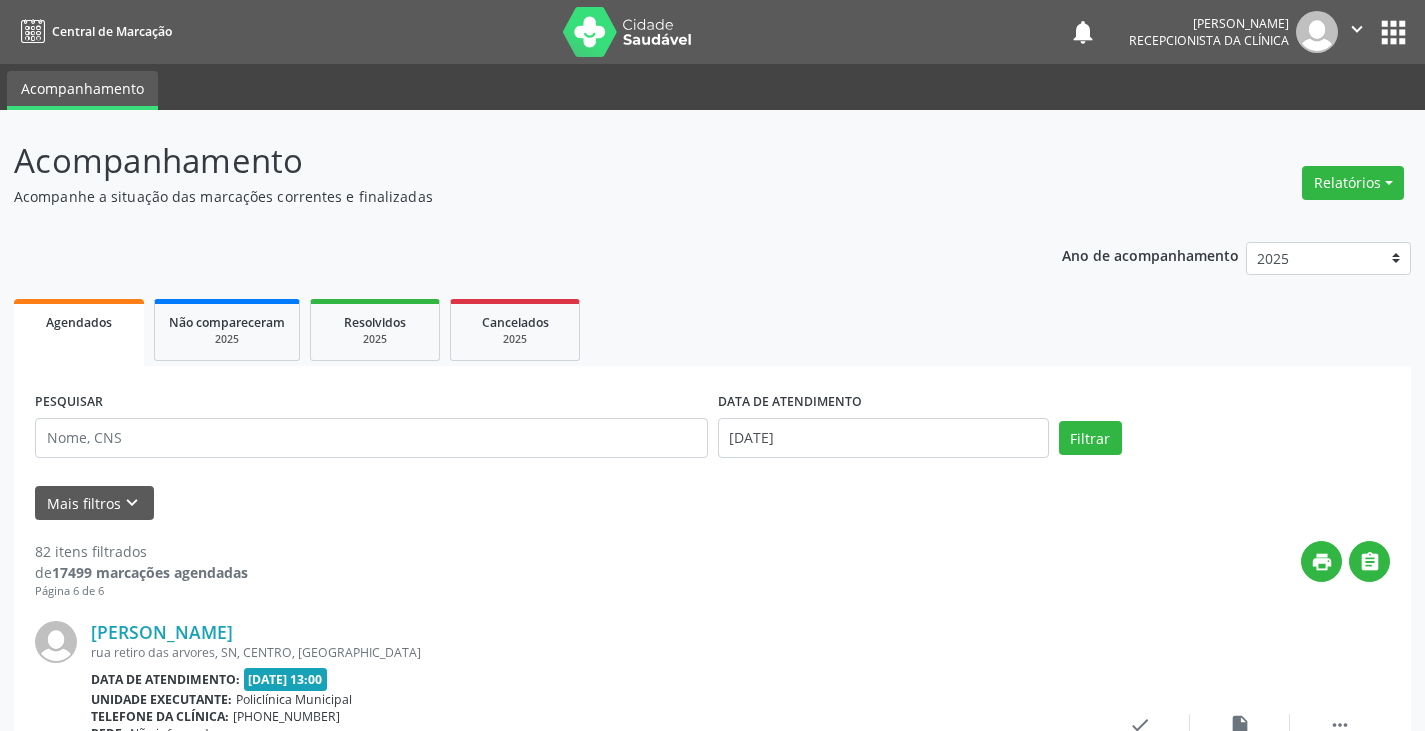 click on "PESQUISAR" at bounding box center (371, 429) 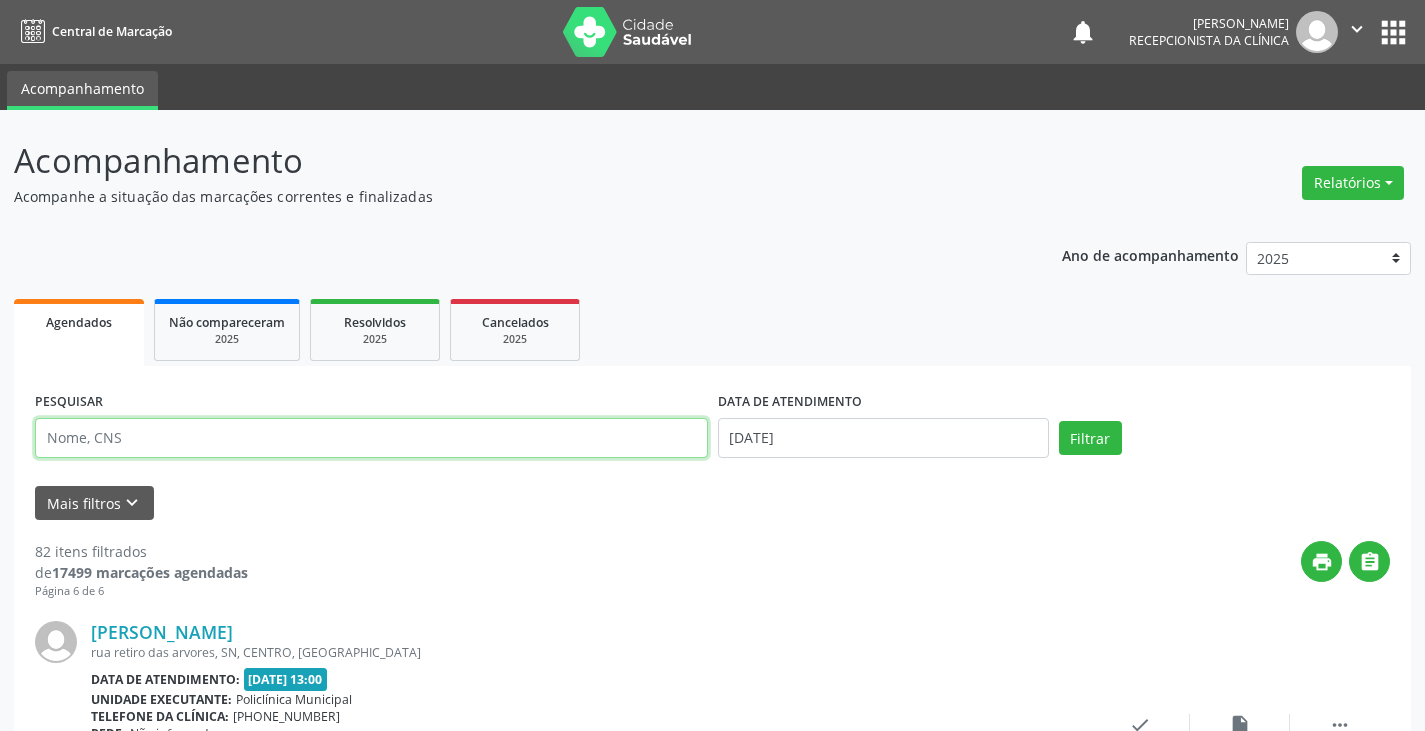 click at bounding box center (371, 438) 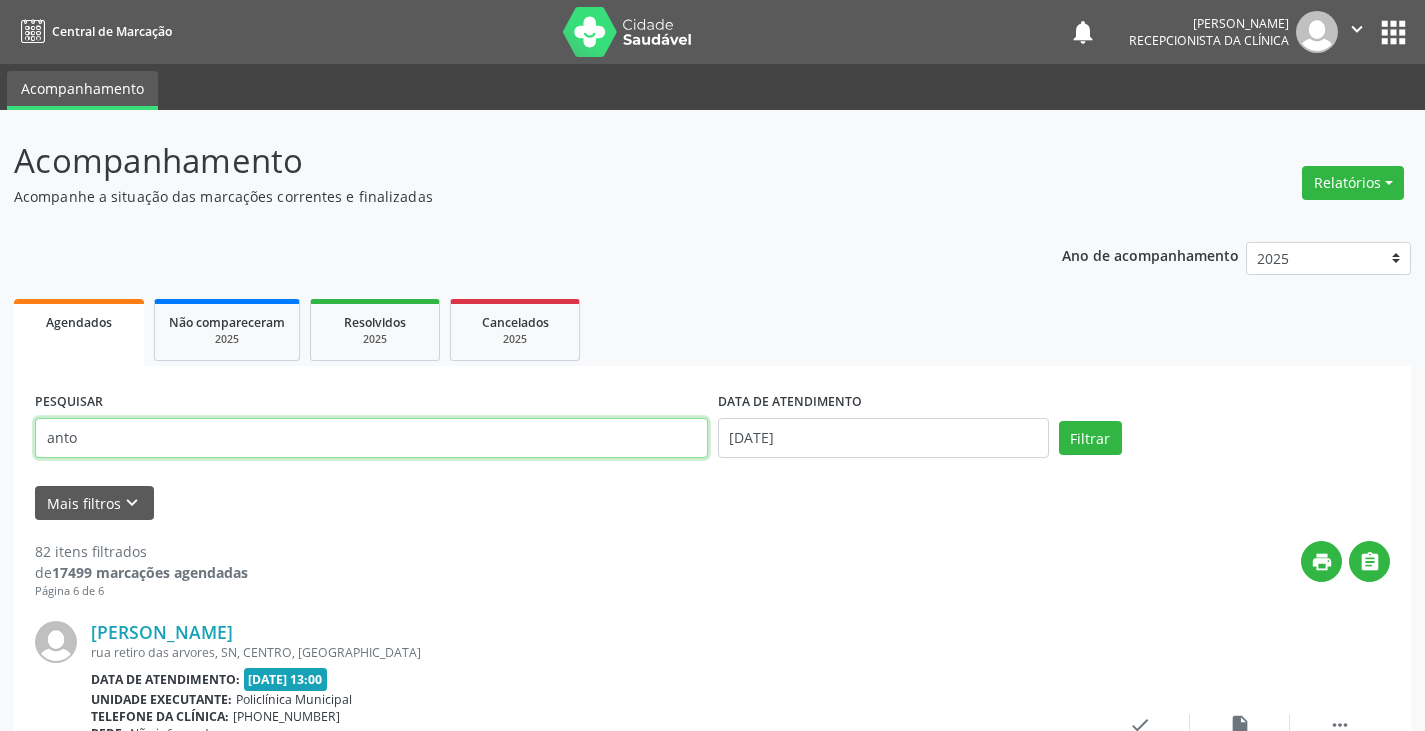 type on "anto" 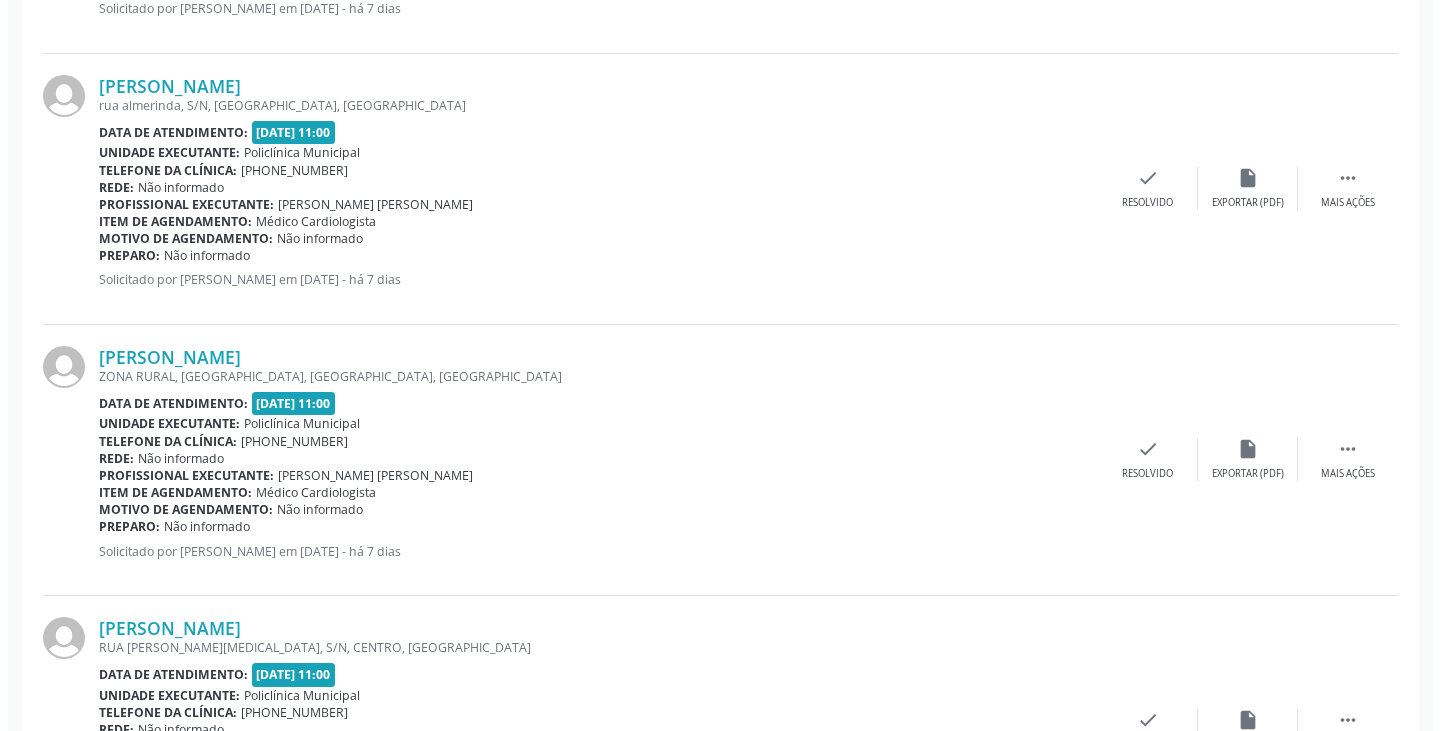 scroll, scrollTop: 1700, scrollLeft: 0, axis: vertical 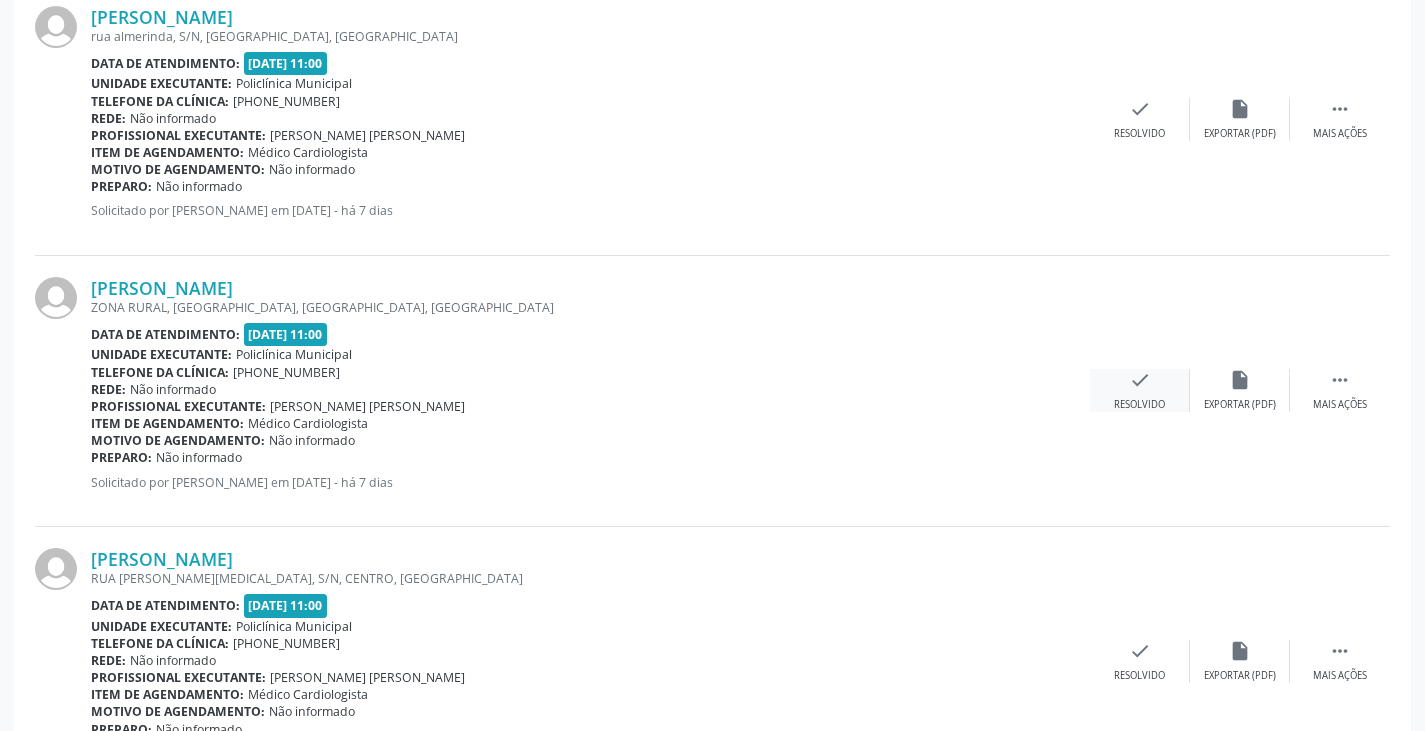 click on "check
Resolvido" at bounding box center [1140, 390] 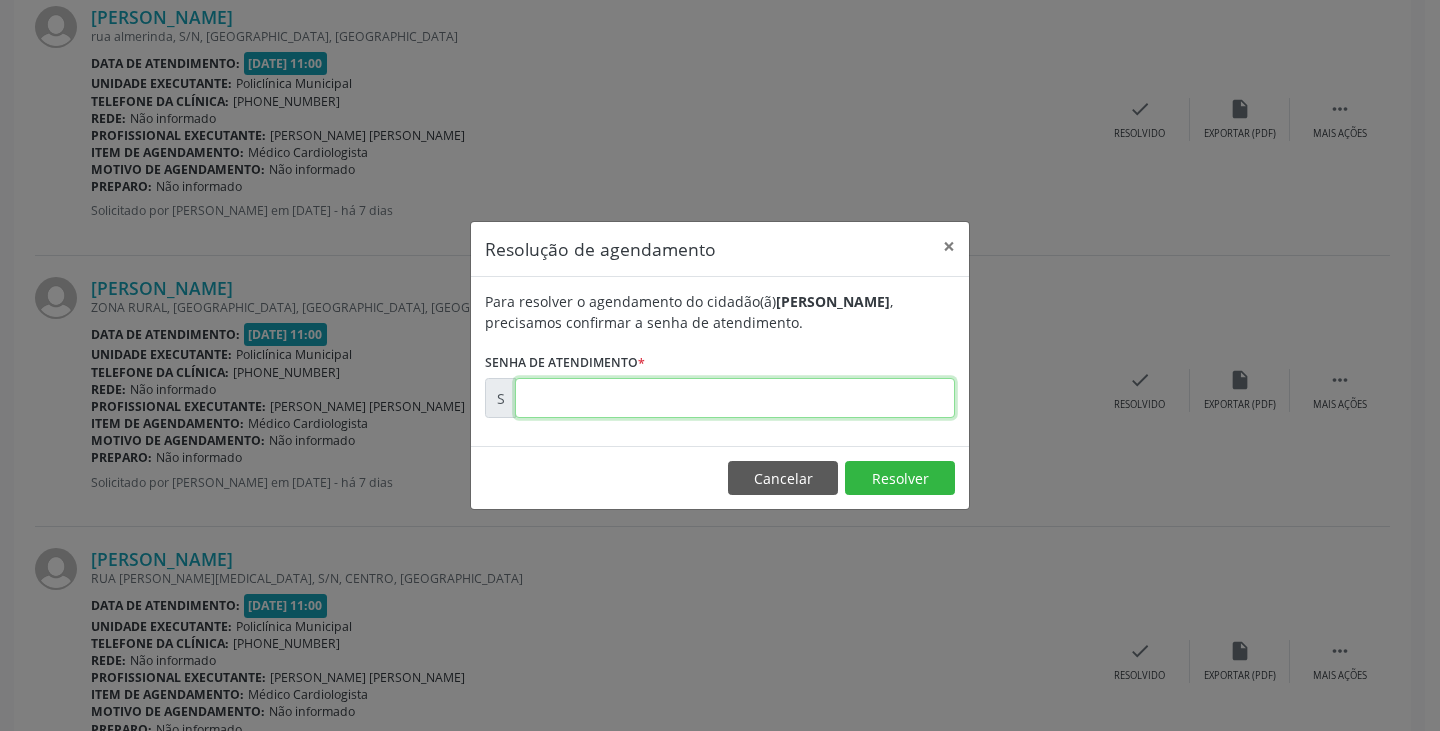 click at bounding box center (735, 398) 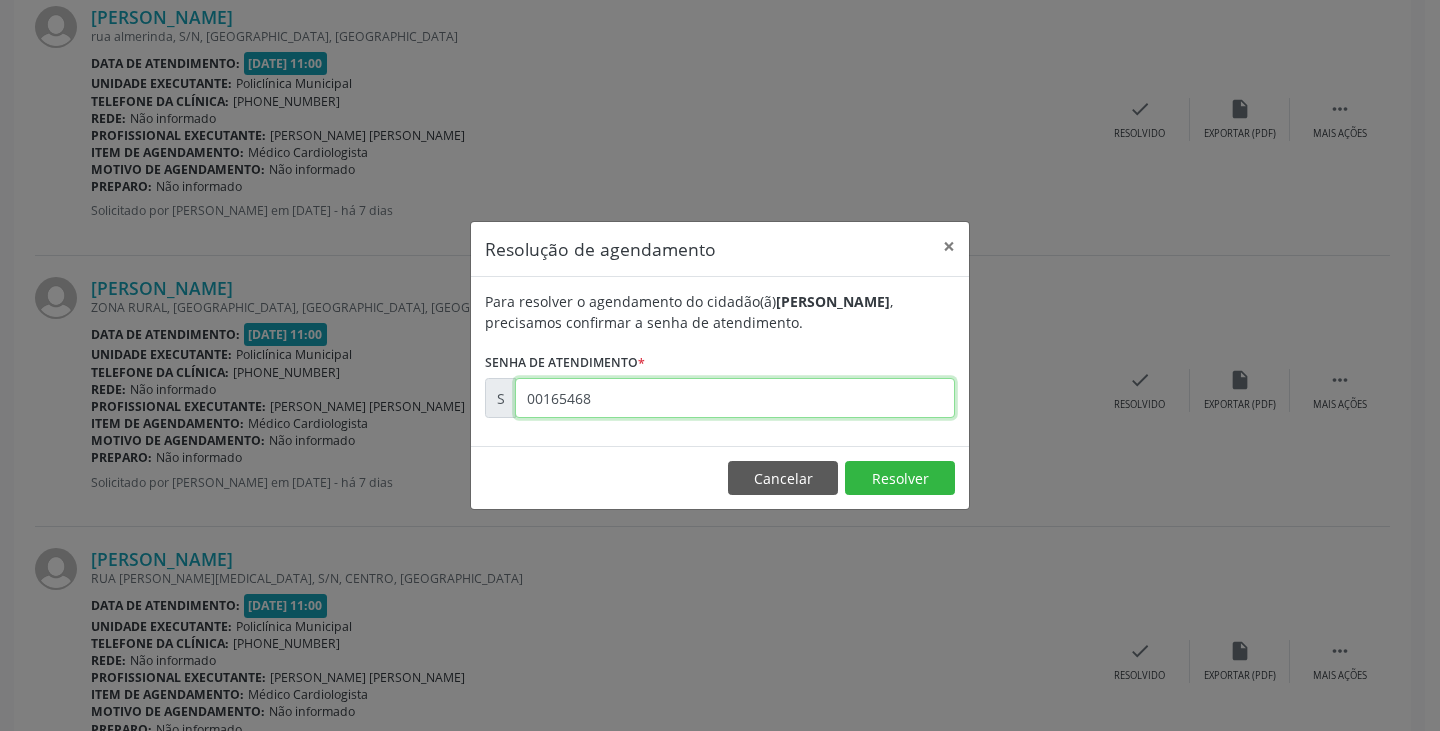 type on "00165468" 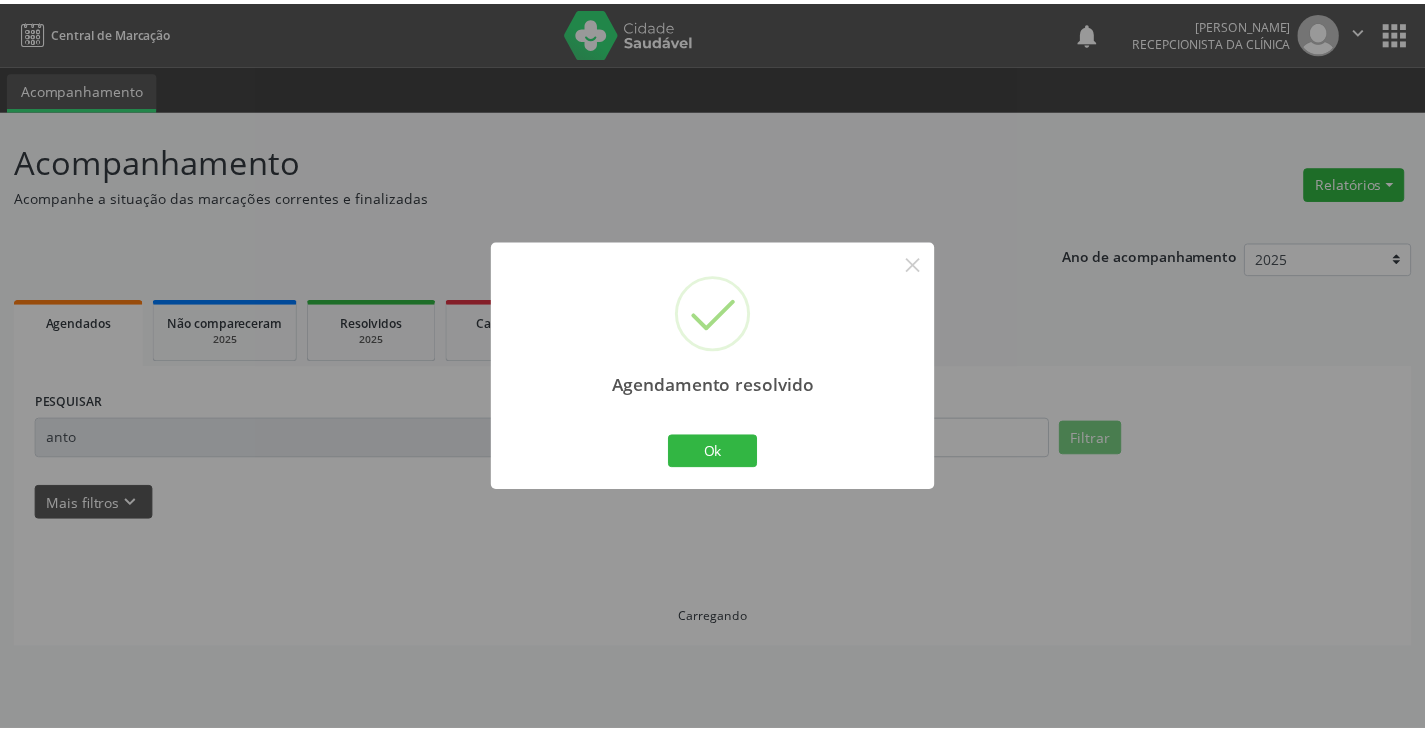scroll, scrollTop: 0, scrollLeft: 0, axis: both 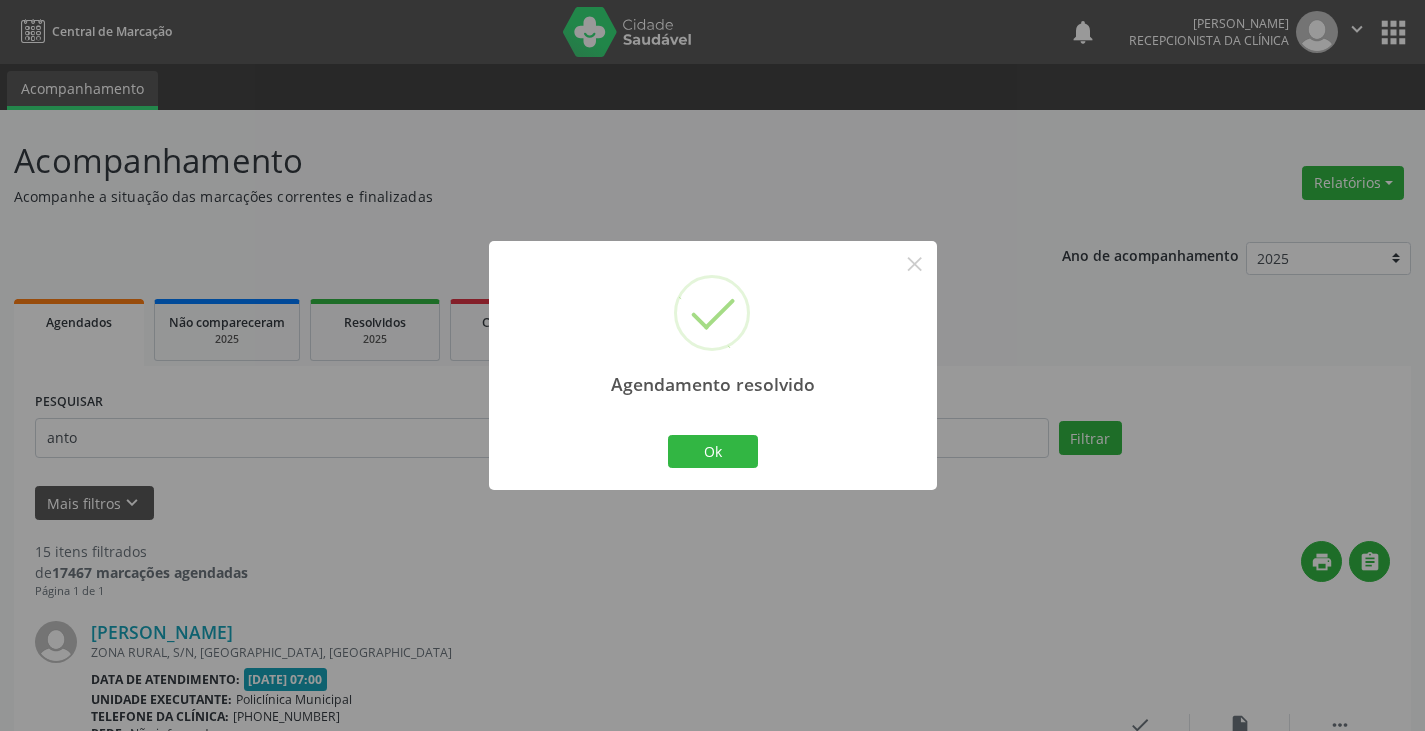 click on "Ok Cancel" at bounding box center [712, 451] 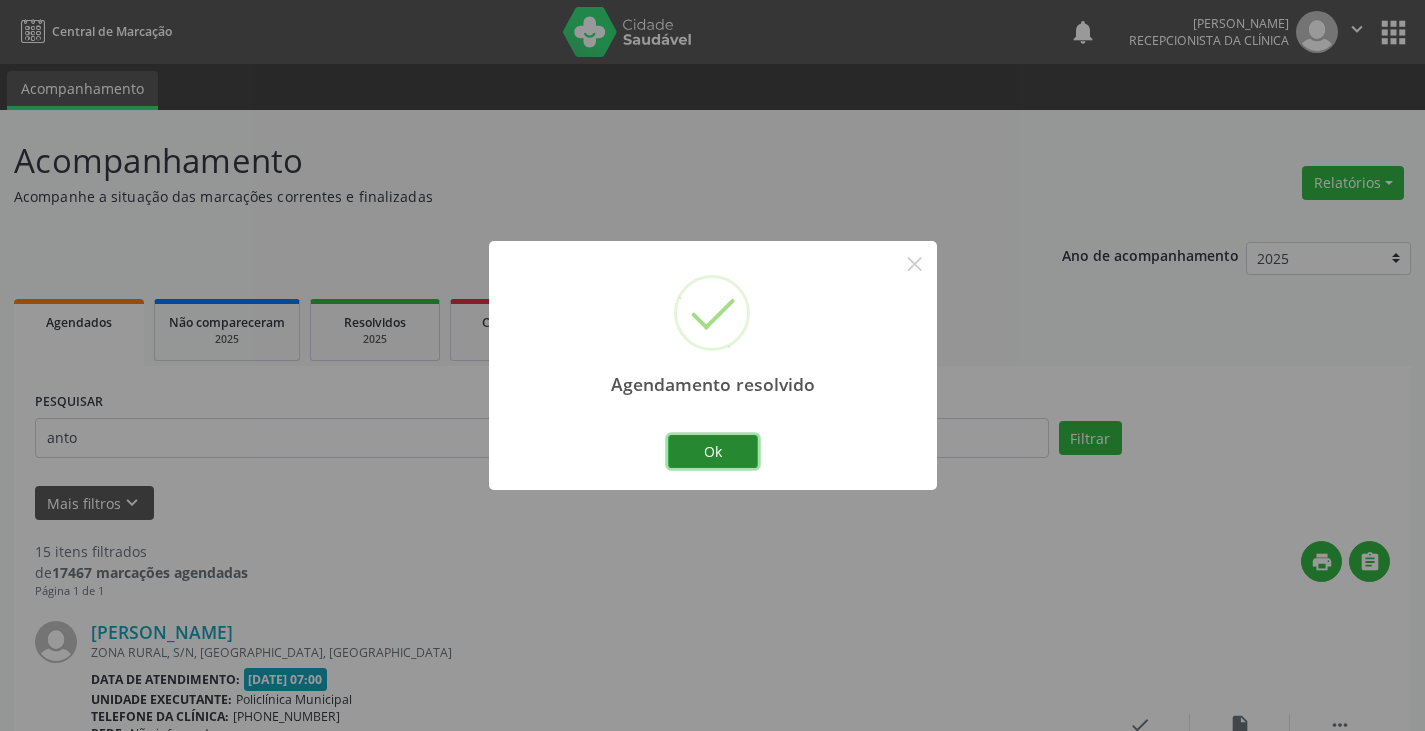 click on "Ok" at bounding box center [713, 452] 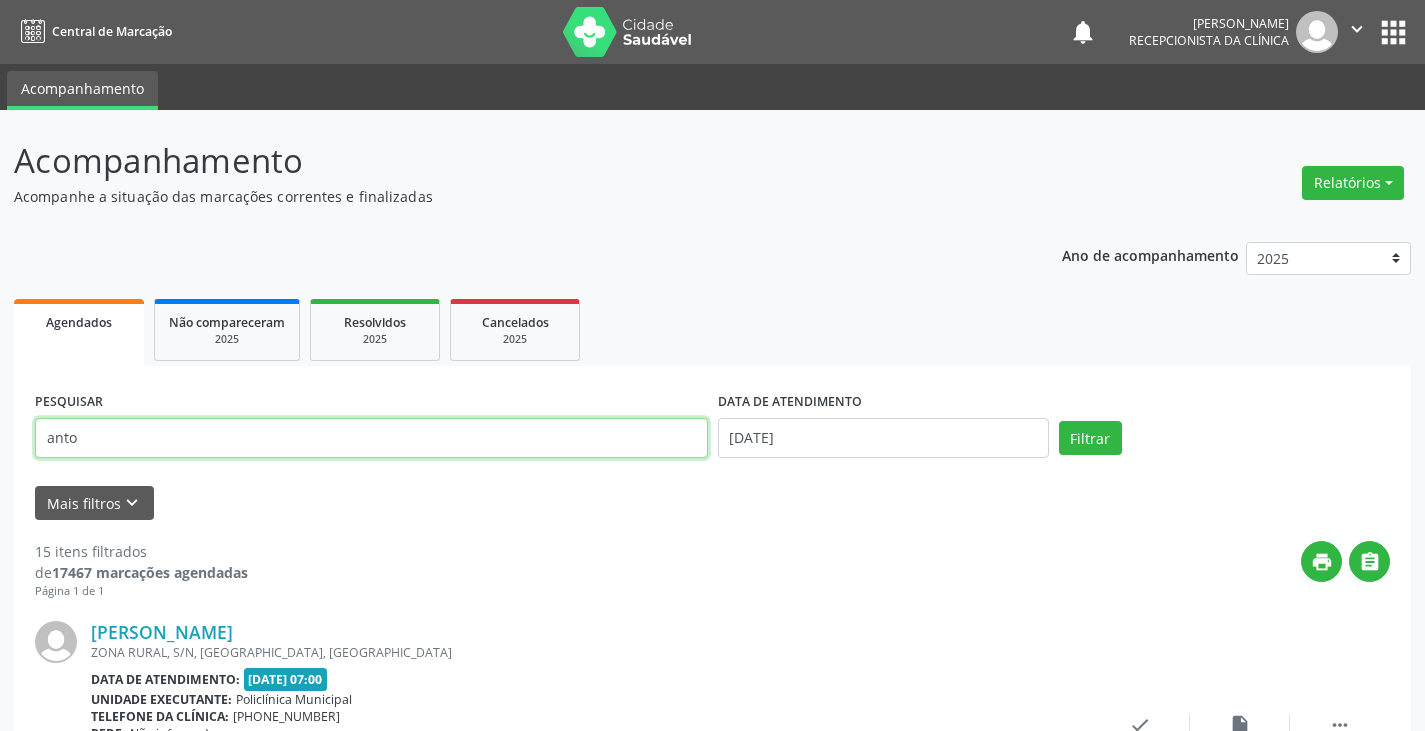 click on "anto" at bounding box center (371, 438) 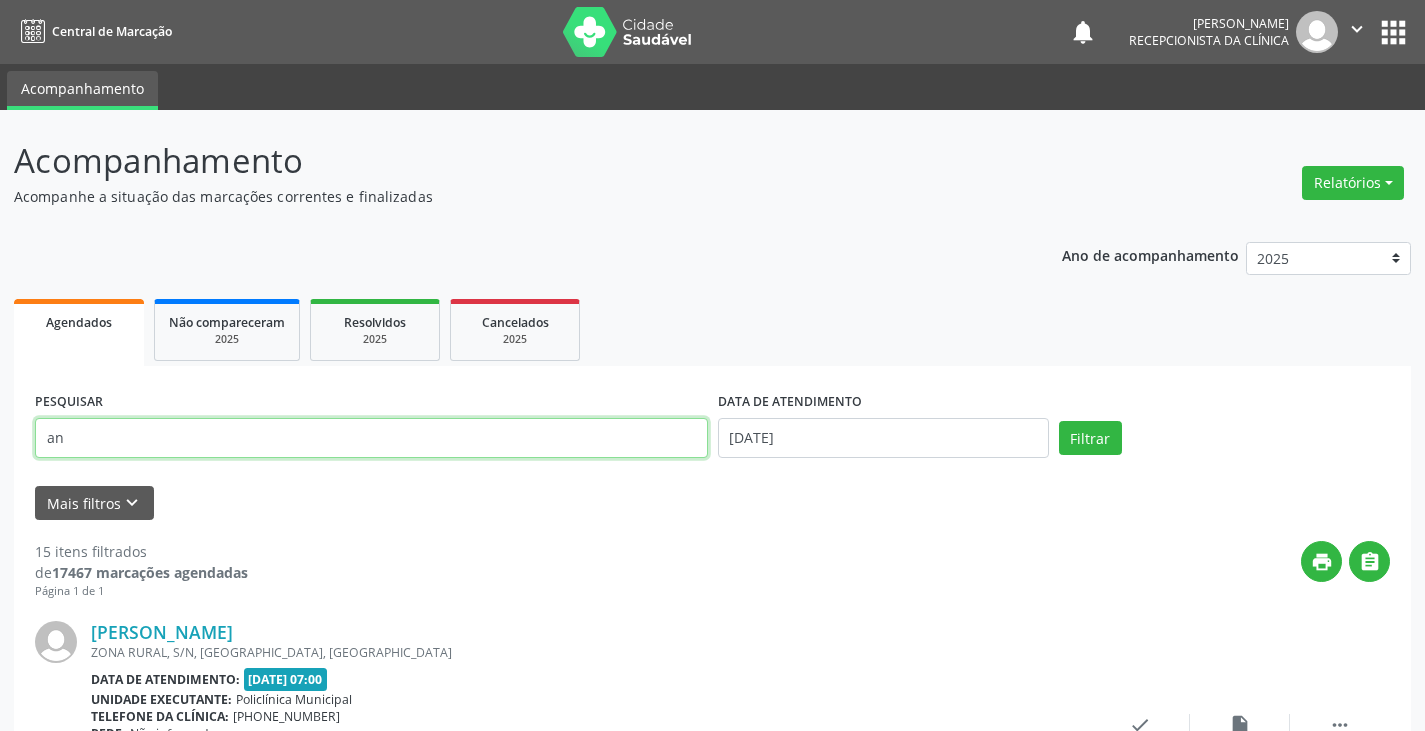 type on "a" 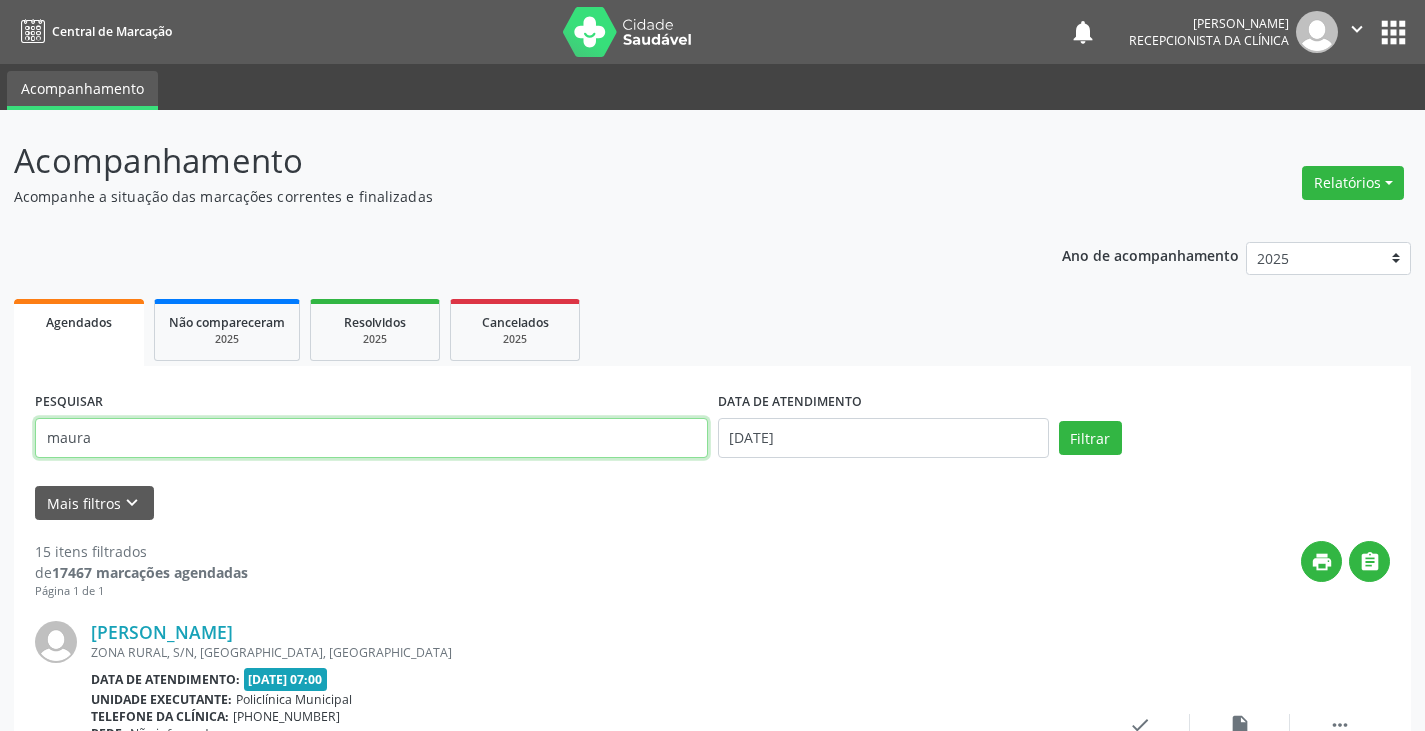 type on "maura" 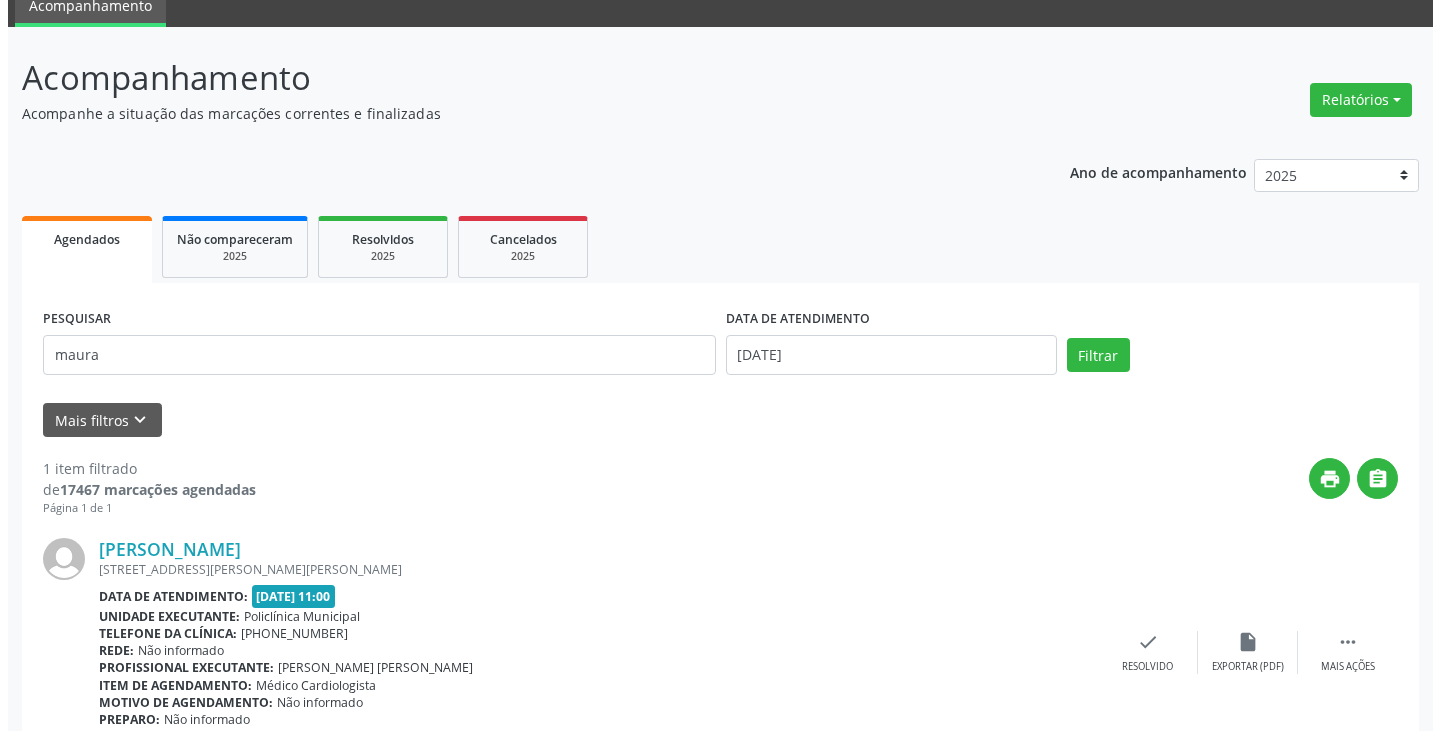 scroll, scrollTop: 174, scrollLeft: 0, axis: vertical 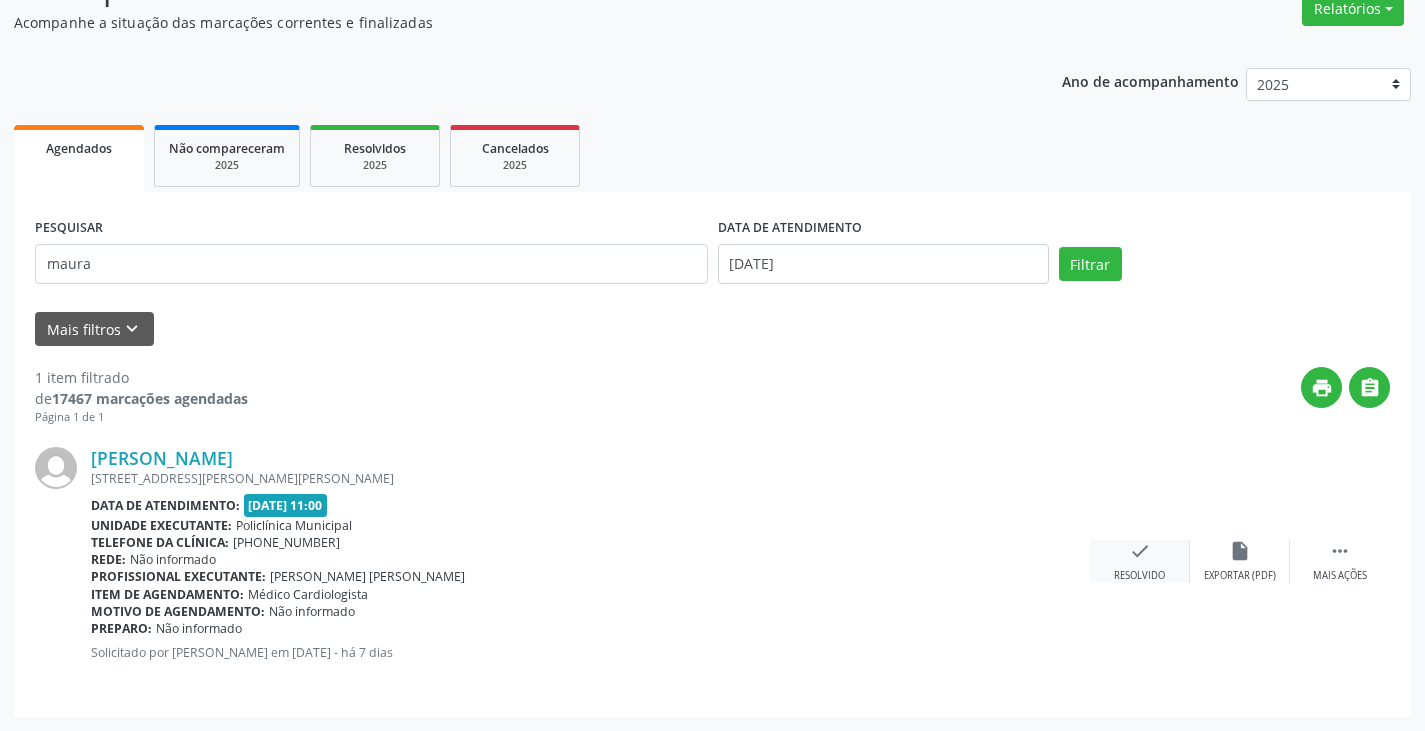click on "check" at bounding box center (1140, 551) 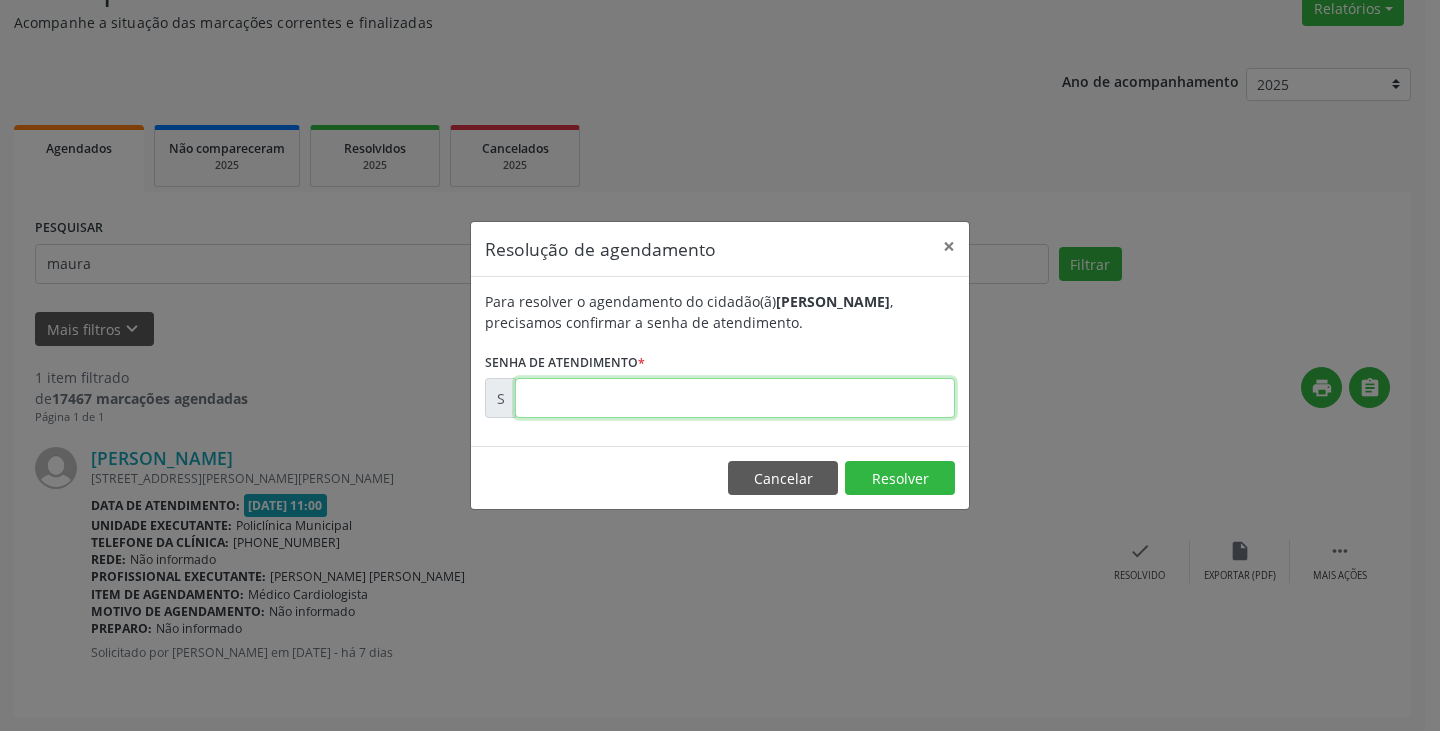 click at bounding box center [735, 398] 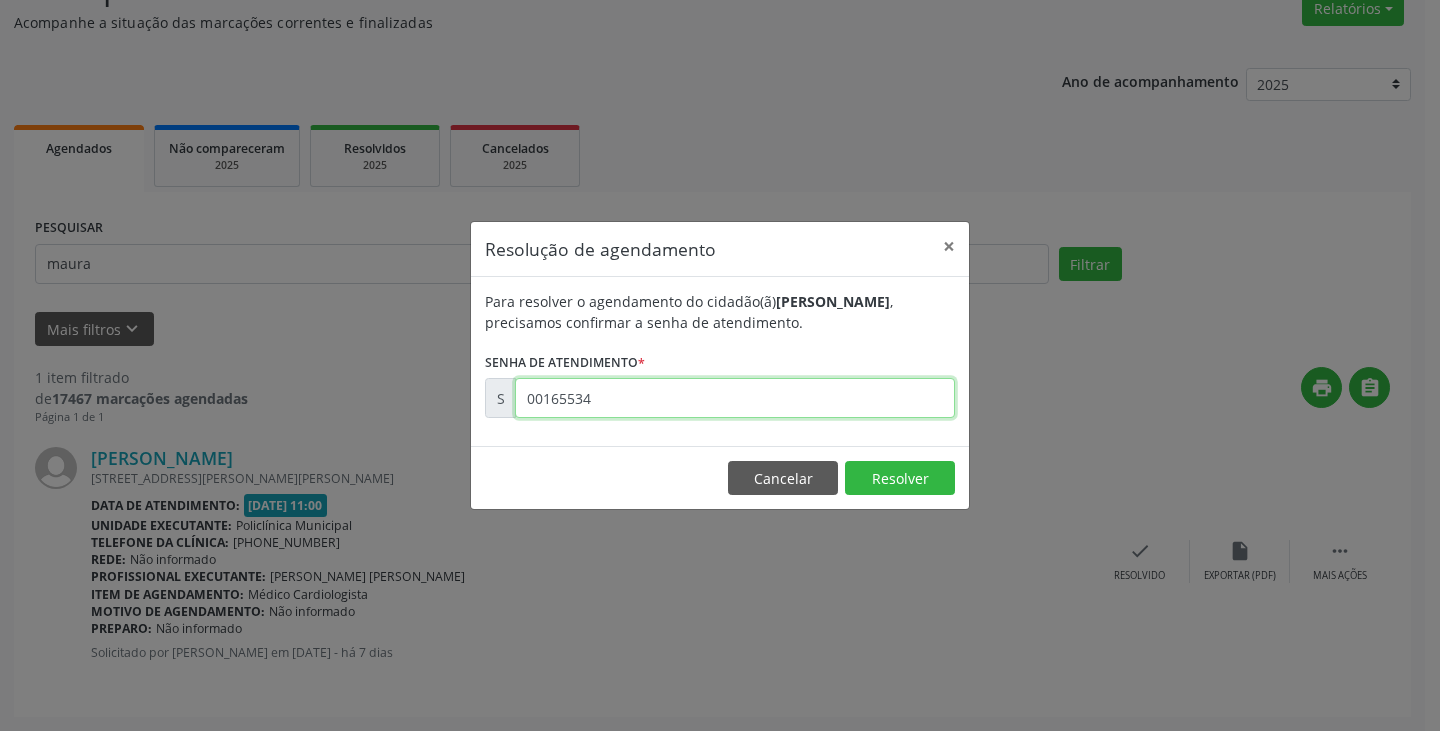 type on "00165534" 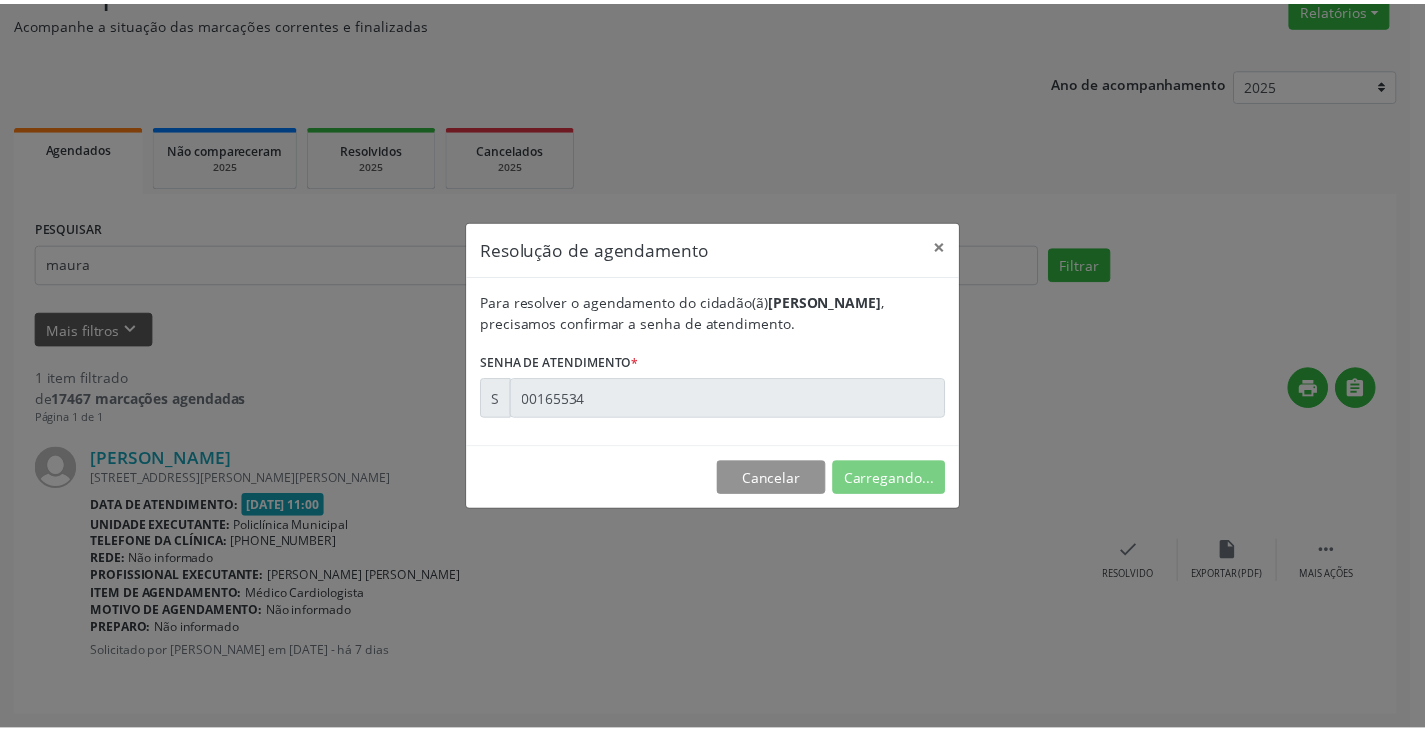scroll, scrollTop: 0, scrollLeft: 0, axis: both 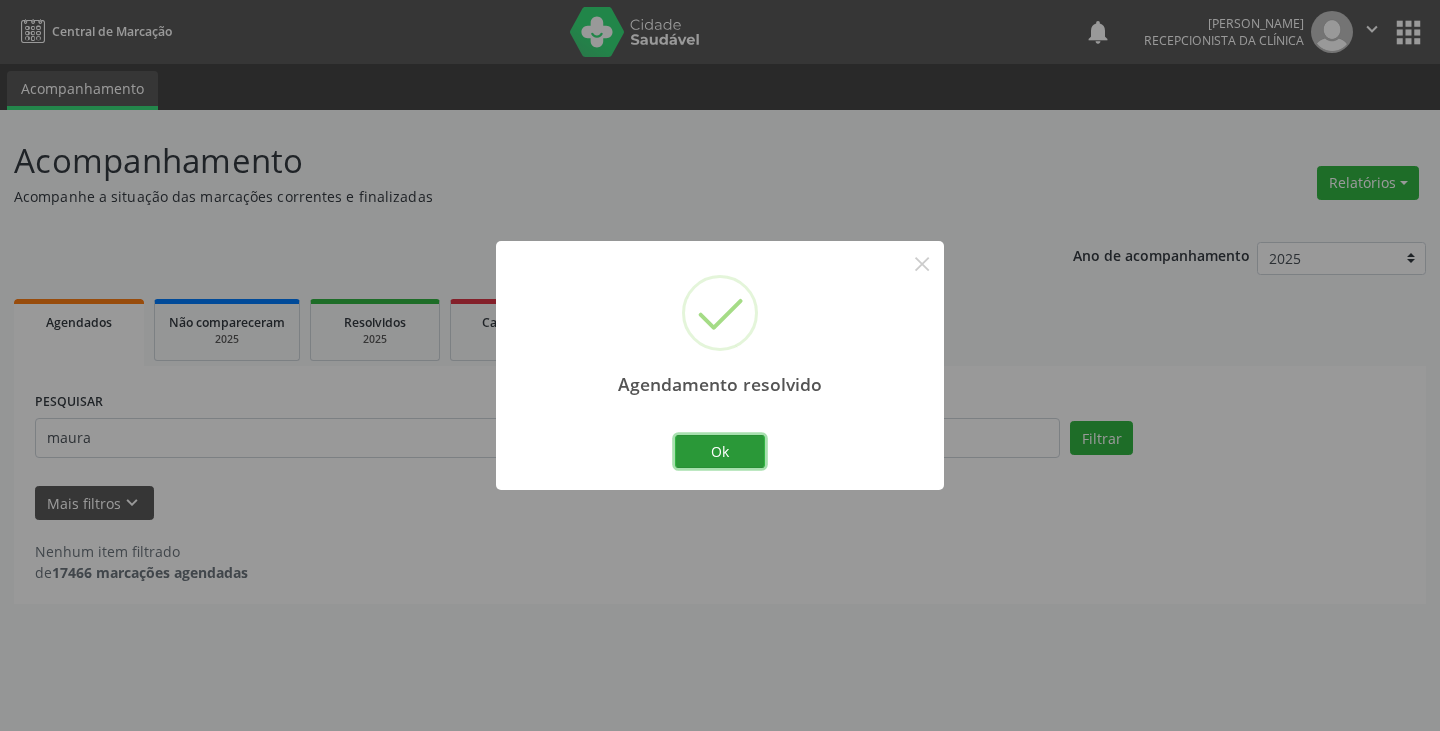 drag, startPoint x: 713, startPoint y: 443, endPoint x: 667, endPoint y: 455, distance: 47.539455 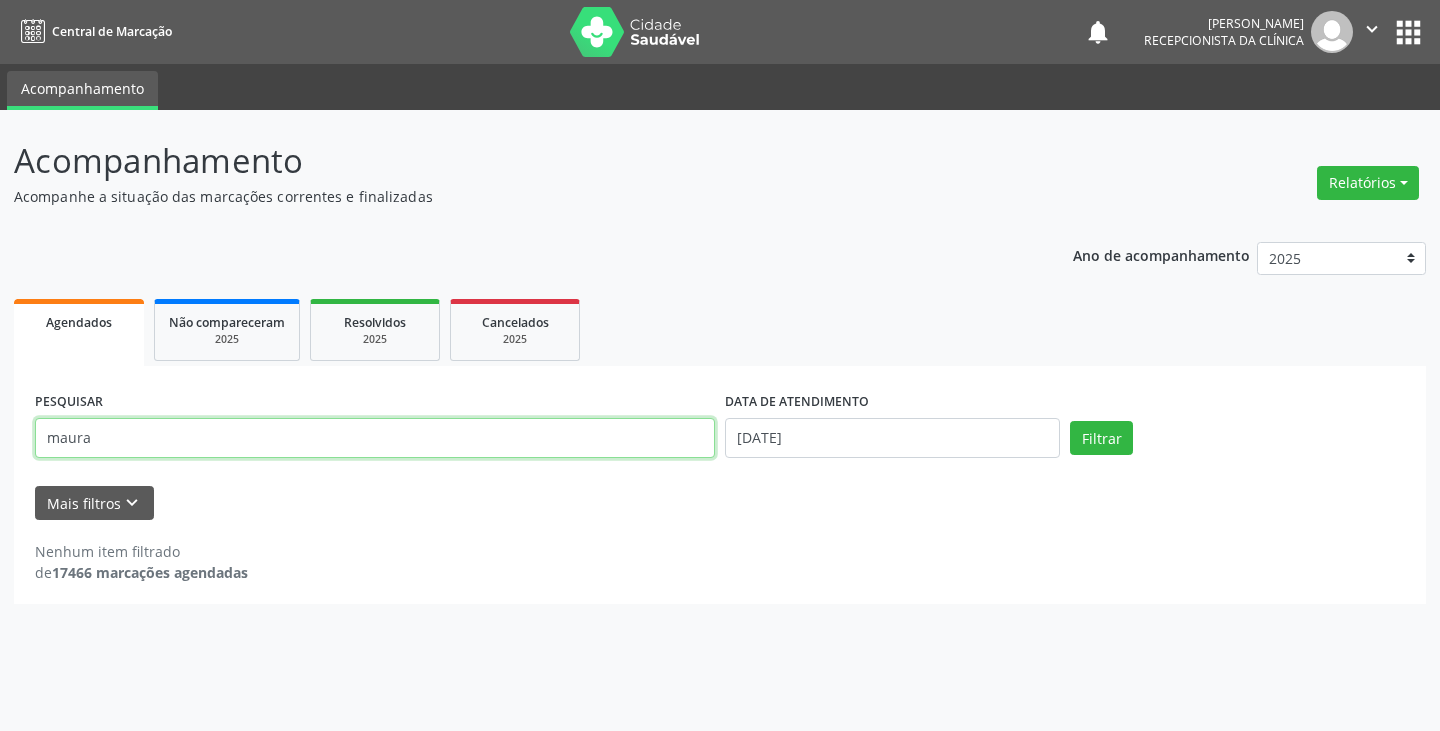 click on "maura" at bounding box center (375, 438) 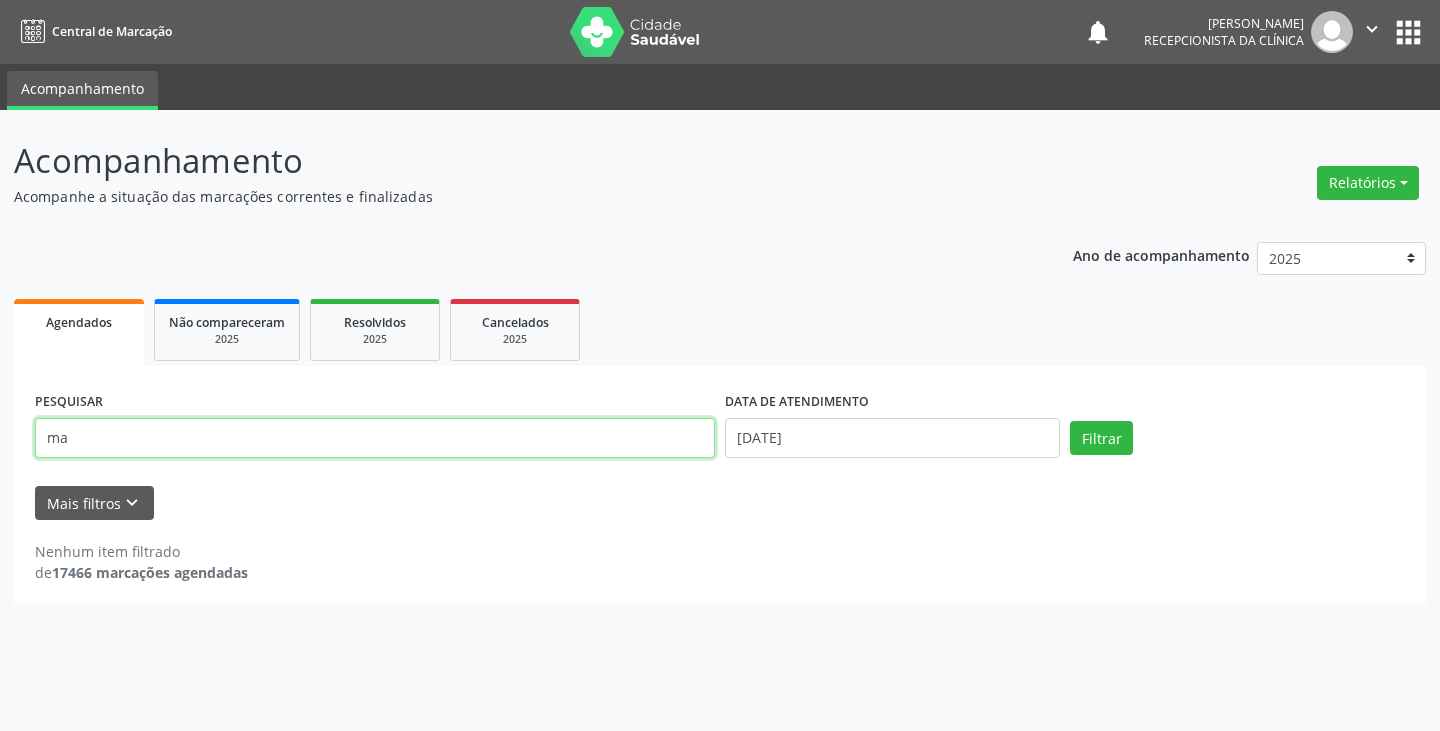 type on "m" 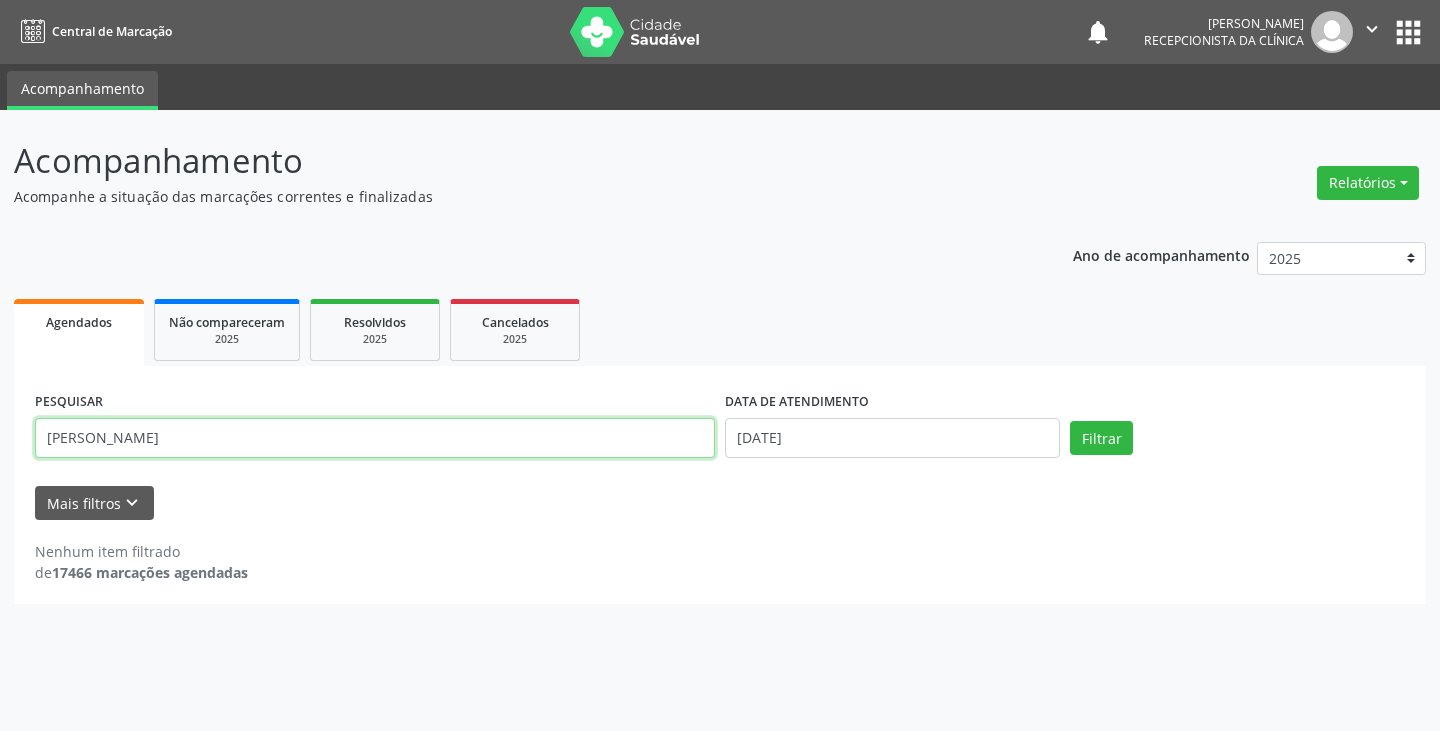 click on "Filtrar" at bounding box center [1101, 438] 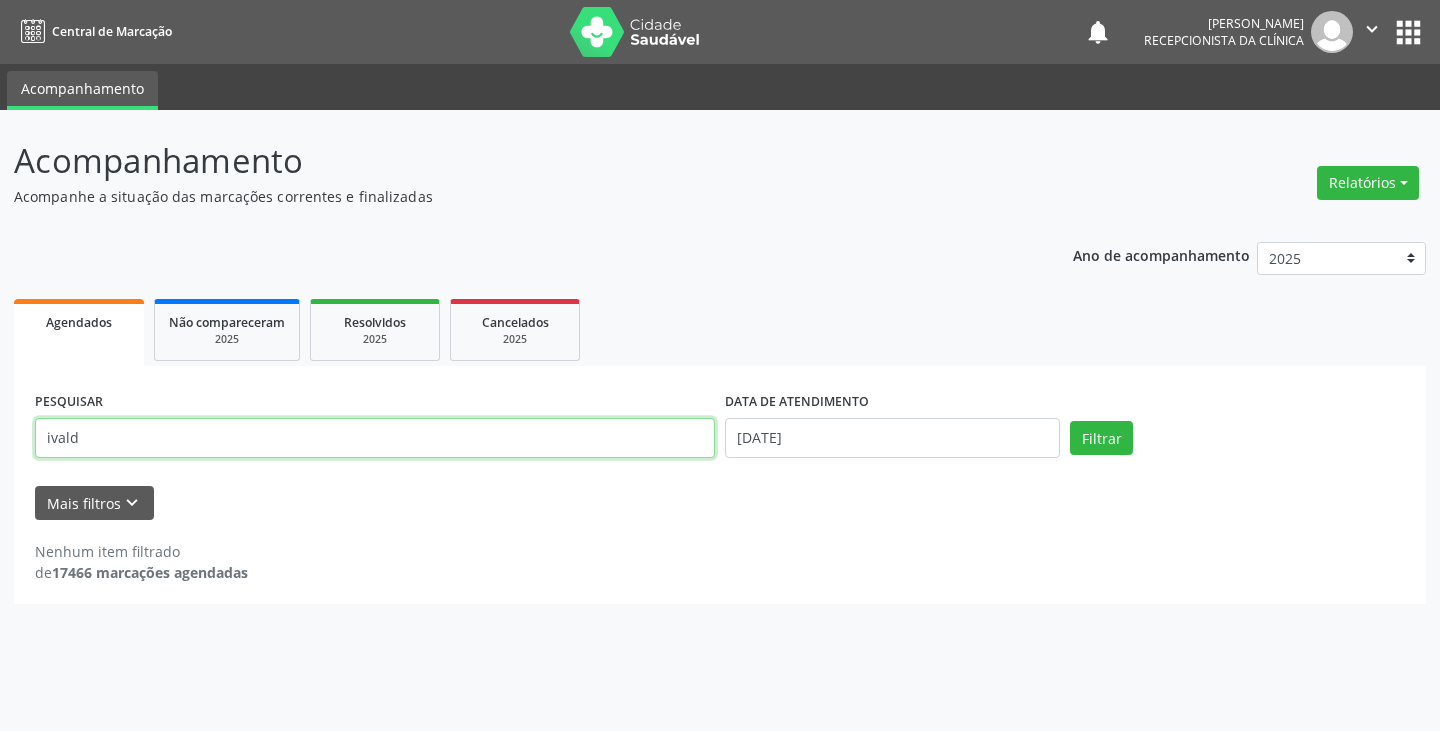 type on "ivald" 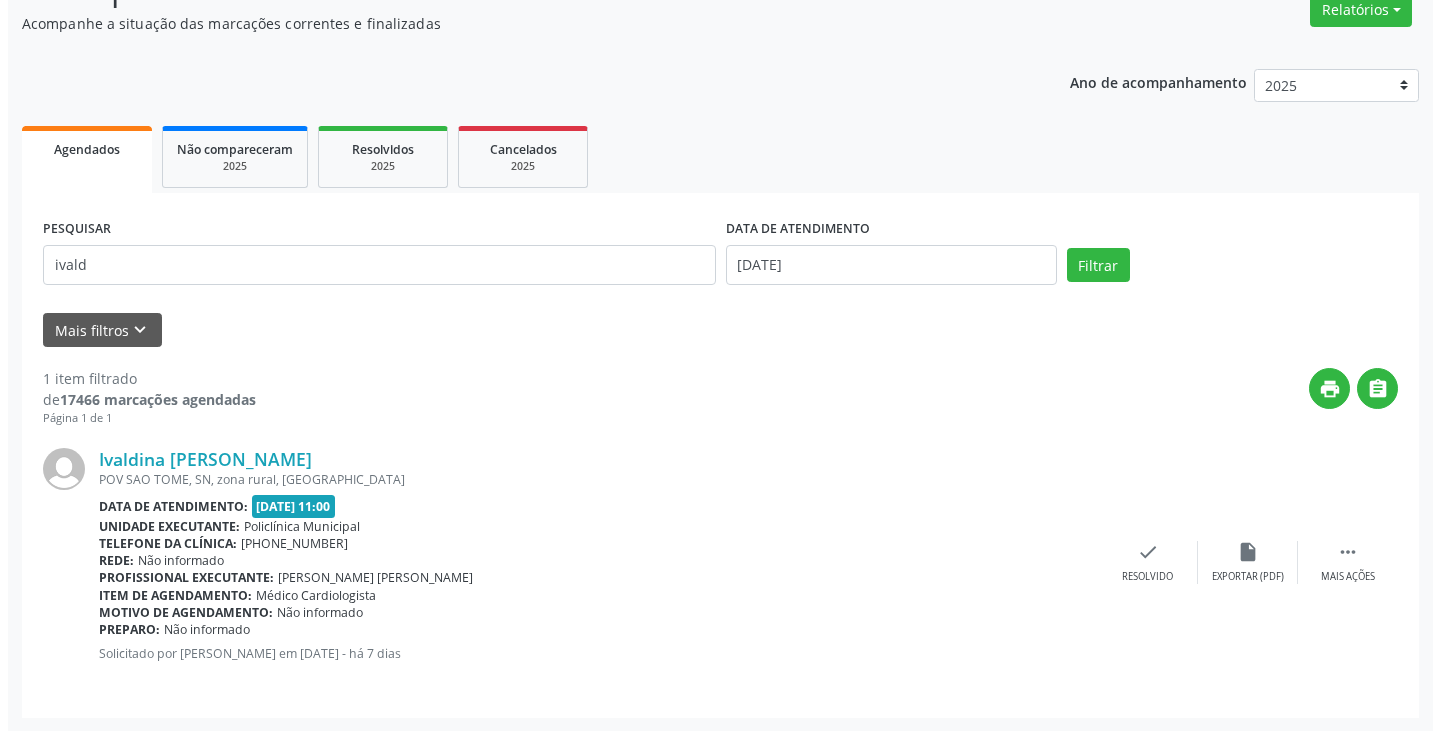 scroll, scrollTop: 174, scrollLeft: 0, axis: vertical 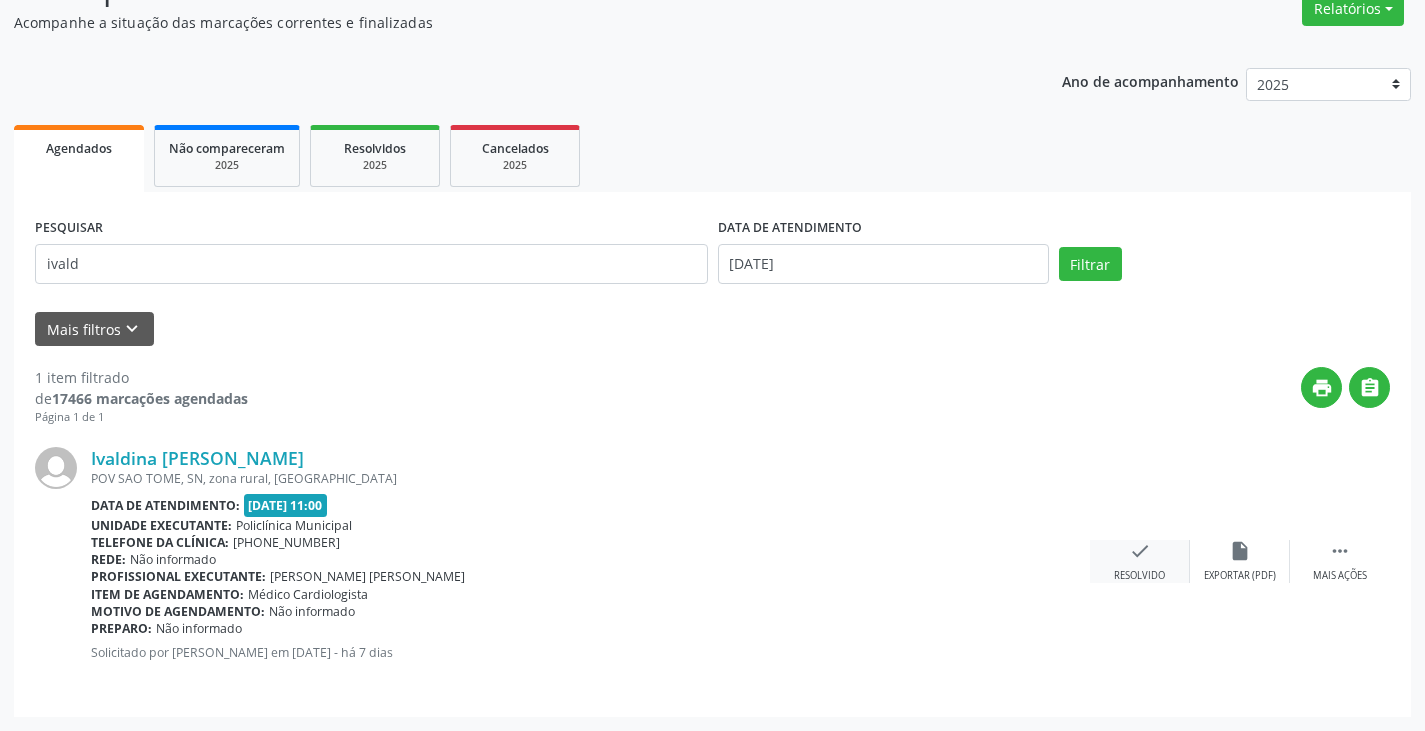 click on "check" at bounding box center [1140, 551] 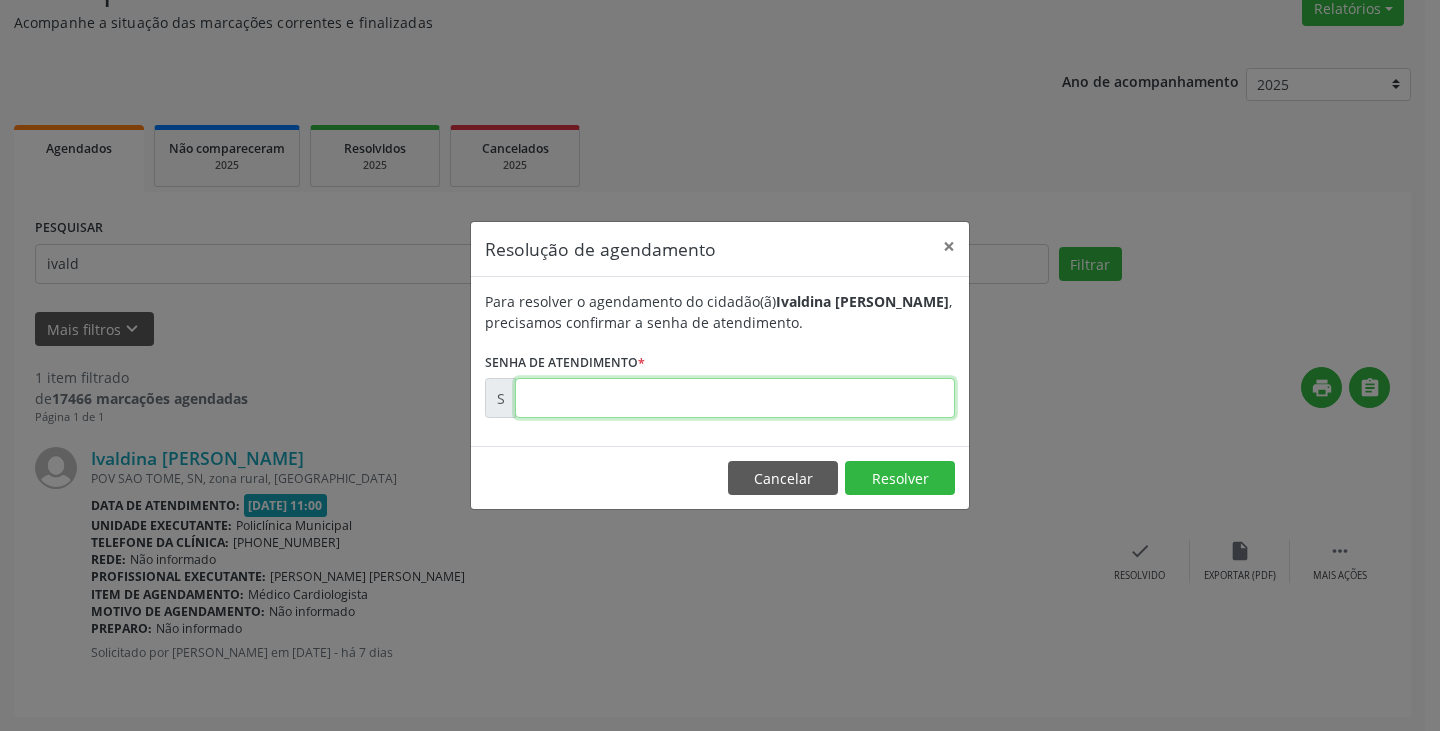 click at bounding box center [735, 398] 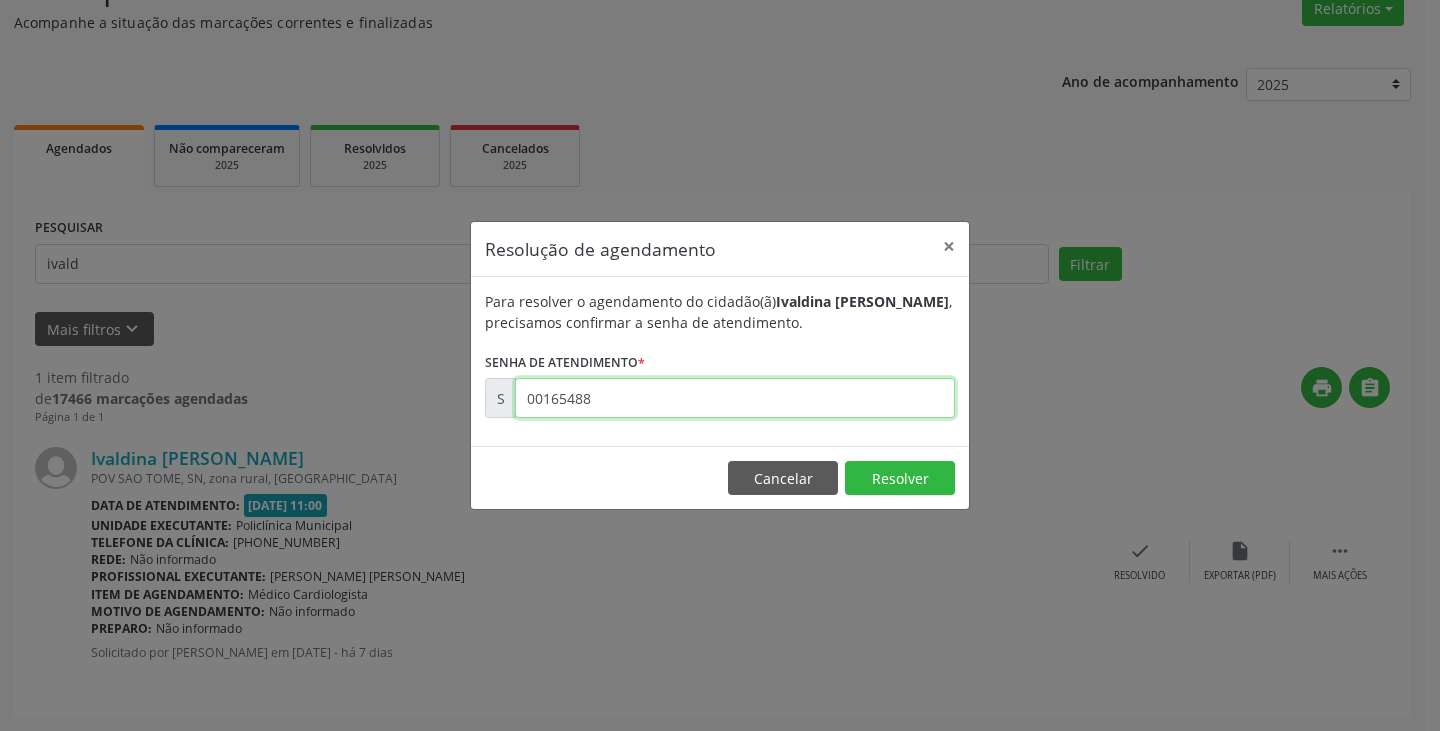type on "00165488" 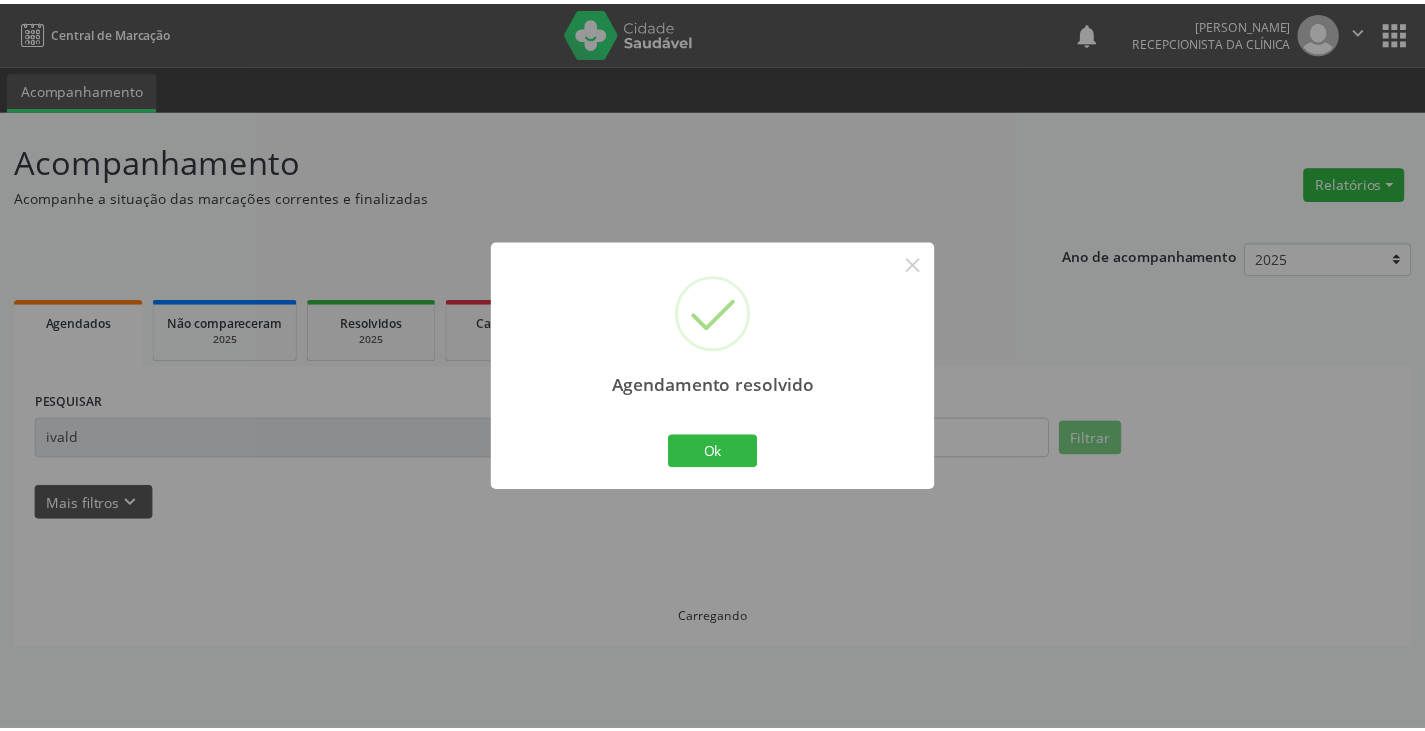 scroll, scrollTop: 0, scrollLeft: 0, axis: both 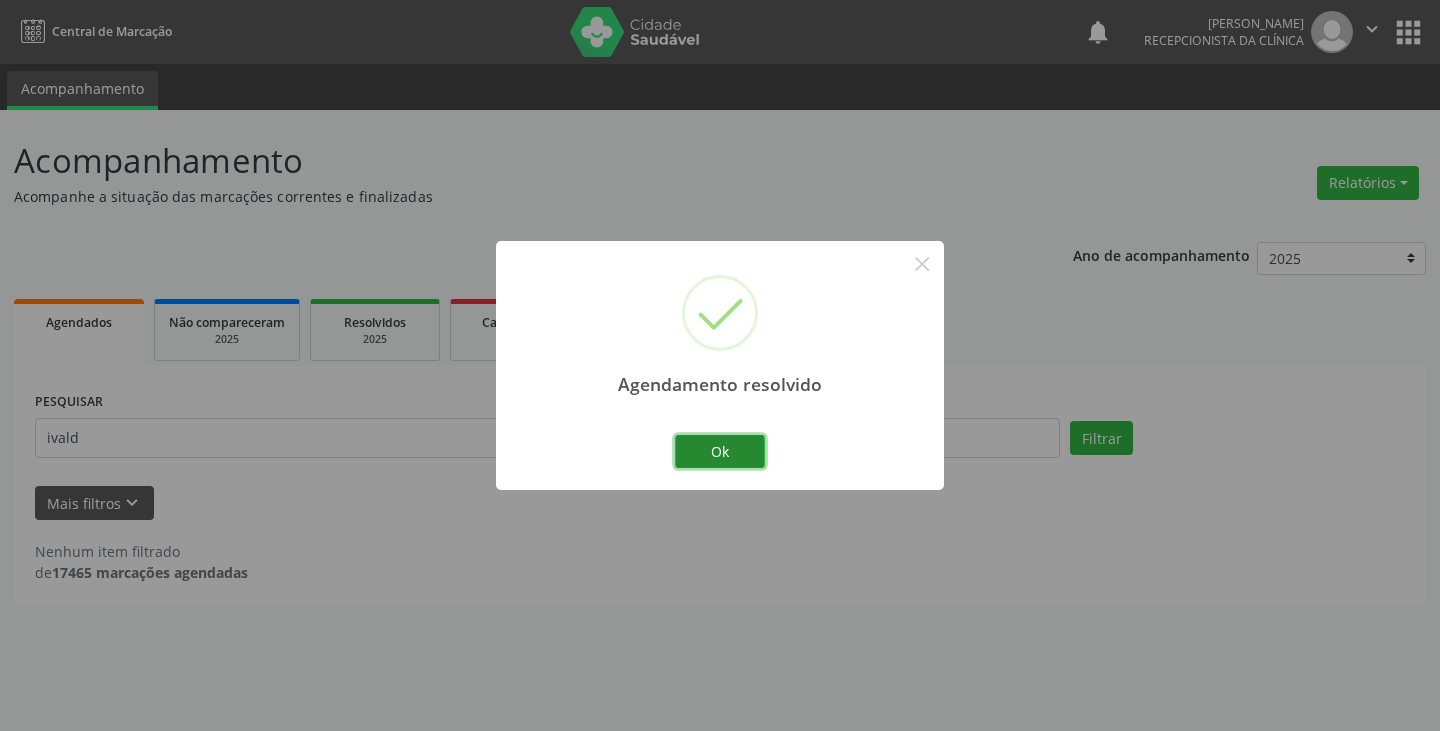 click on "Ok" at bounding box center (720, 452) 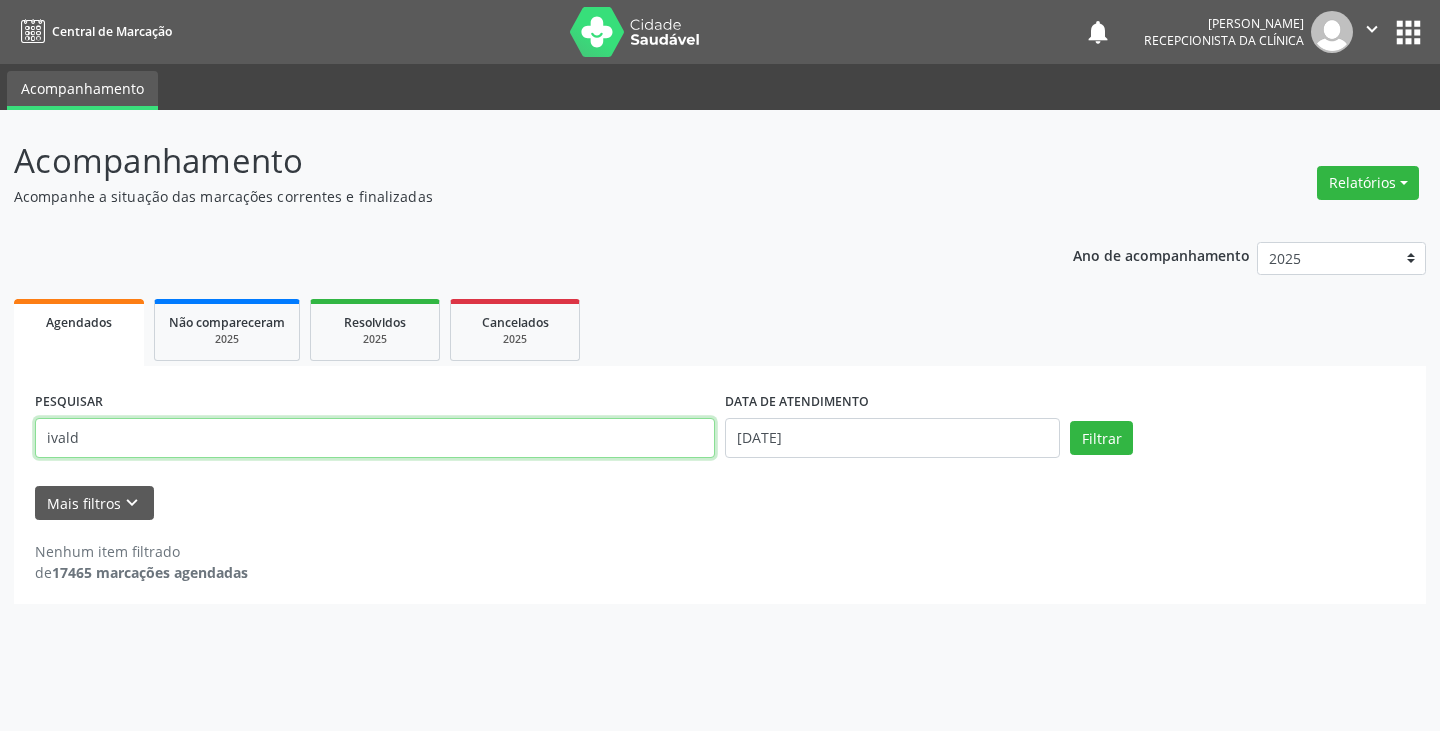 click on "ivald" at bounding box center [375, 438] 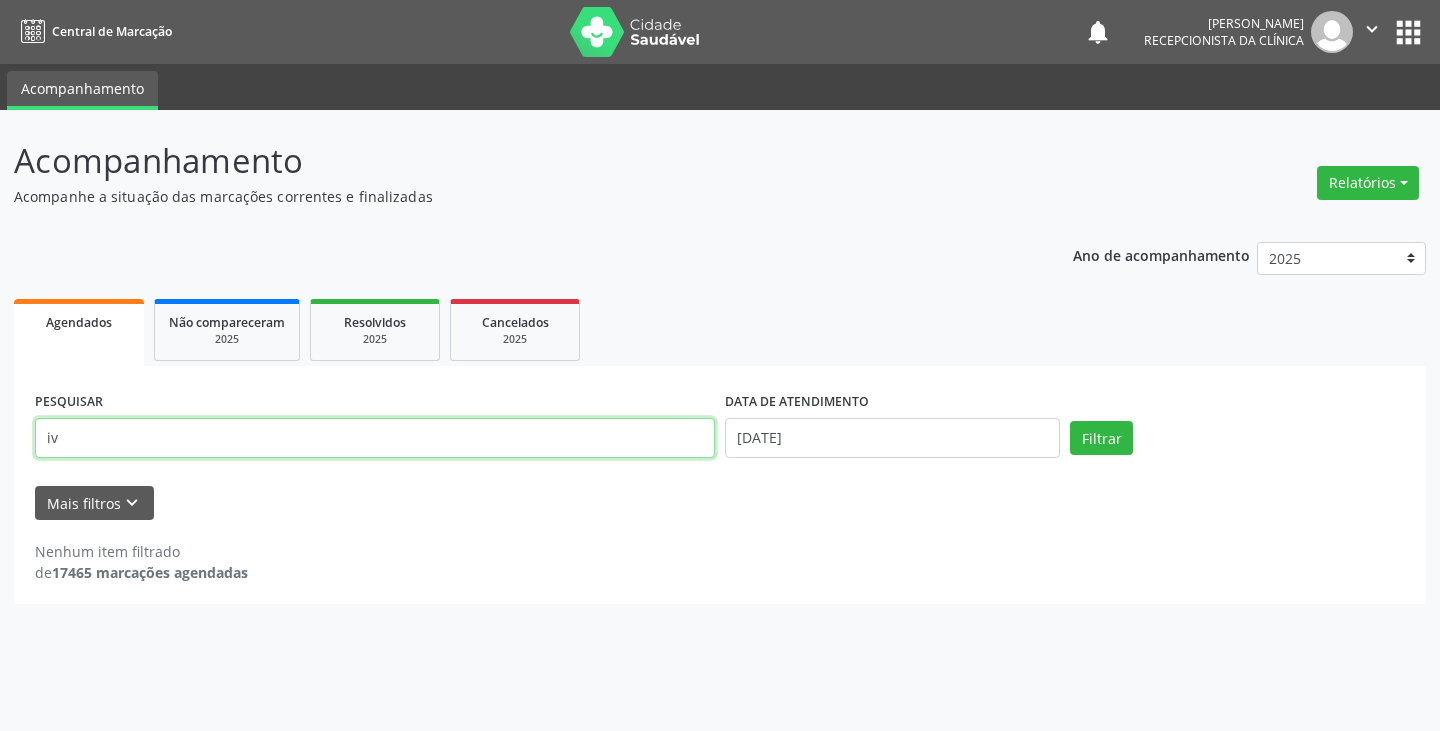 type on "i" 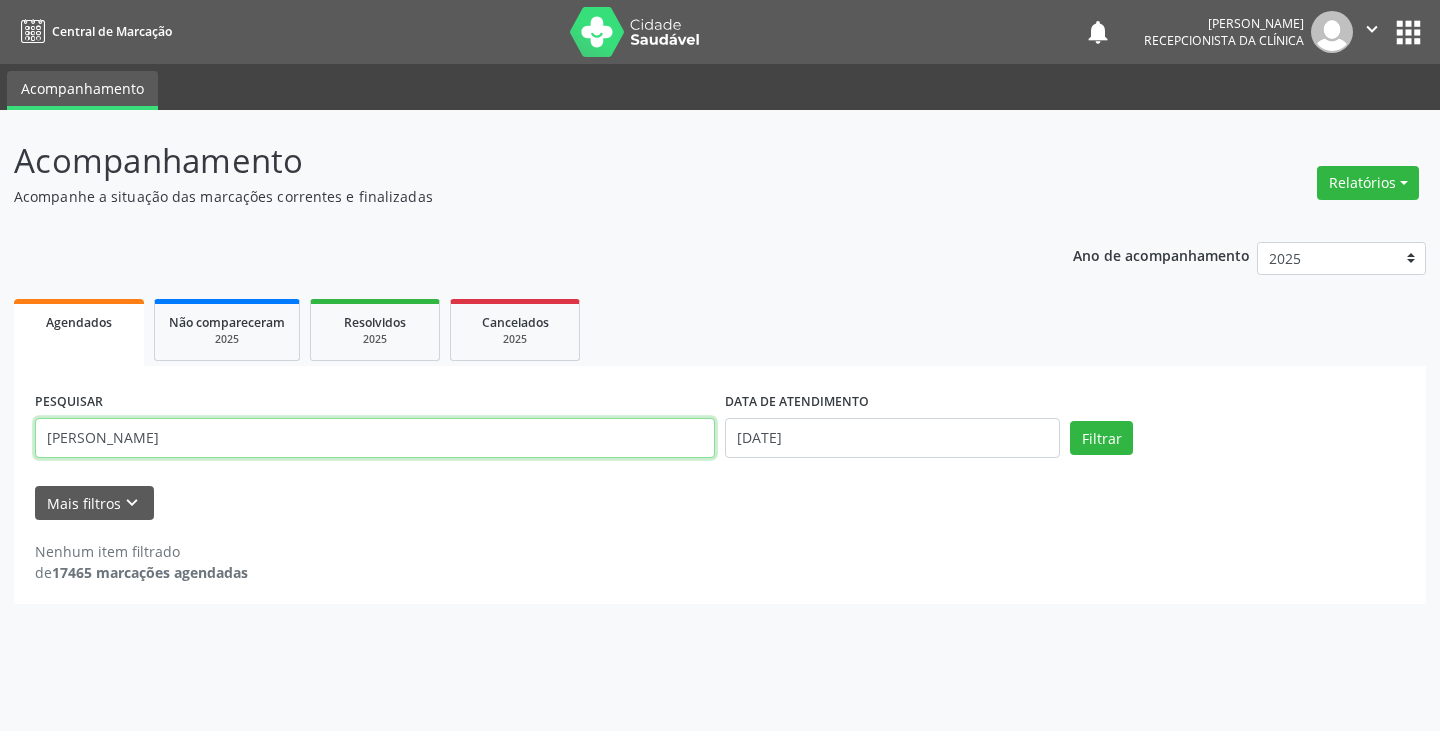 type on "[PERSON_NAME]" 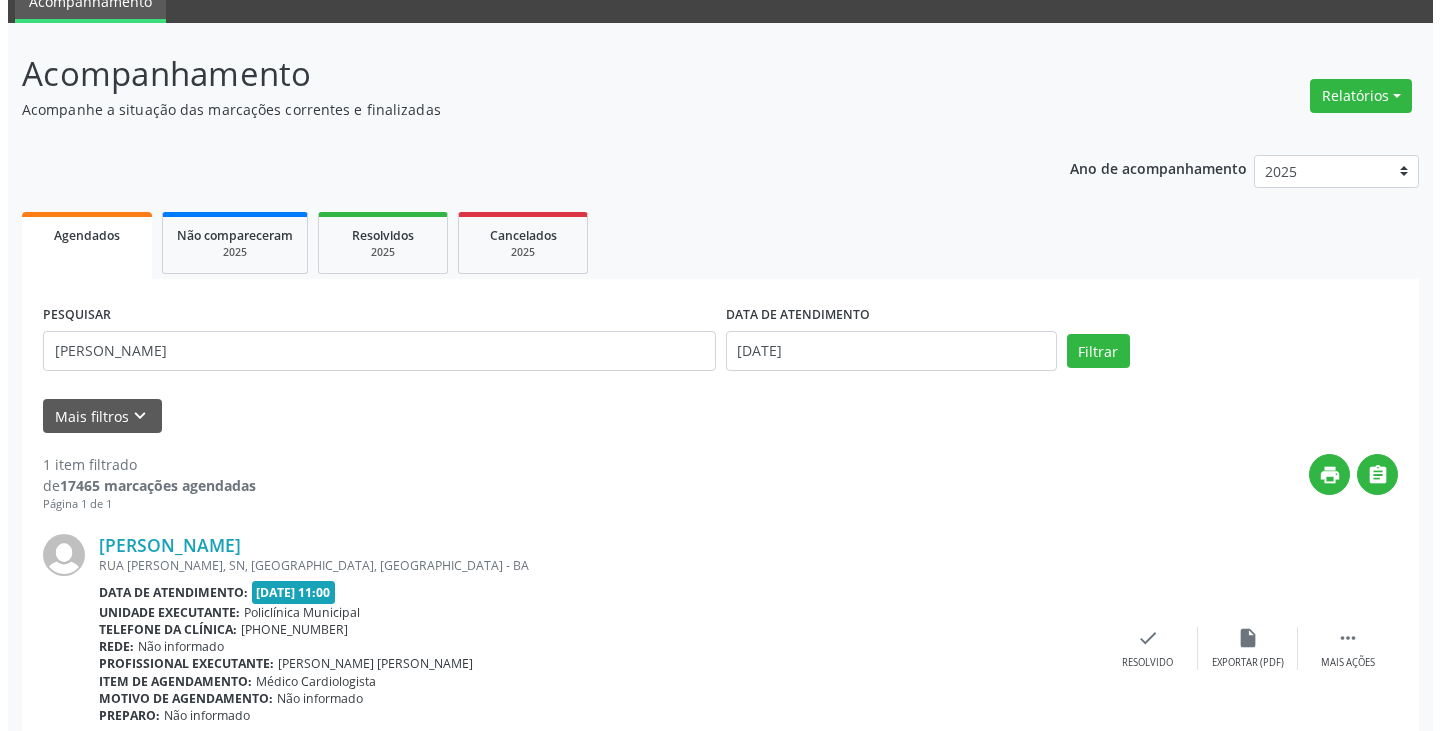 scroll, scrollTop: 174, scrollLeft: 0, axis: vertical 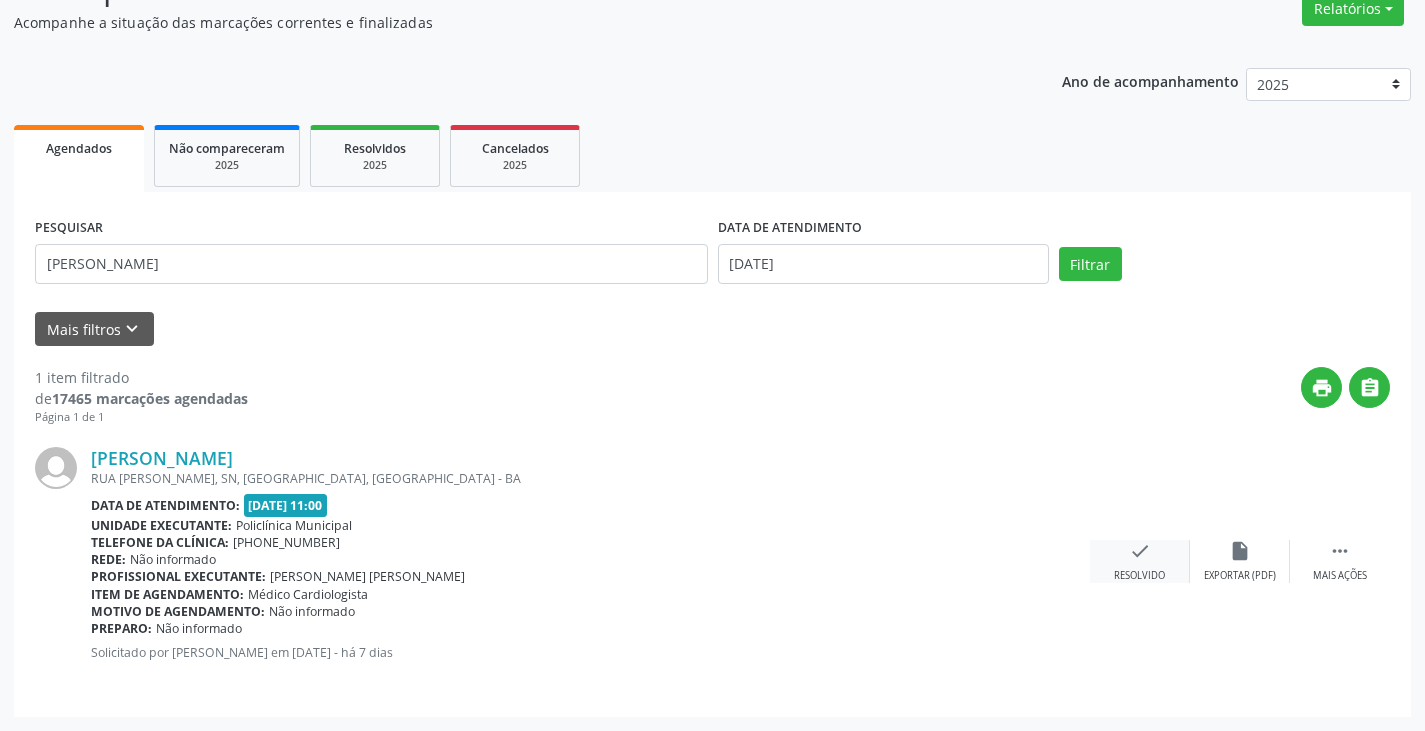click on "check" at bounding box center (1140, 551) 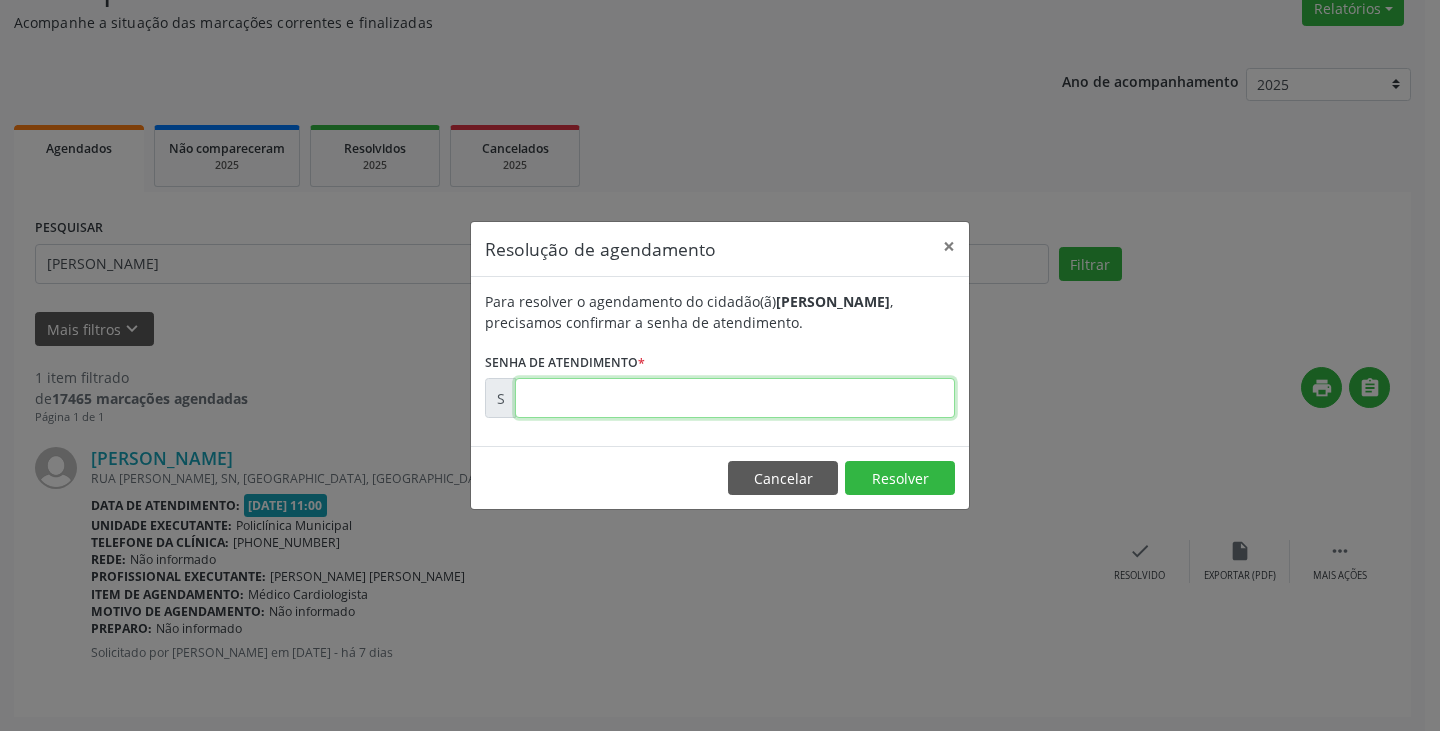 click at bounding box center [735, 398] 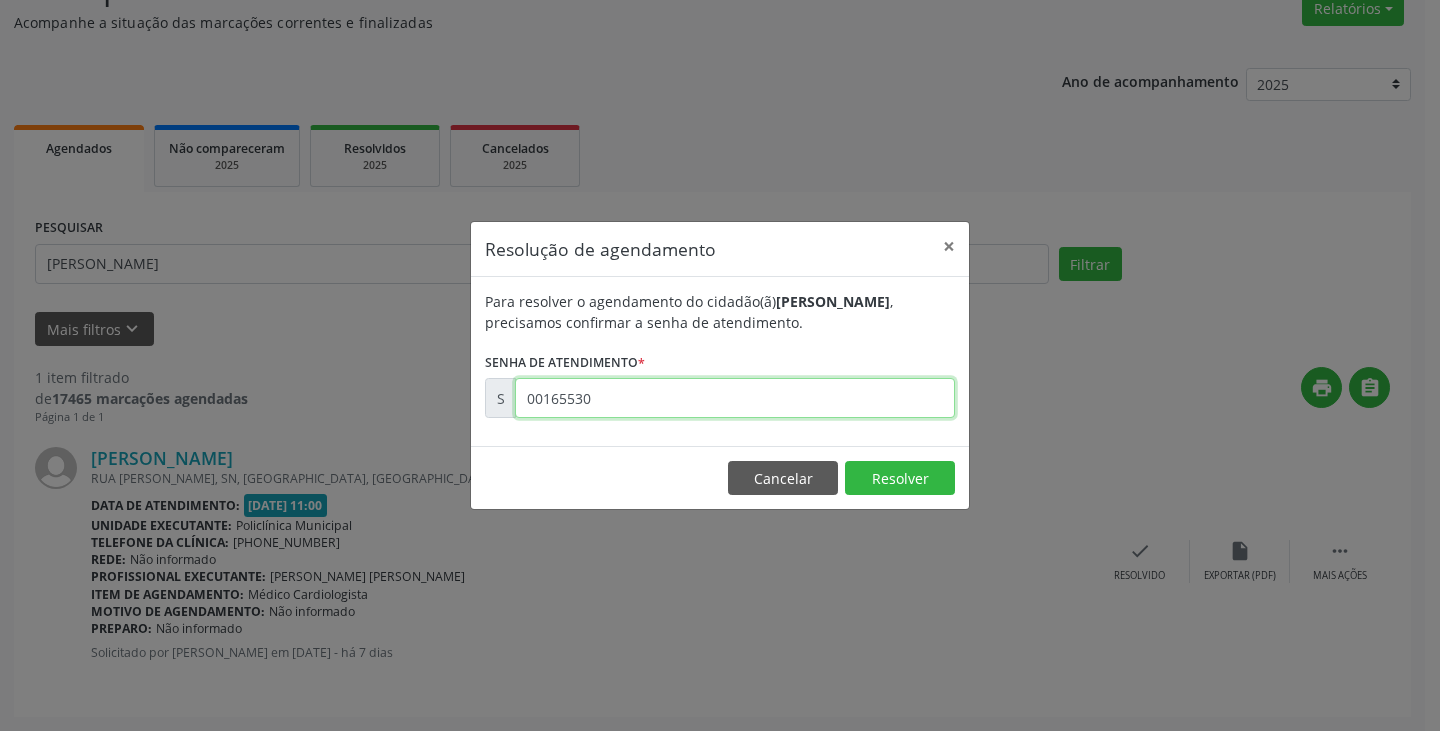 type on "00165530" 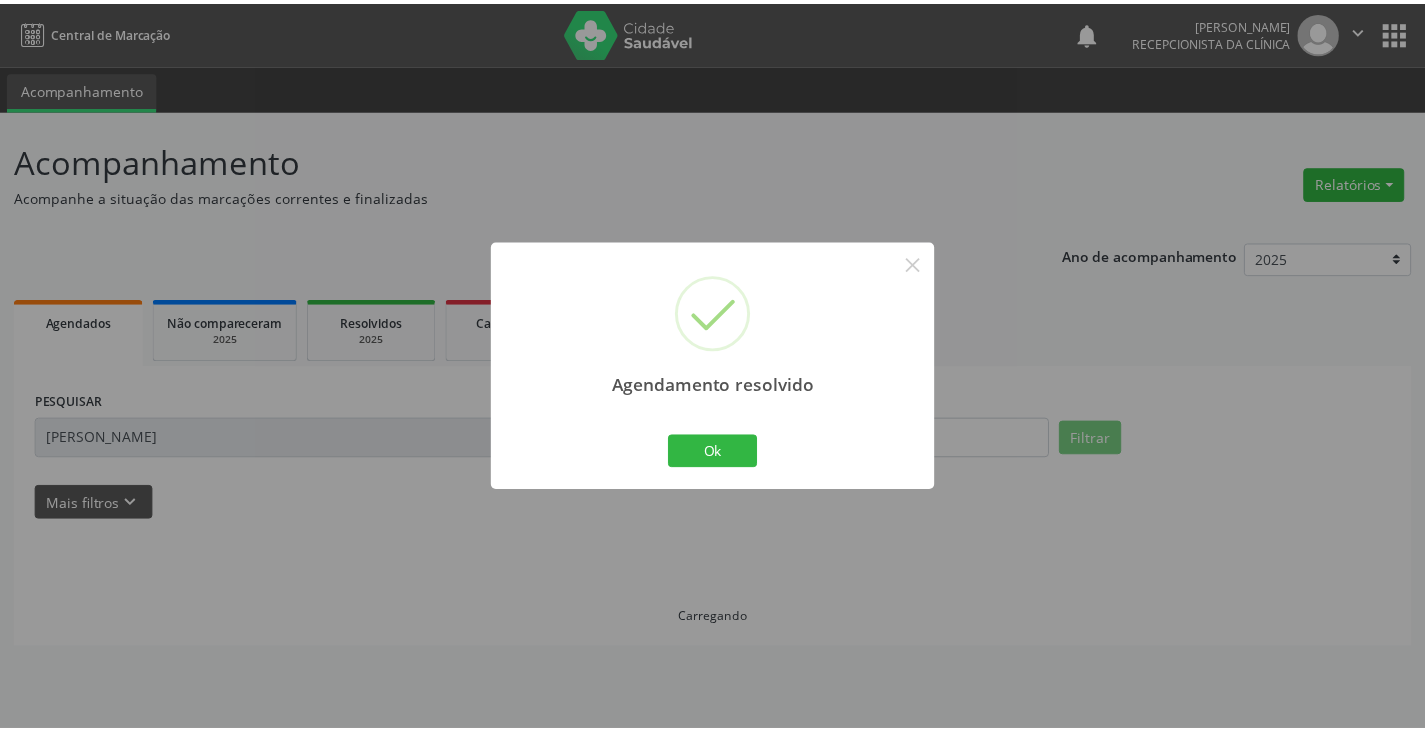 scroll, scrollTop: 0, scrollLeft: 0, axis: both 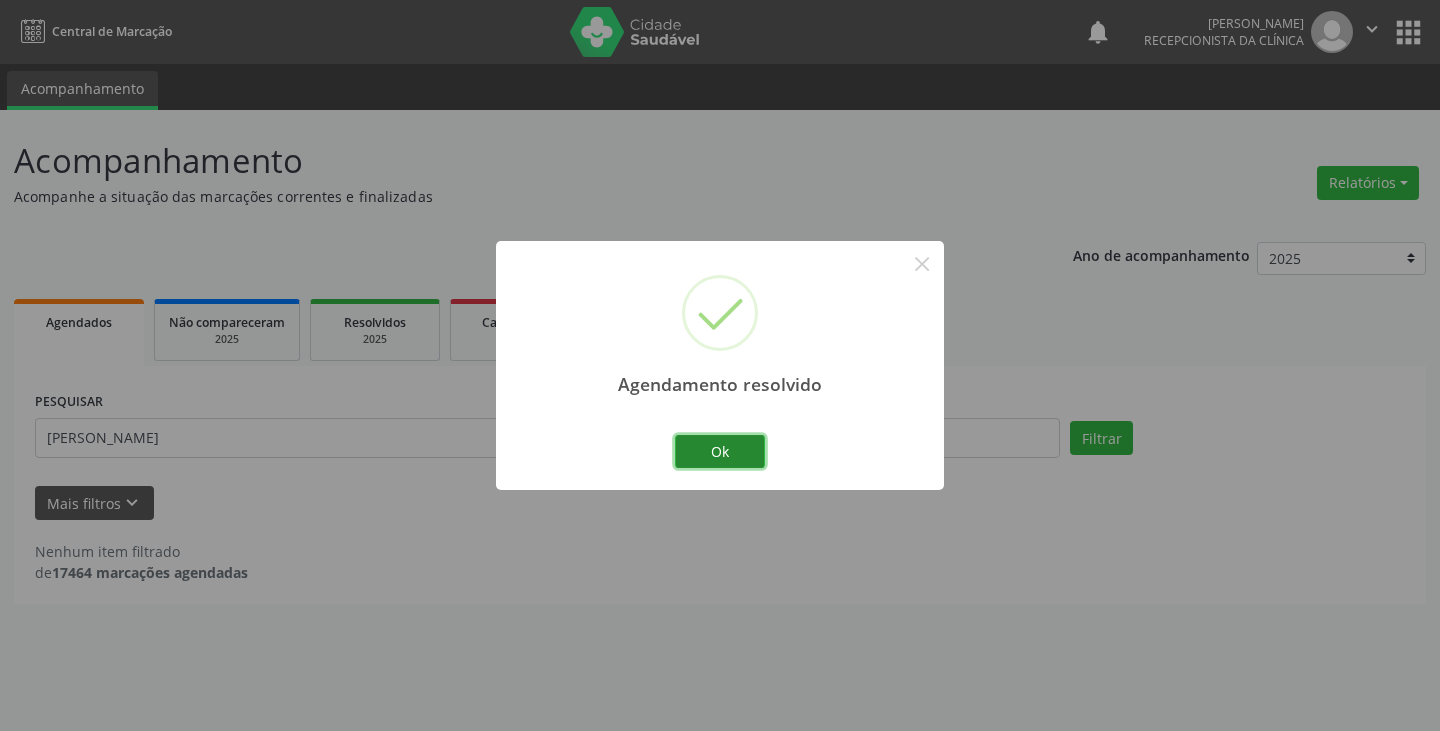 click on "Ok" at bounding box center (720, 452) 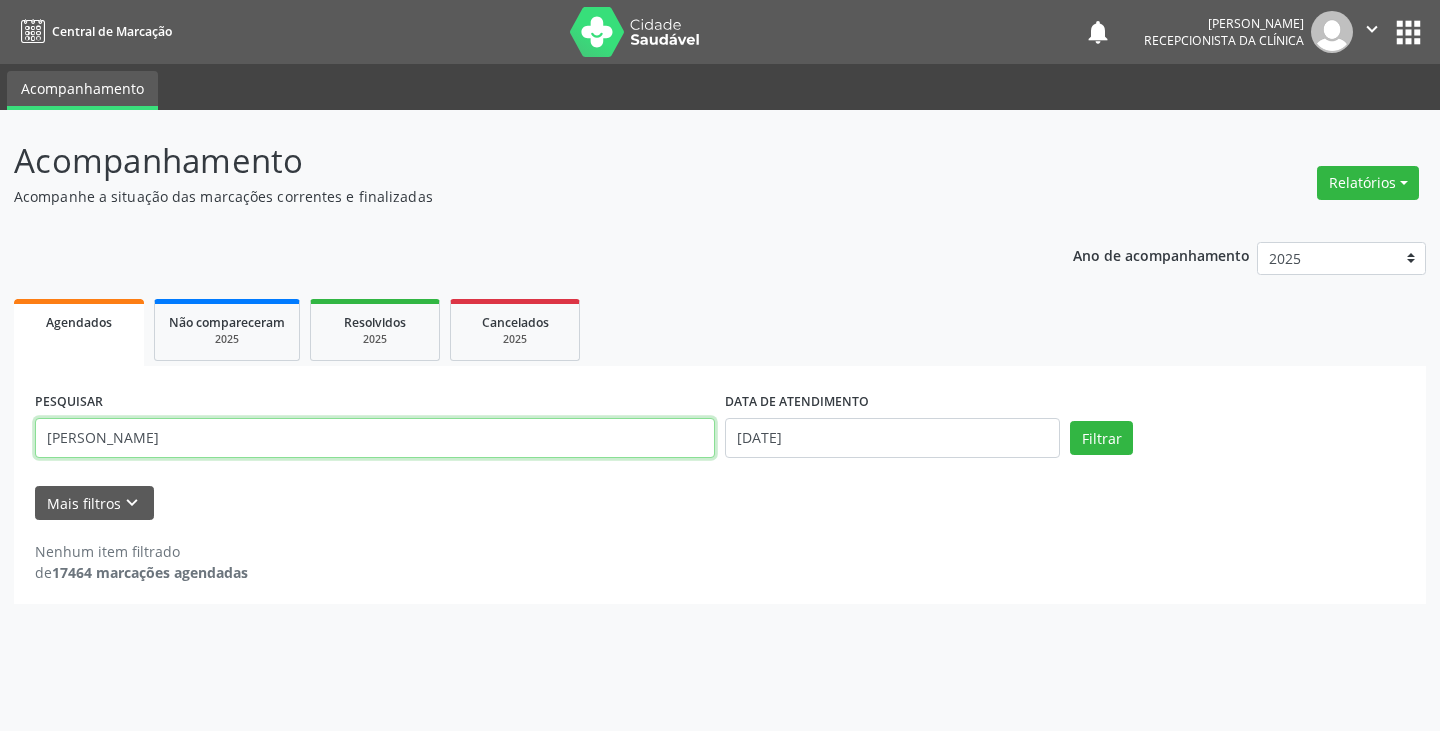 click on "[PERSON_NAME]" at bounding box center (375, 438) 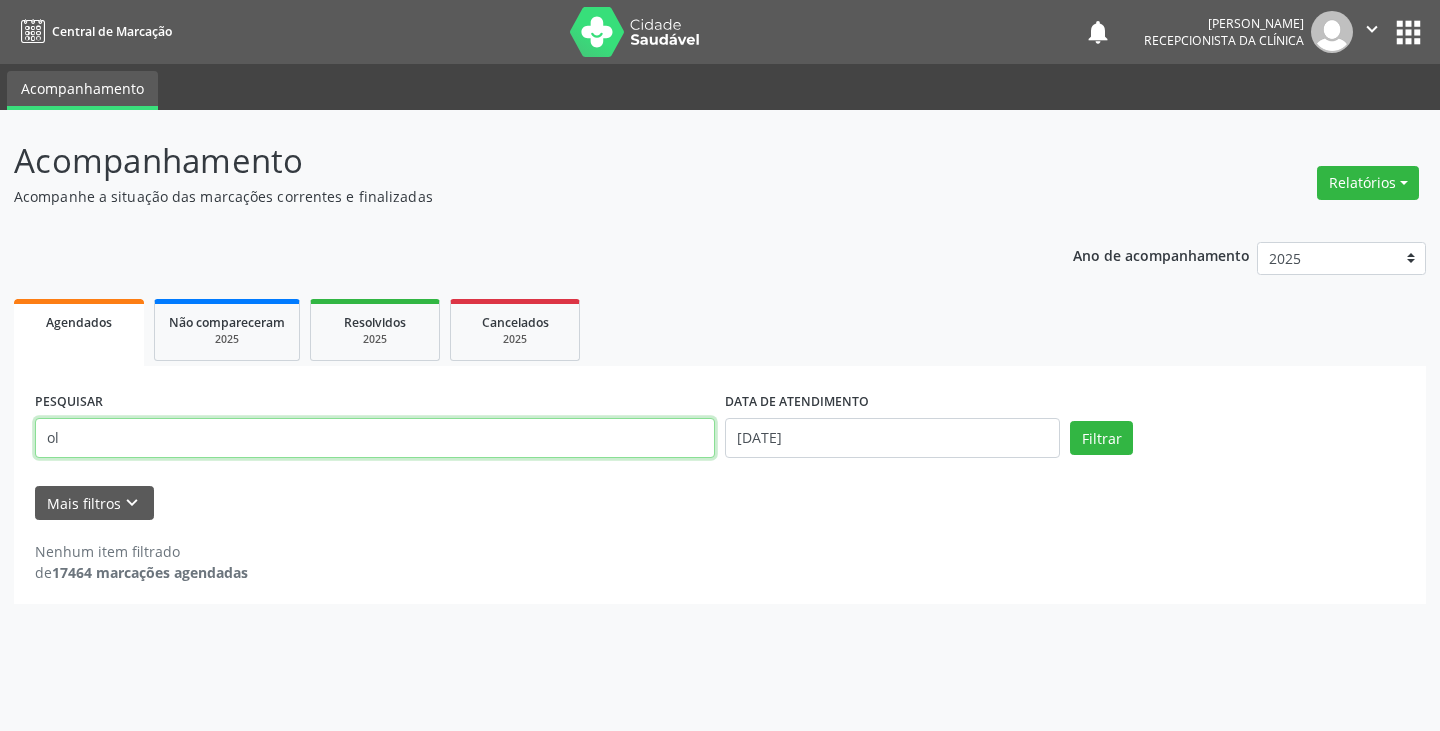 type on "o" 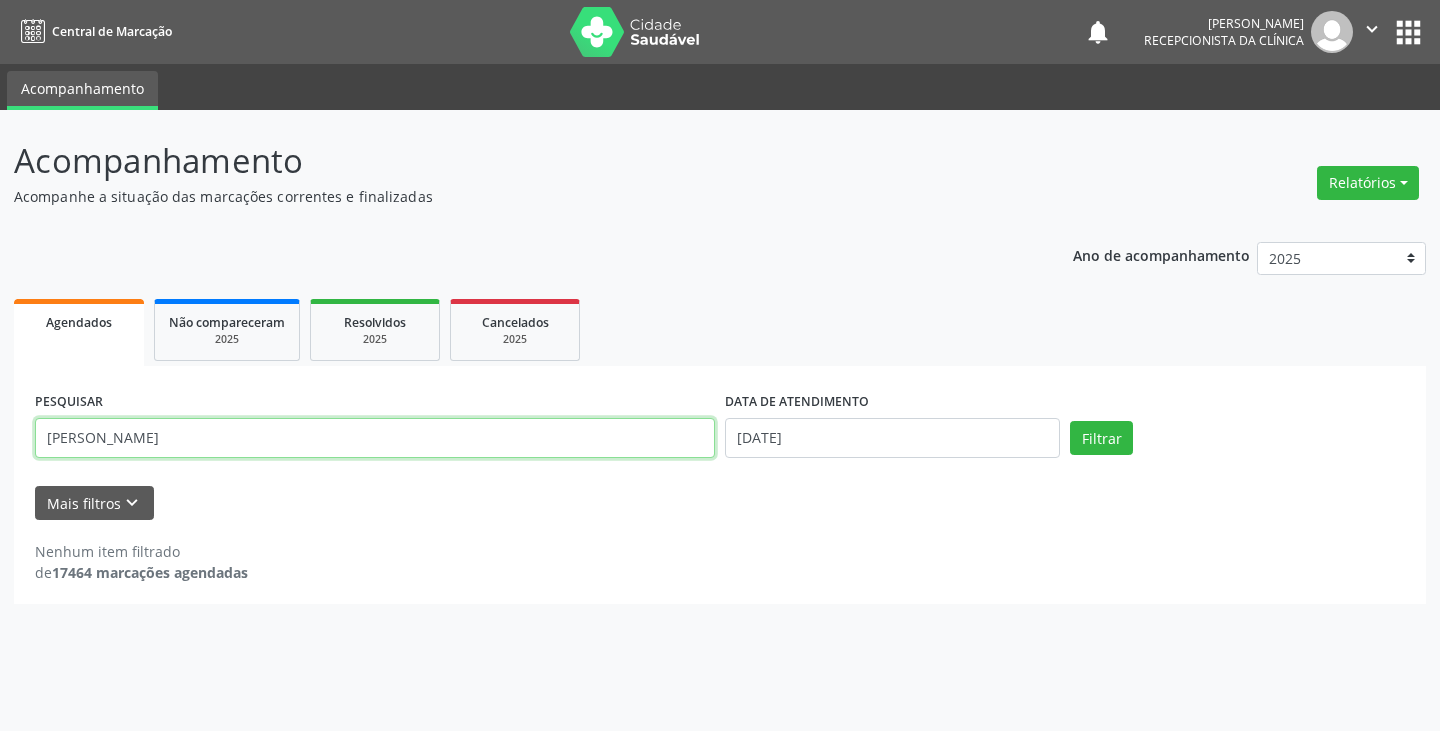 type on "[PERSON_NAME]" 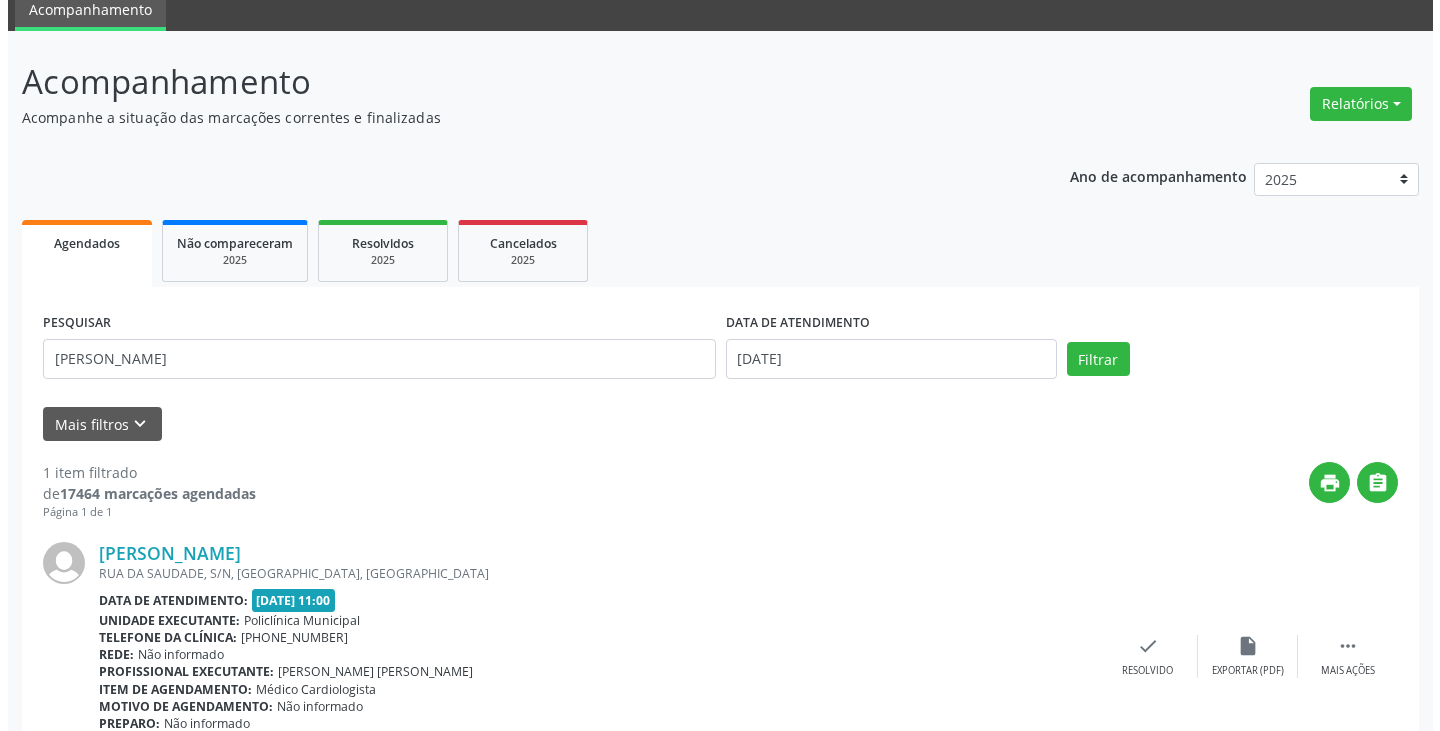 scroll, scrollTop: 174, scrollLeft: 0, axis: vertical 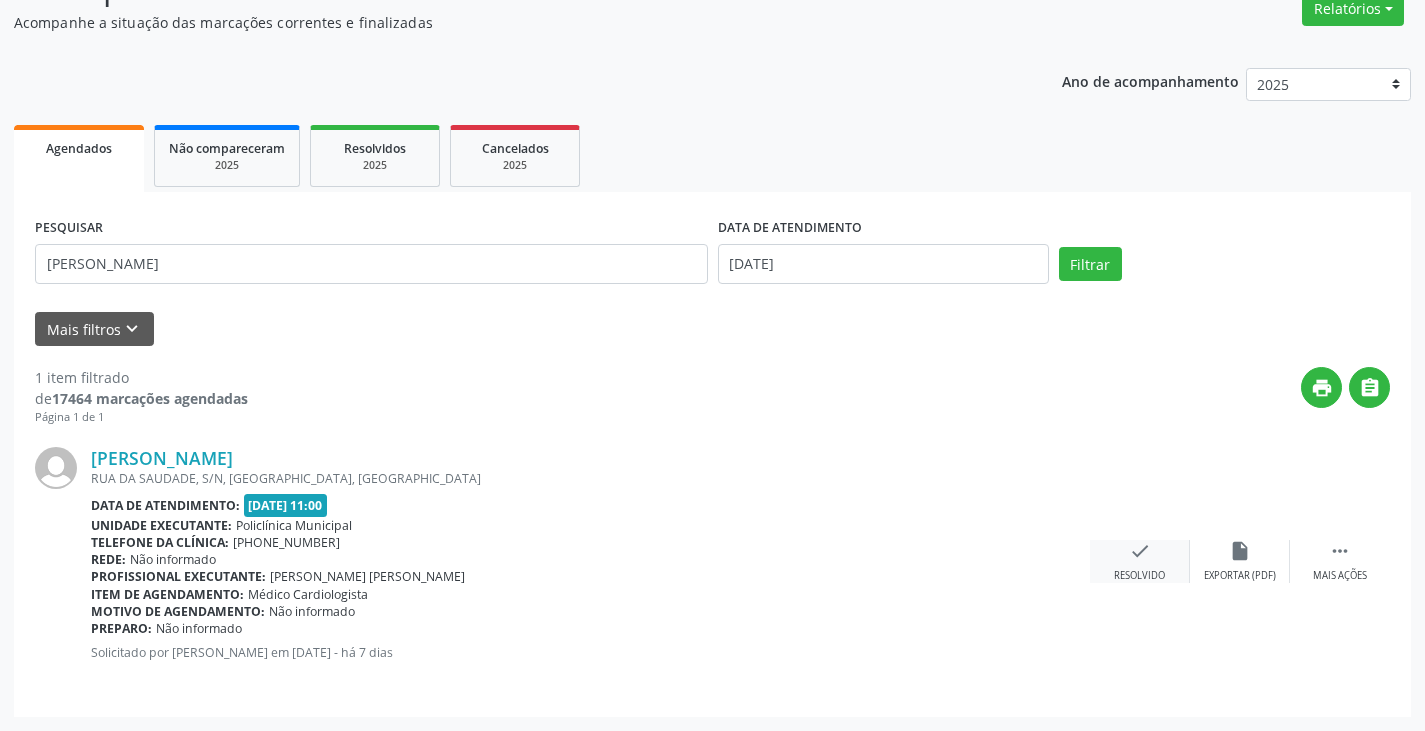 click on "check" at bounding box center (1140, 551) 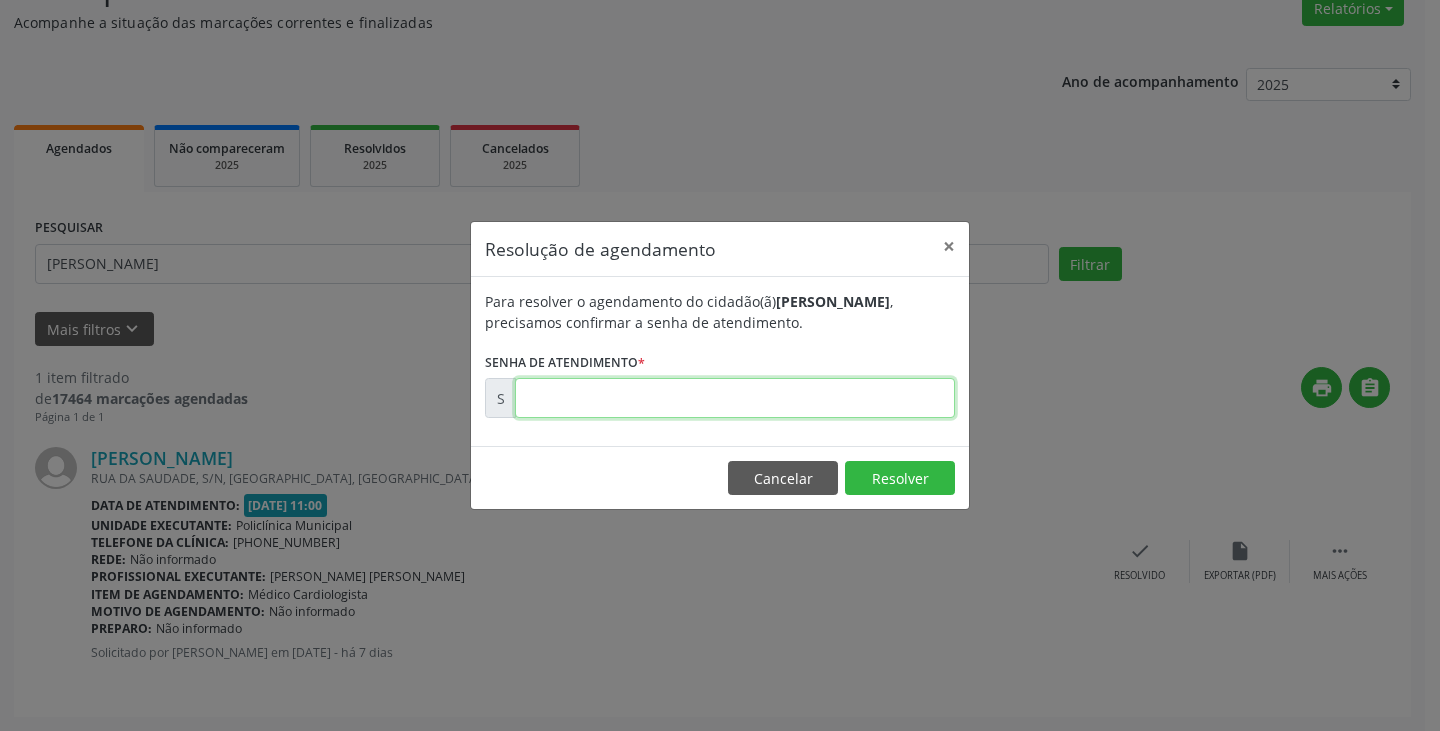 click at bounding box center [735, 398] 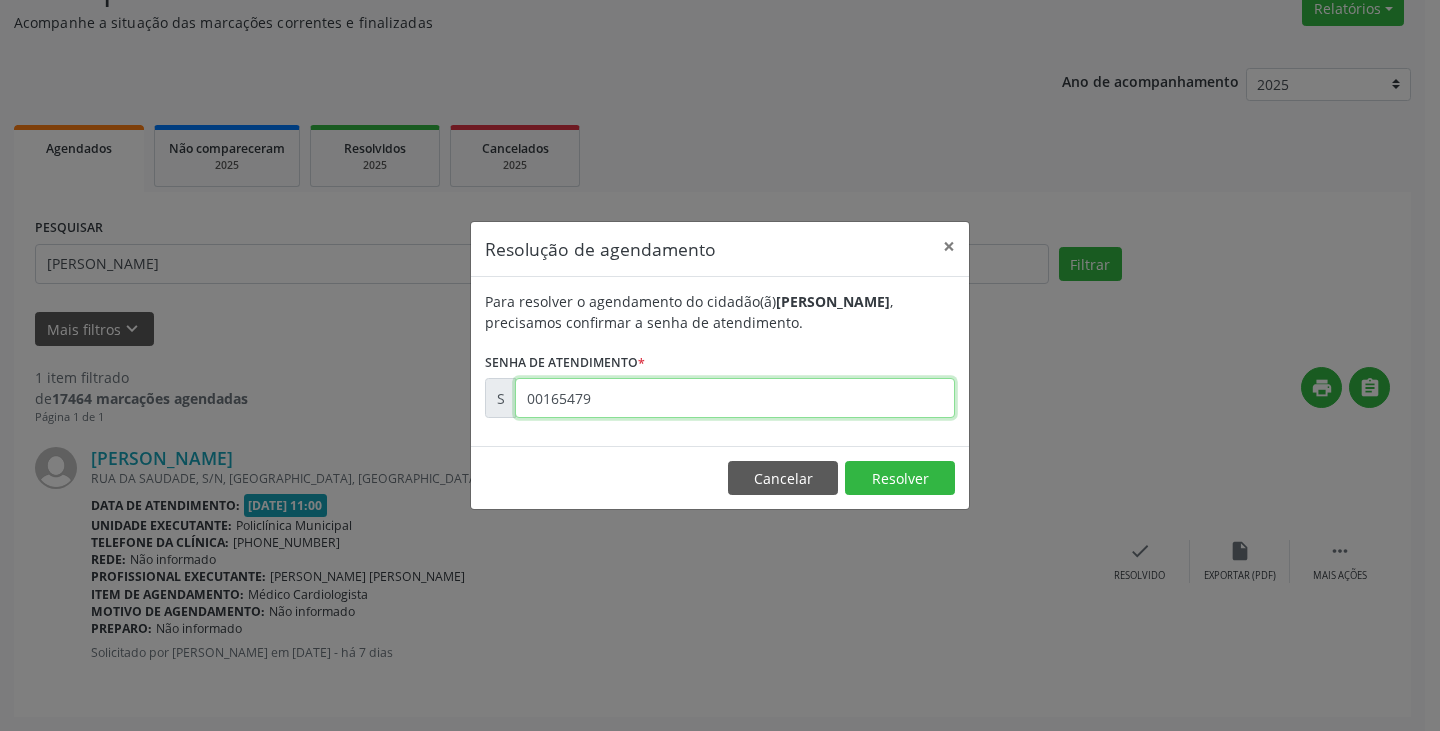 type on "00165479" 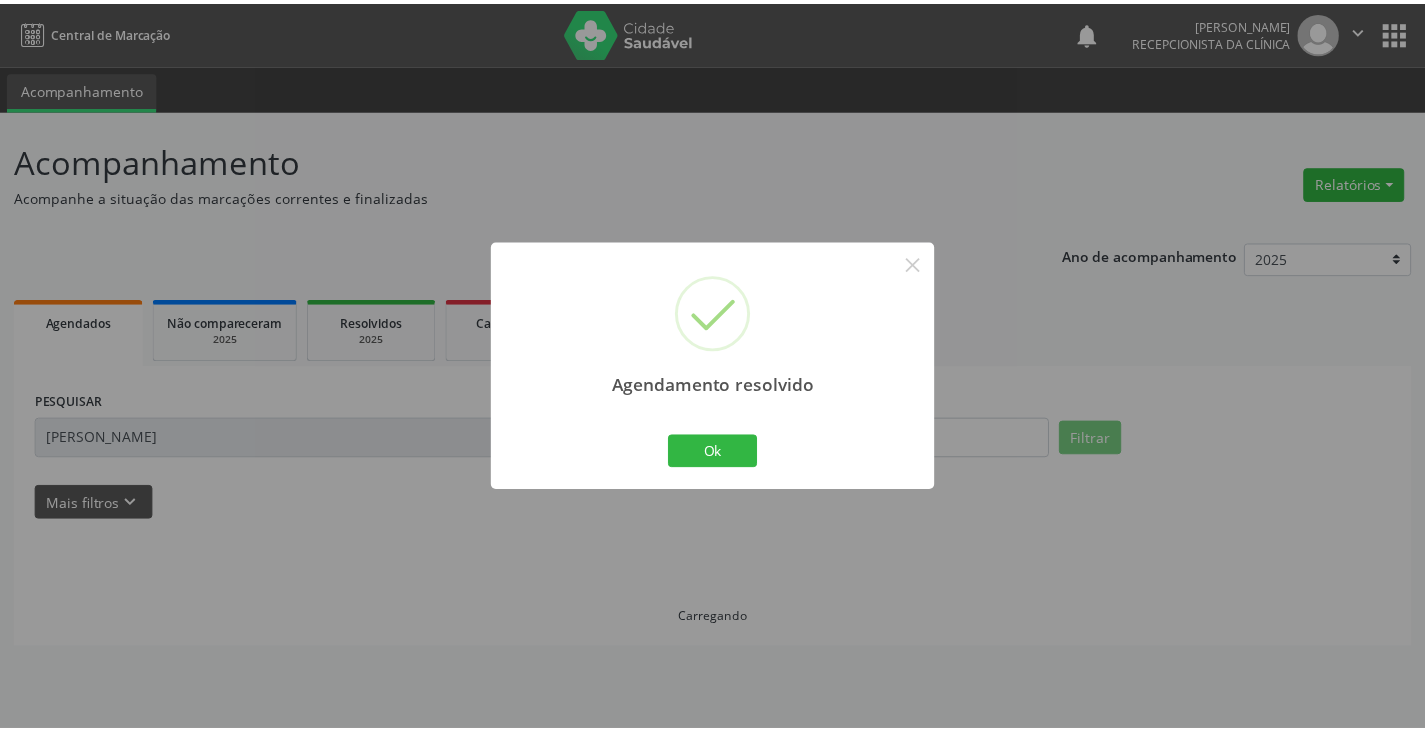 scroll, scrollTop: 0, scrollLeft: 0, axis: both 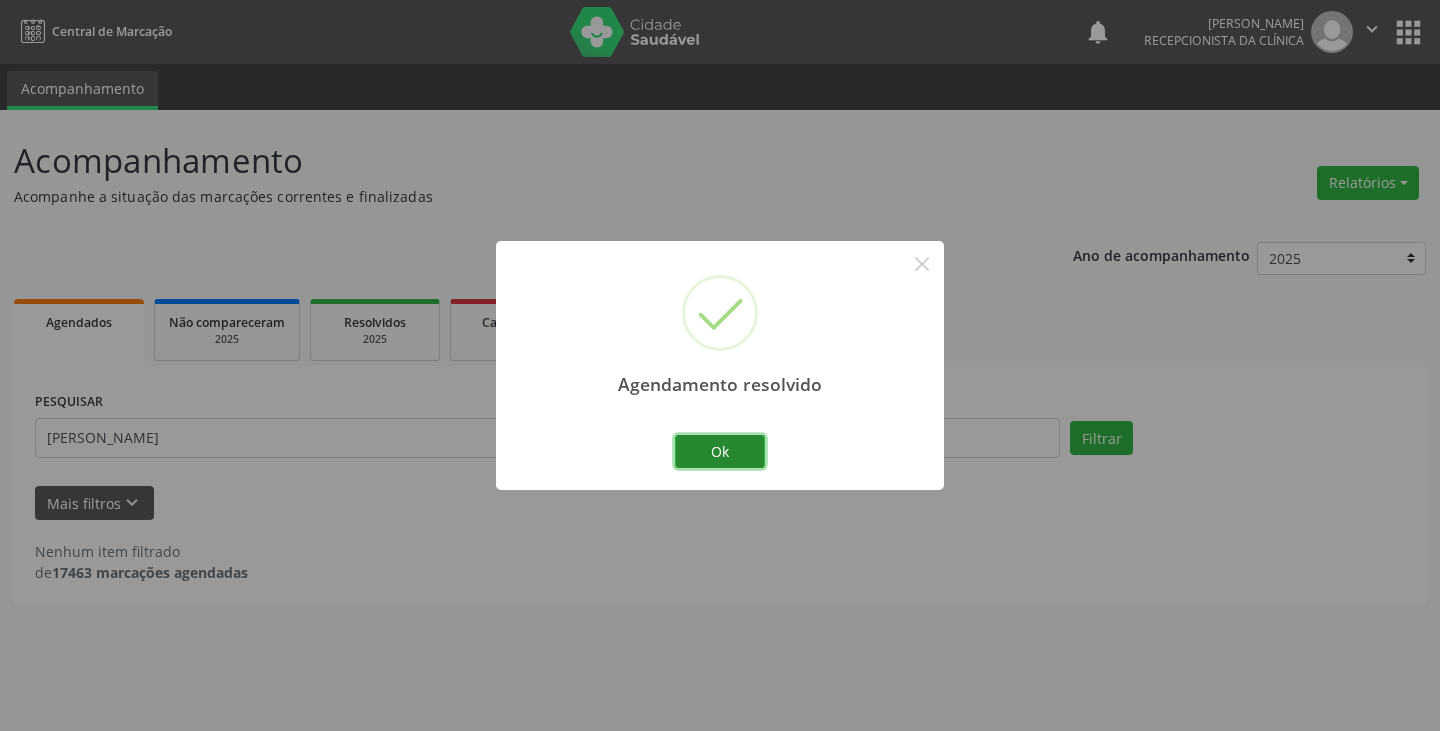 drag, startPoint x: 744, startPoint y: 443, endPoint x: 721, endPoint y: 444, distance: 23.021729 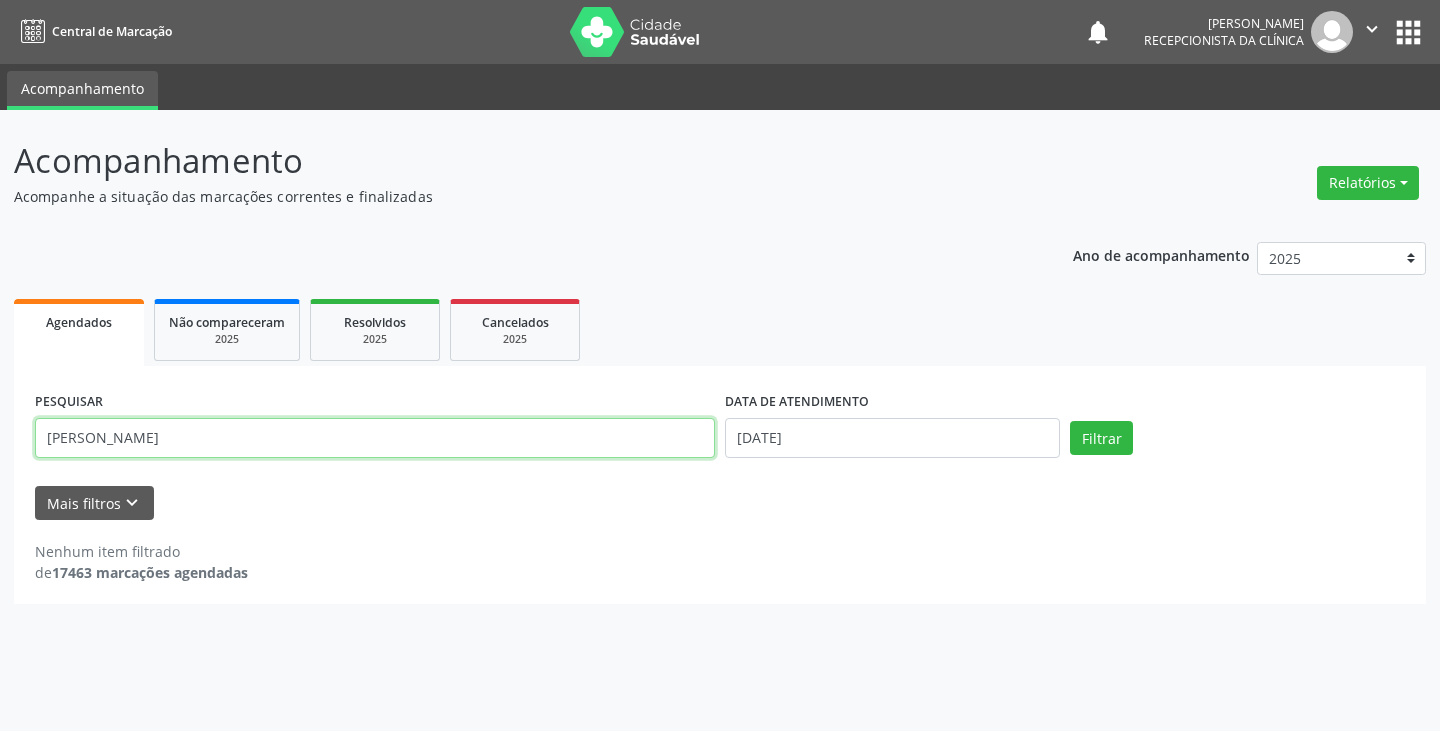 click on "[PERSON_NAME]" at bounding box center (375, 438) 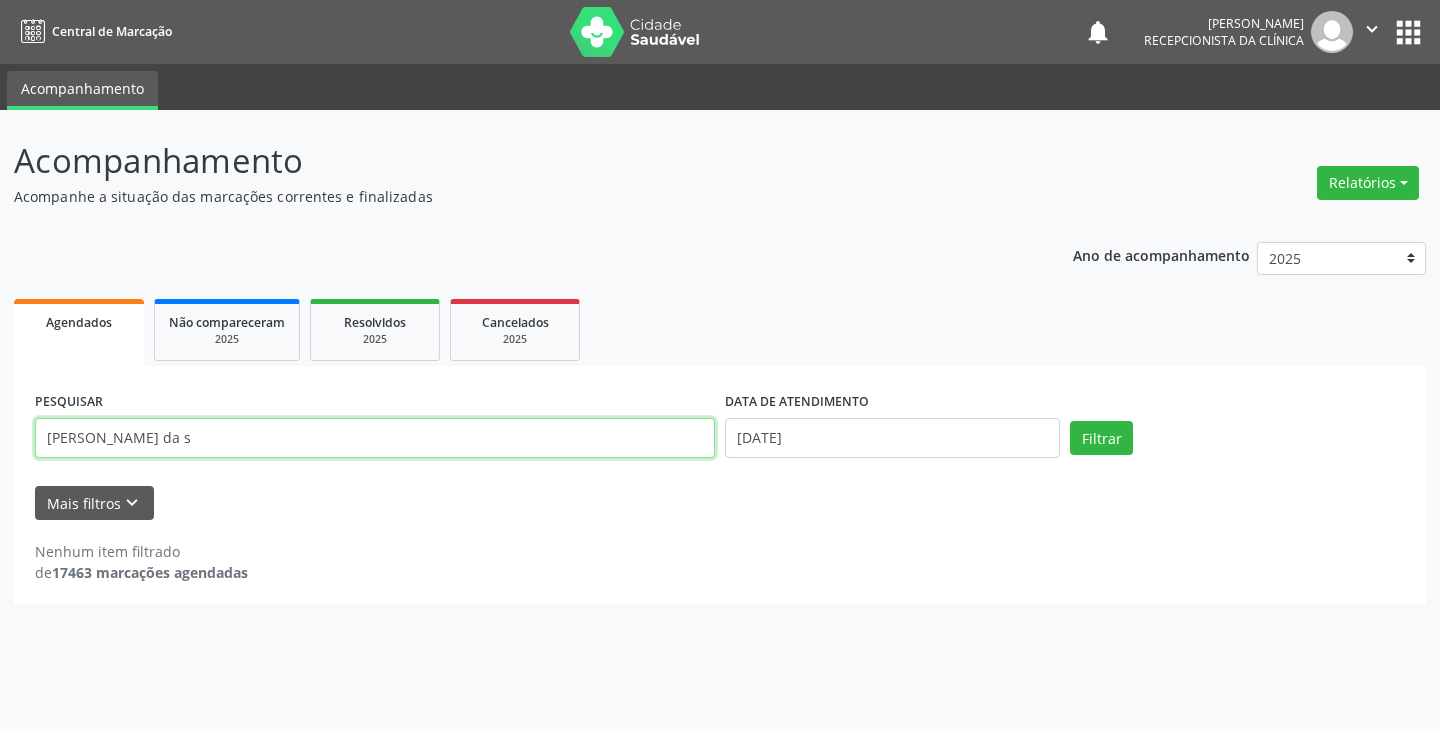 click on "Filtrar" at bounding box center (1101, 438) 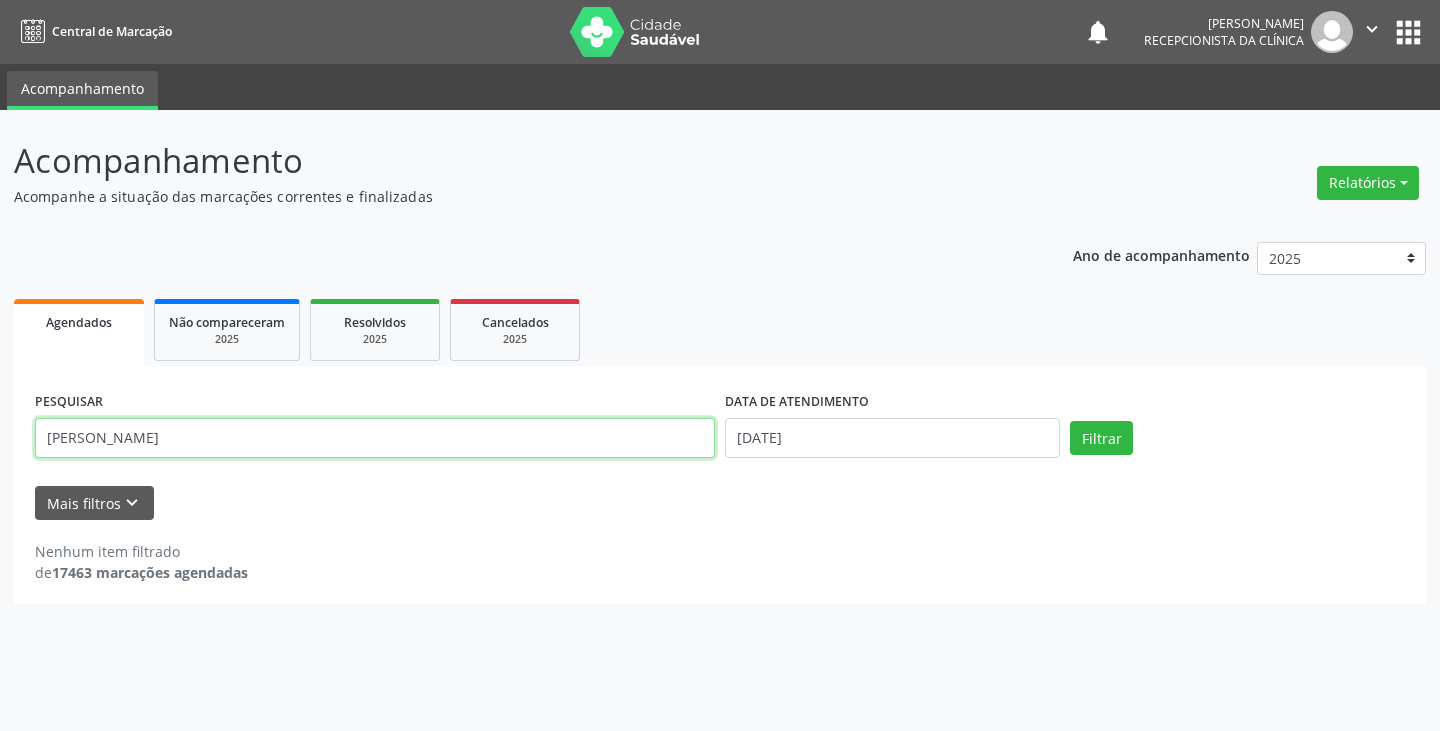 type on "[PERSON_NAME]" 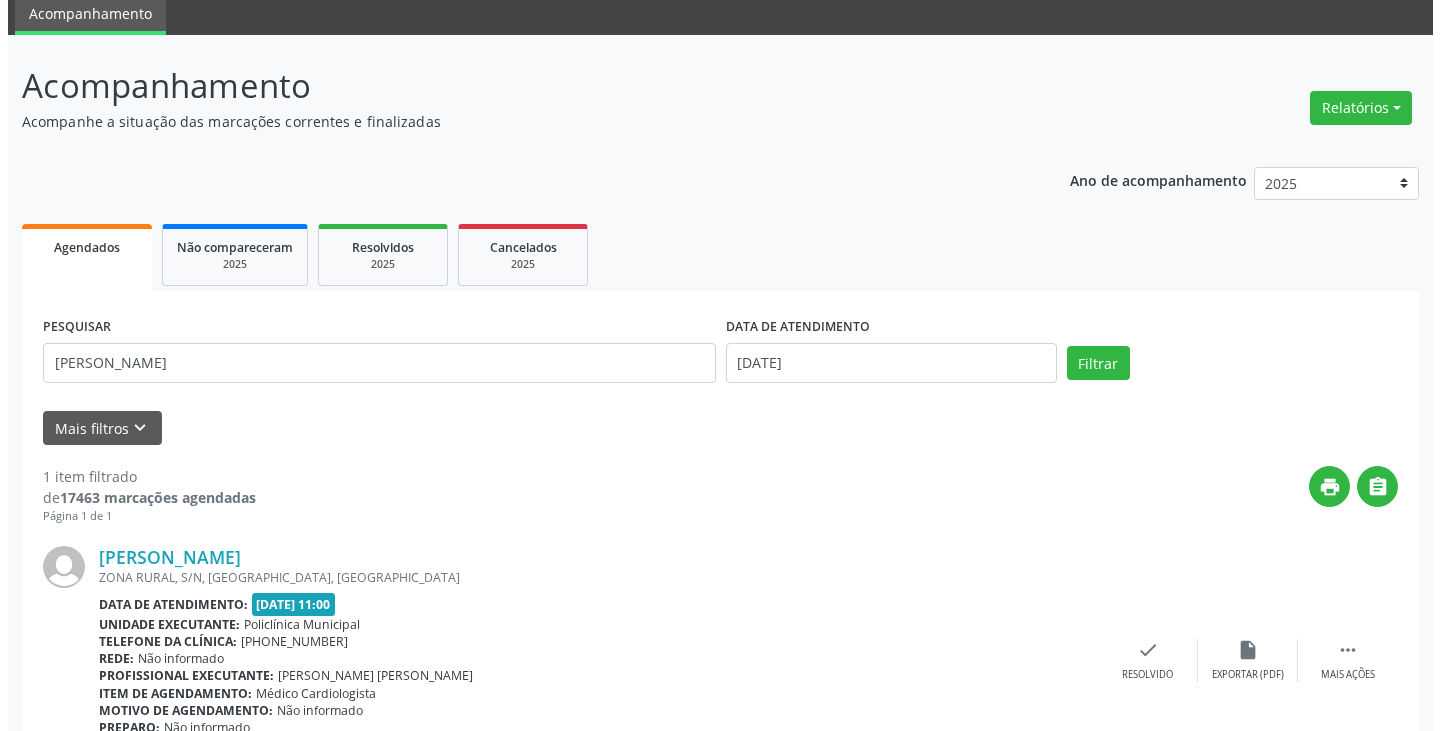 scroll, scrollTop: 174, scrollLeft: 0, axis: vertical 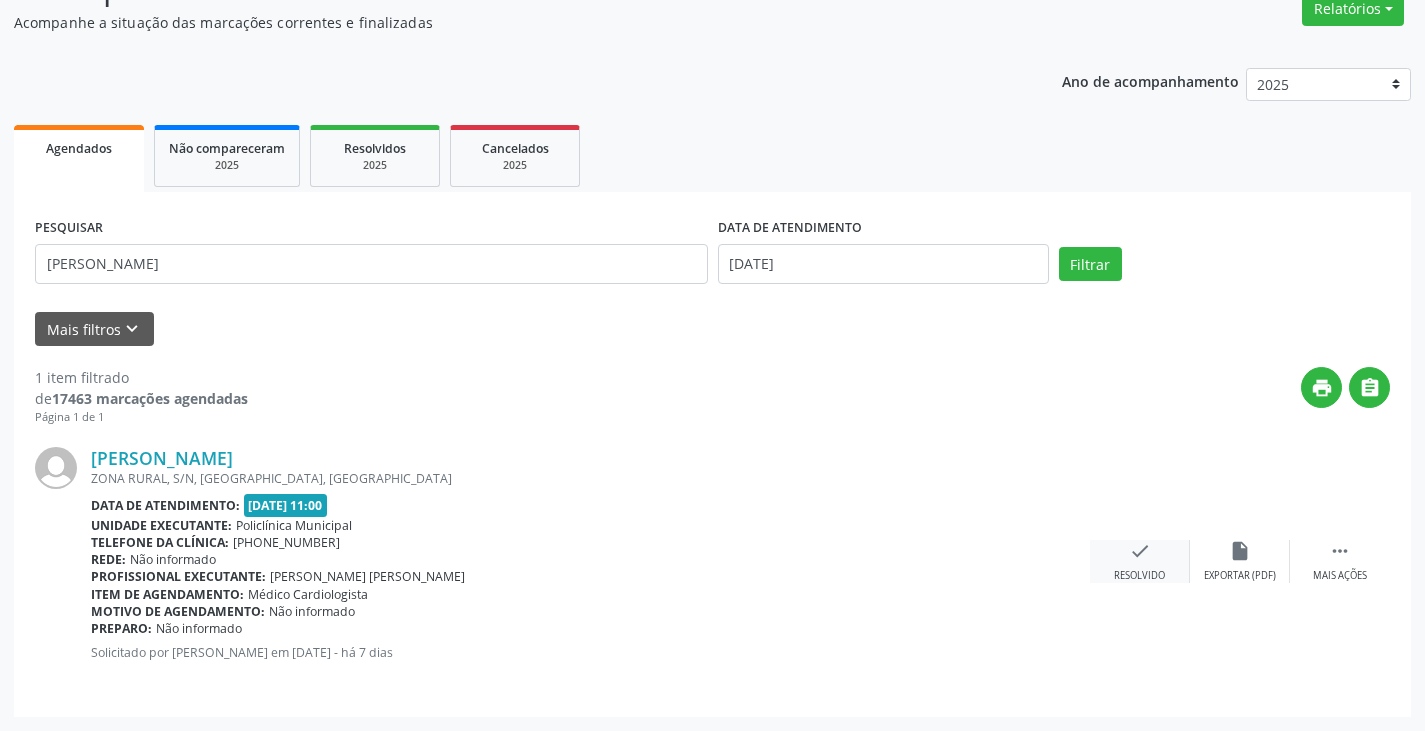 click on "Resolvido" at bounding box center (1139, 576) 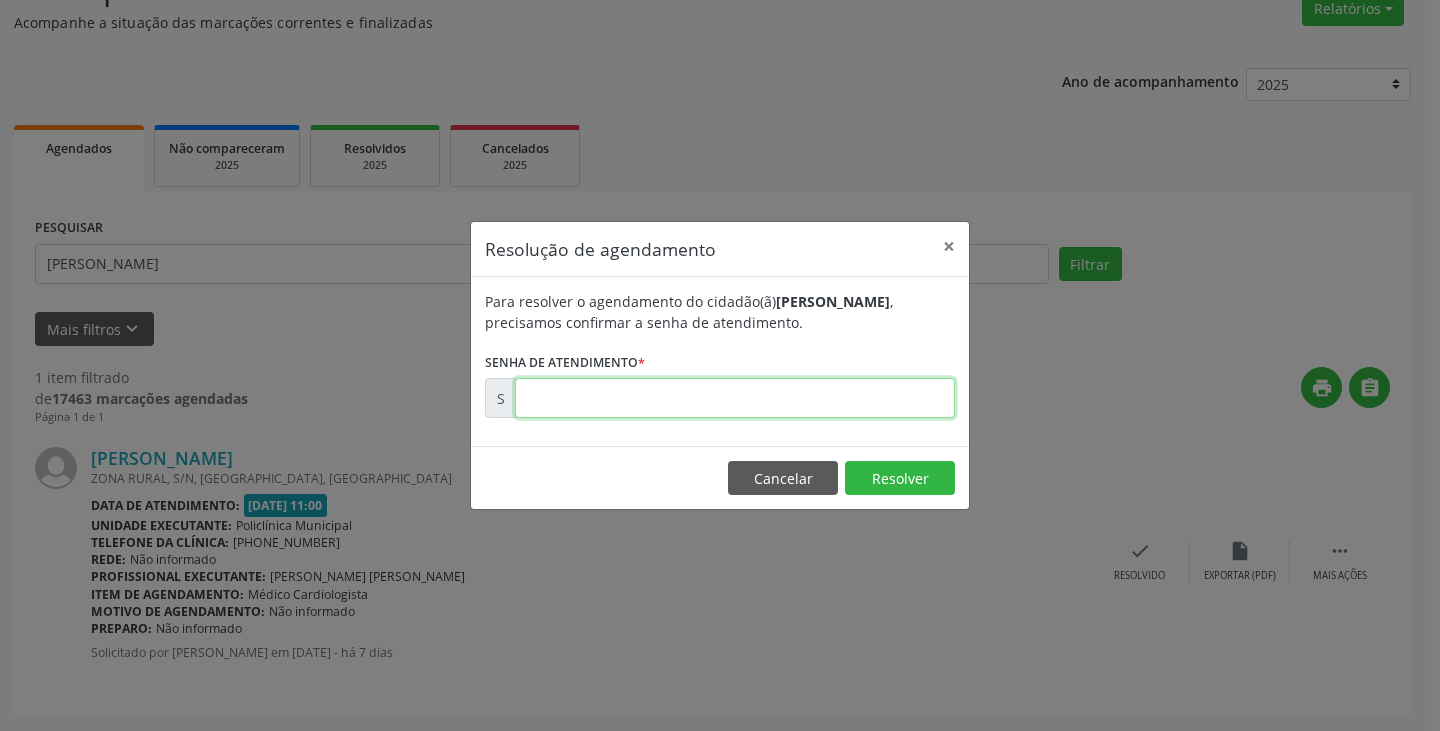 click at bounding box center [735, 398] 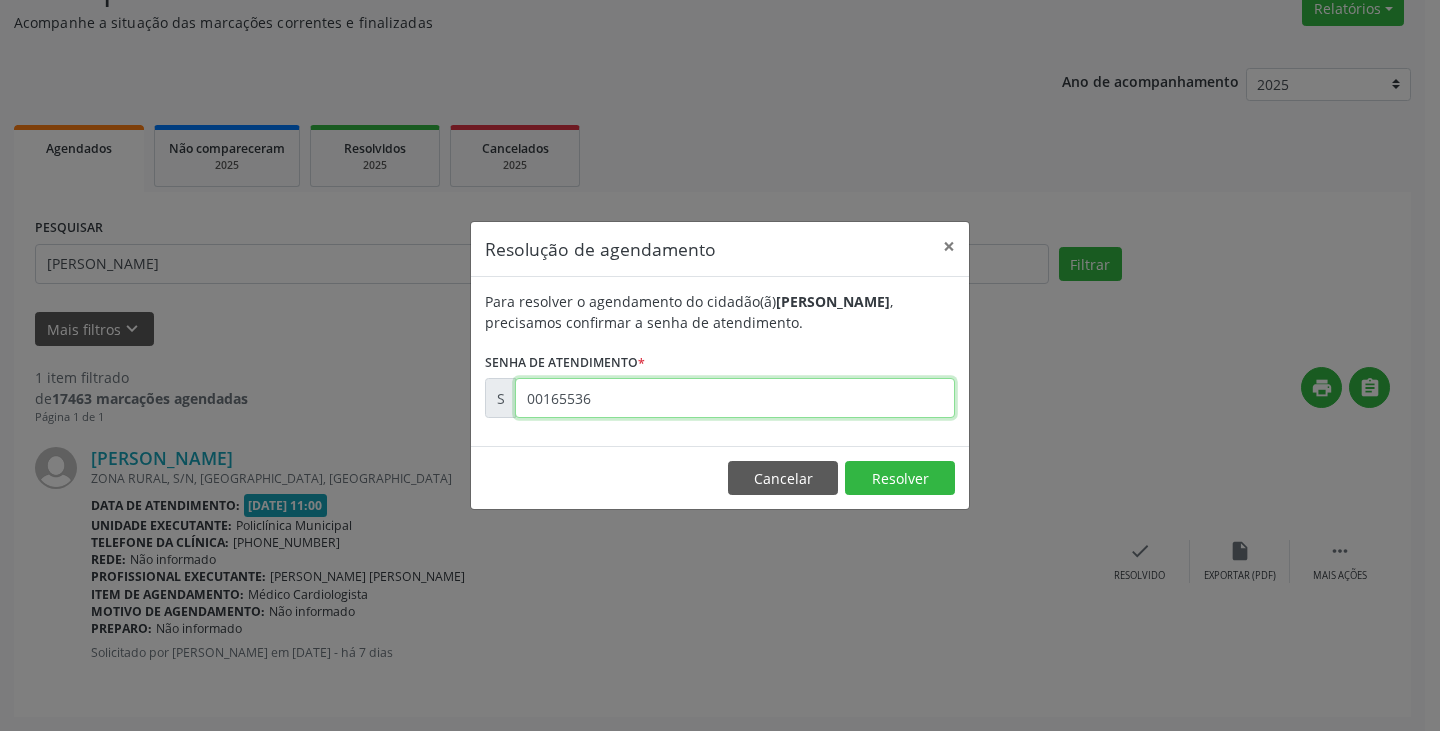type on "00165536" 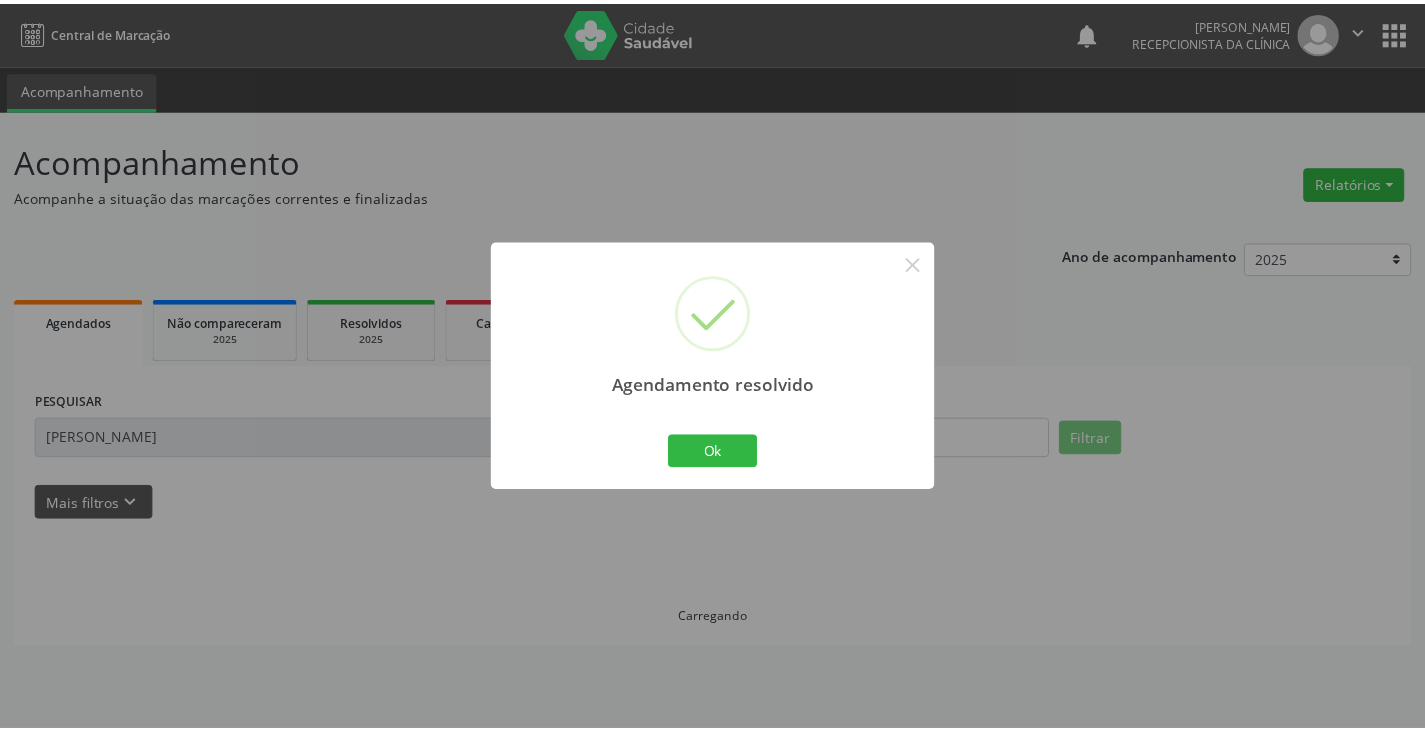 scroll, scrollTop: 0, scrollLeft: 0, axis: both 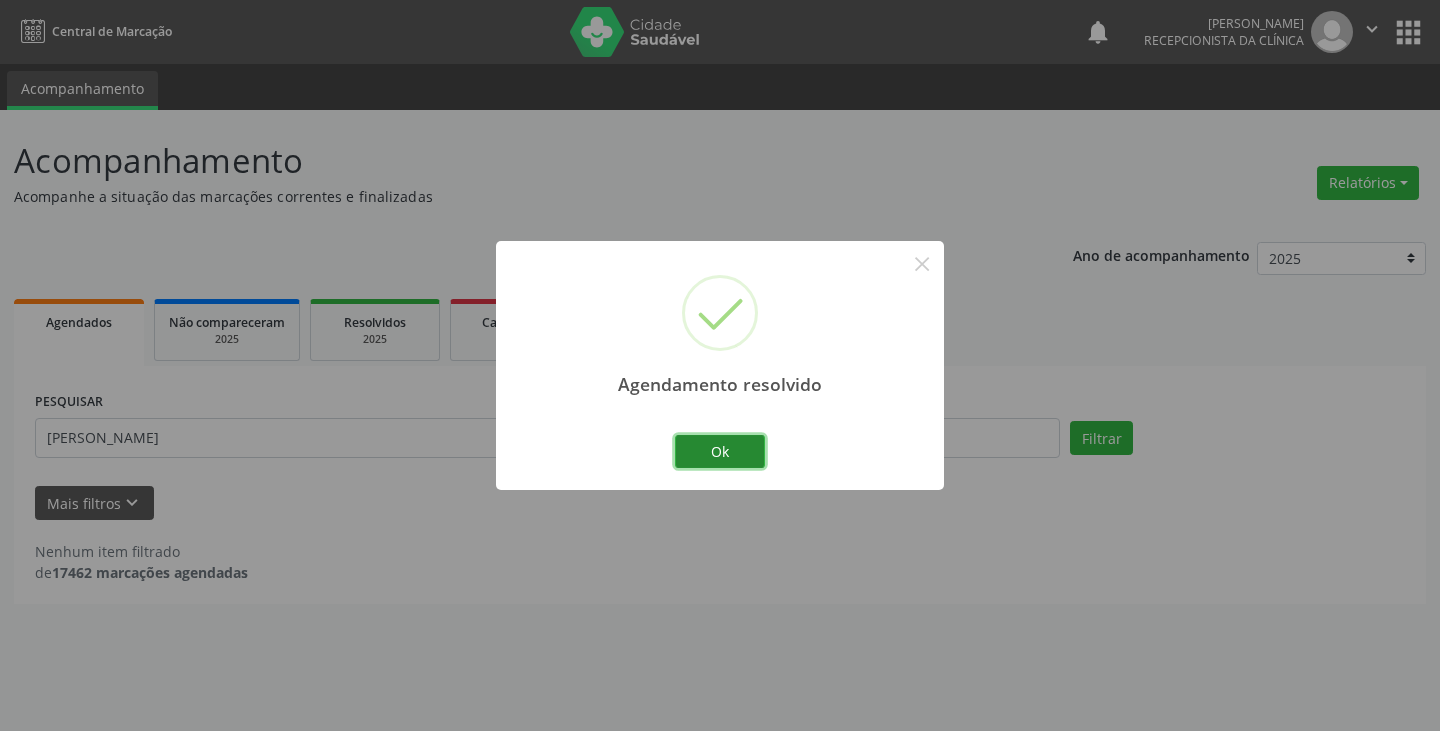 click on "Ok" at bounding box center (720, 452) 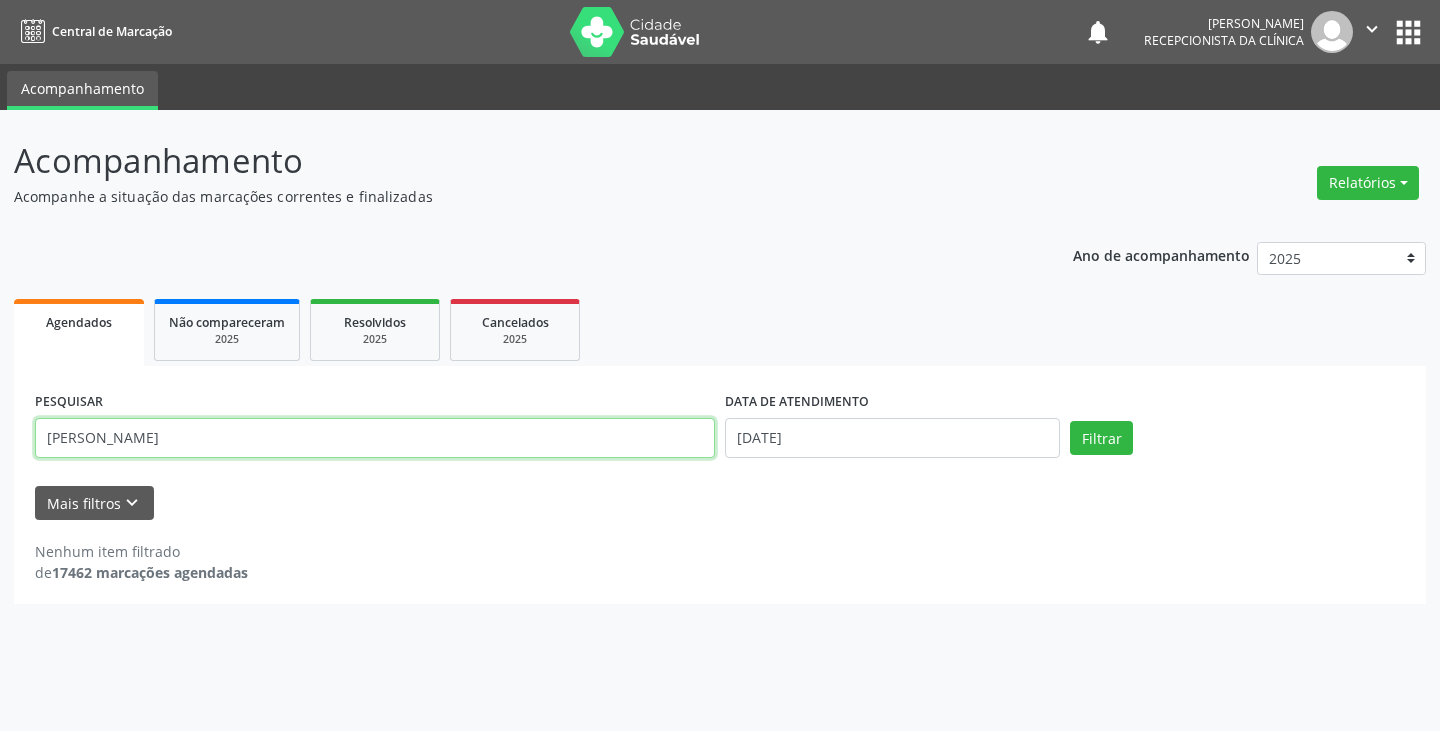 click on "[PERSON_NAME]" at bounding box center [375, 438] 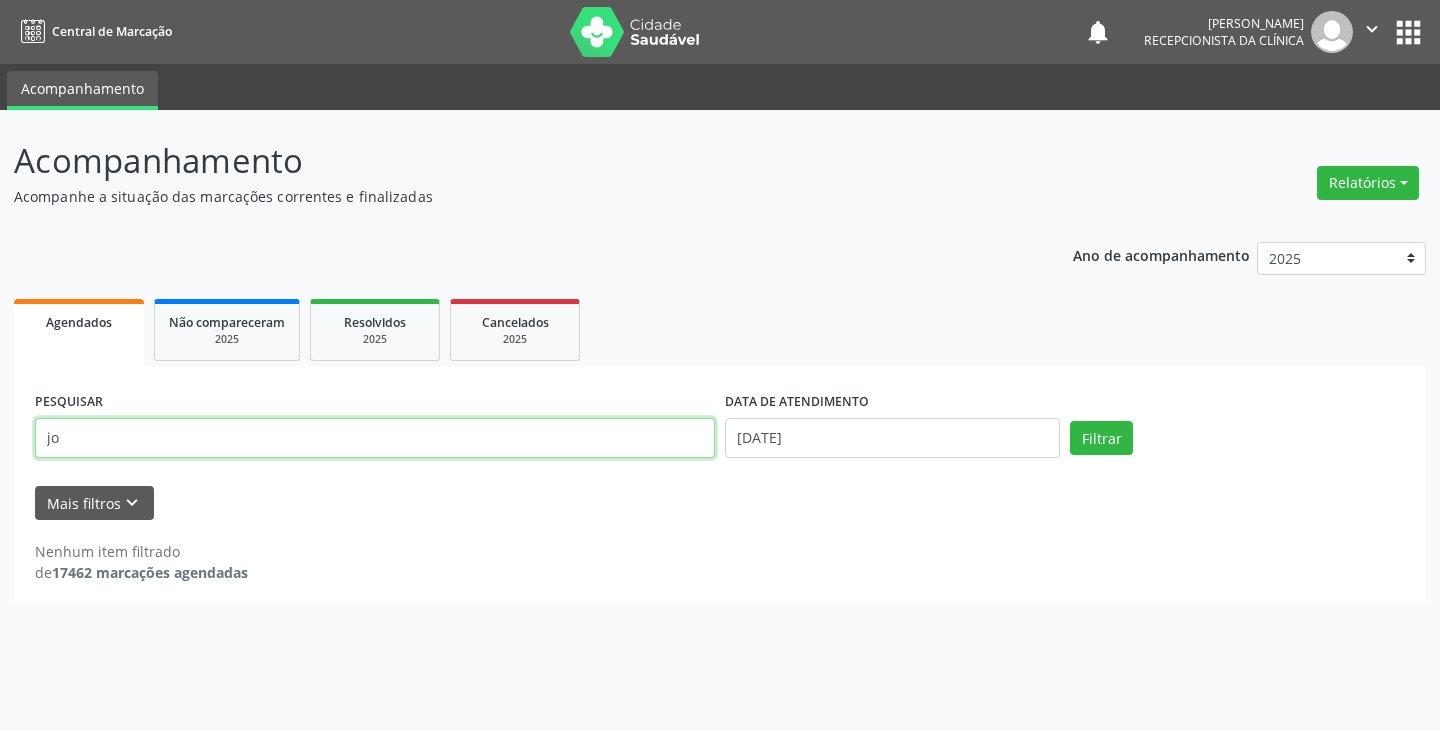 type on "j" 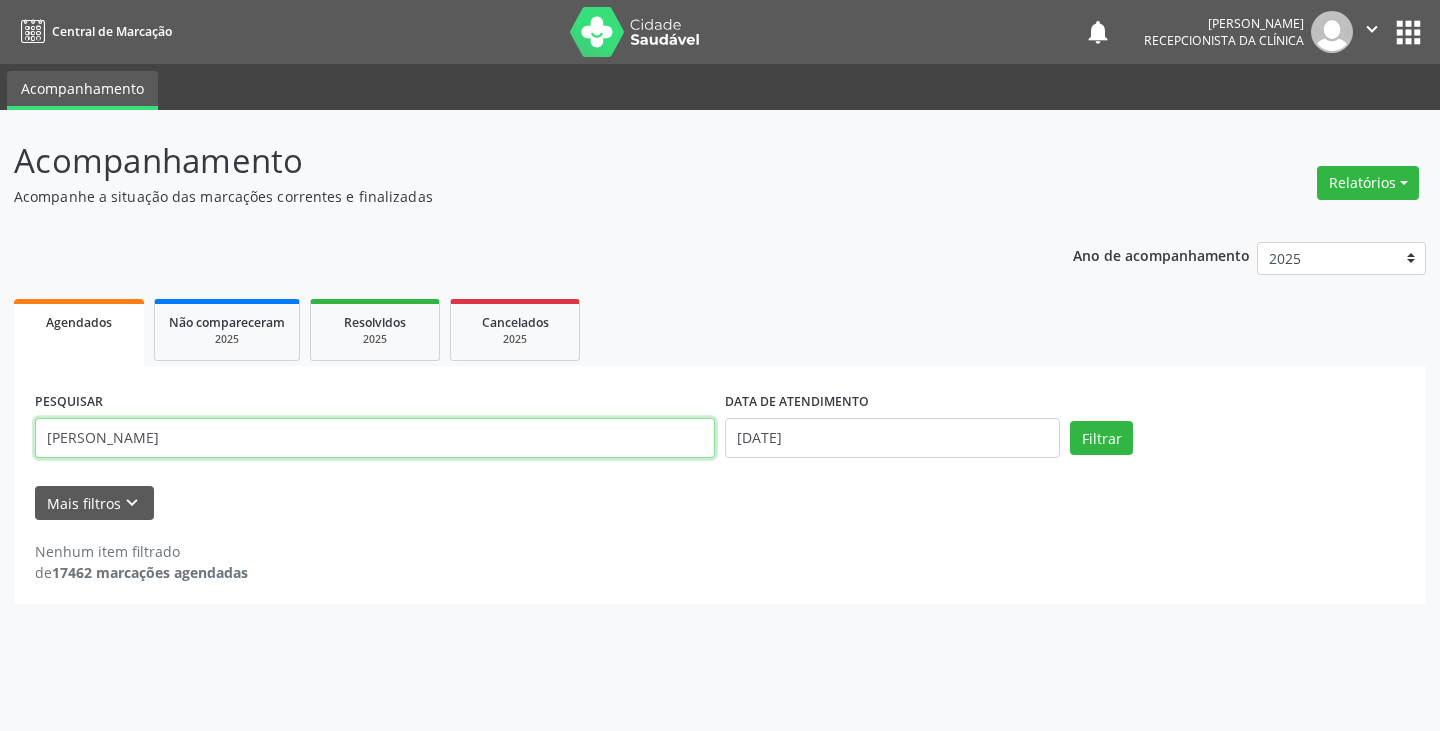 type on "[PERSON_NAME]" 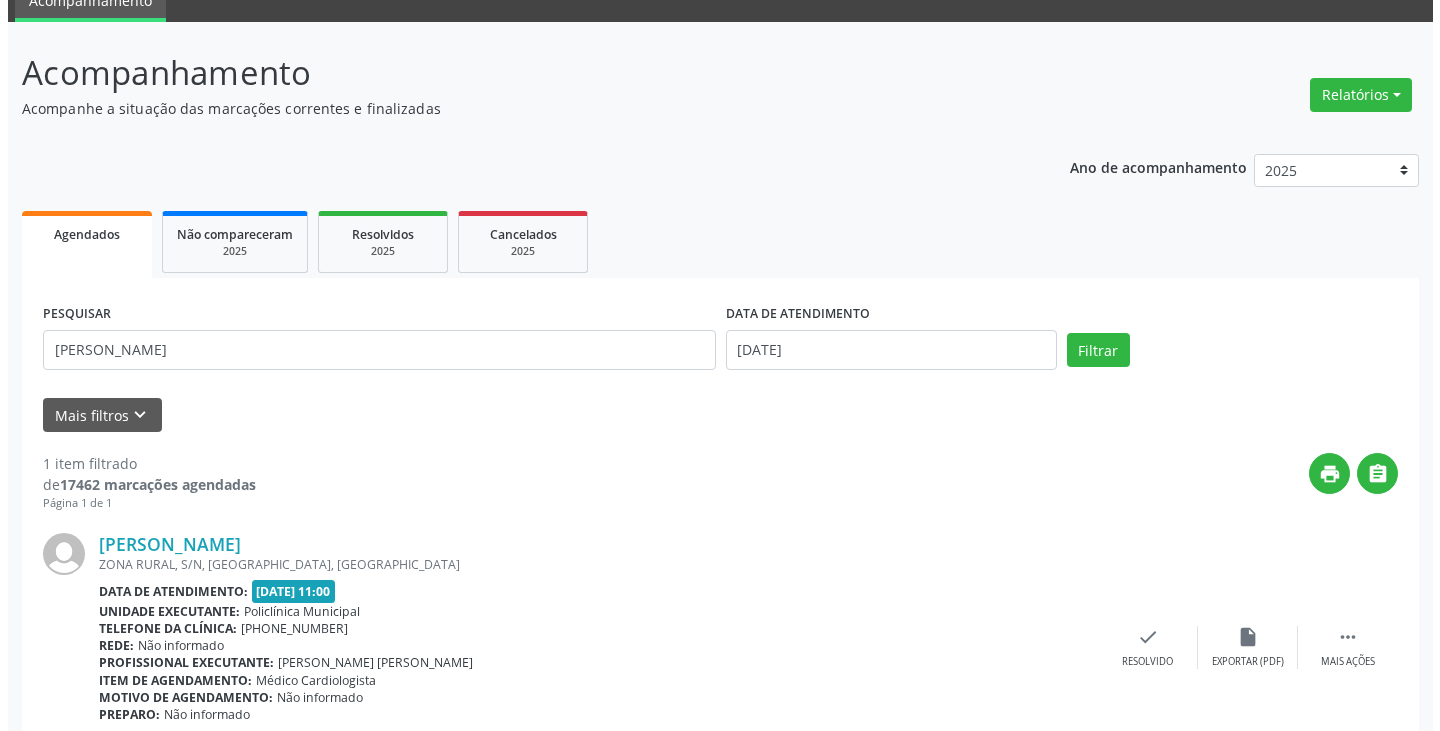 scroll, scrollTop: 174, scrollLeft: 0, axis: vertical 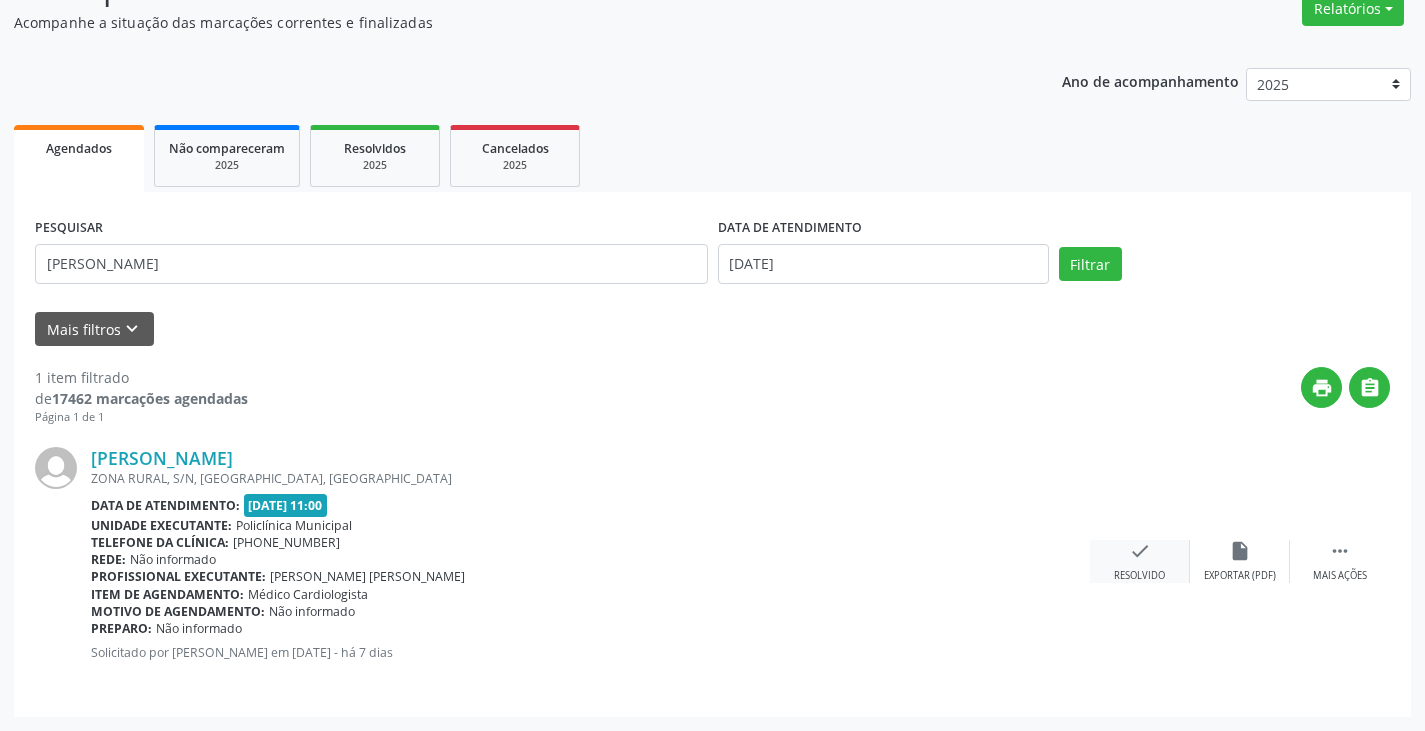 click on "check" at bounding box center (1140, 551) 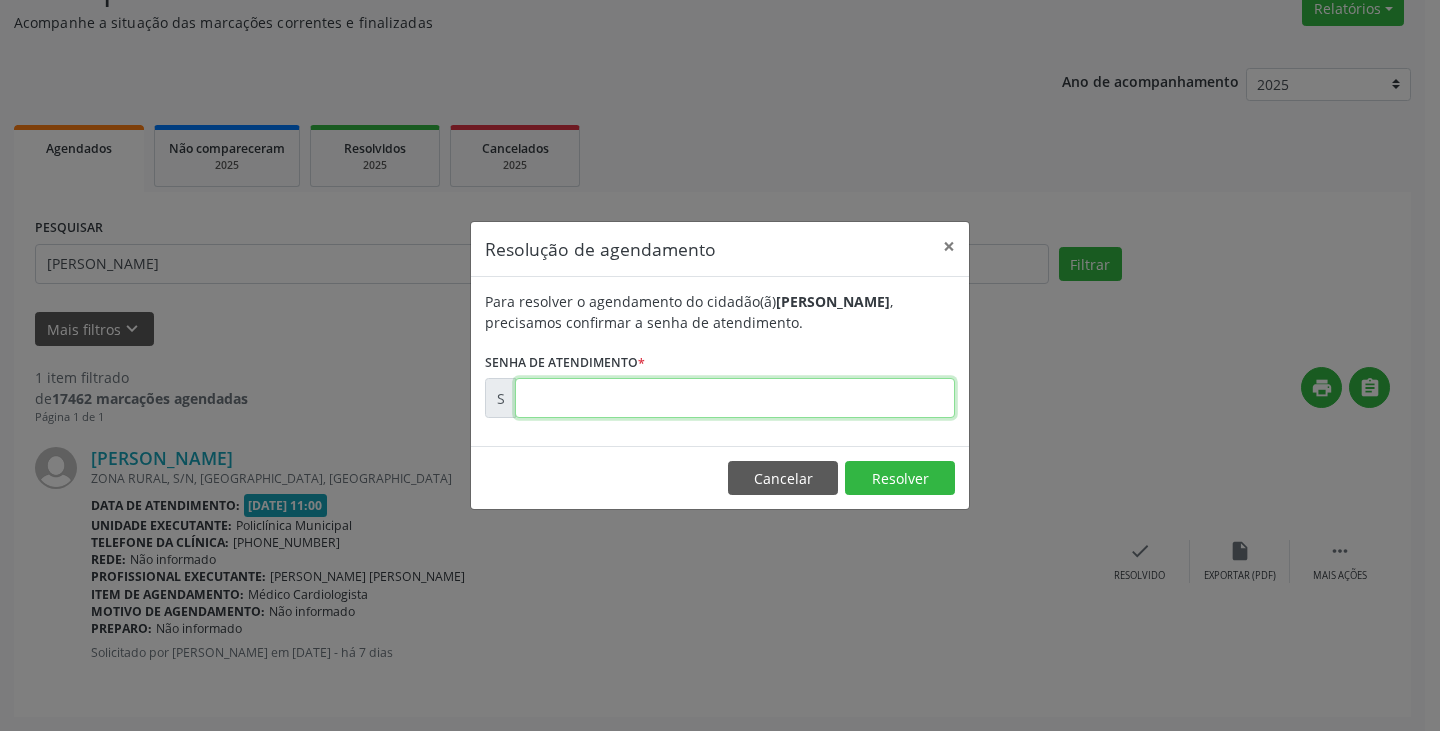click at bounding box center [735, 398] 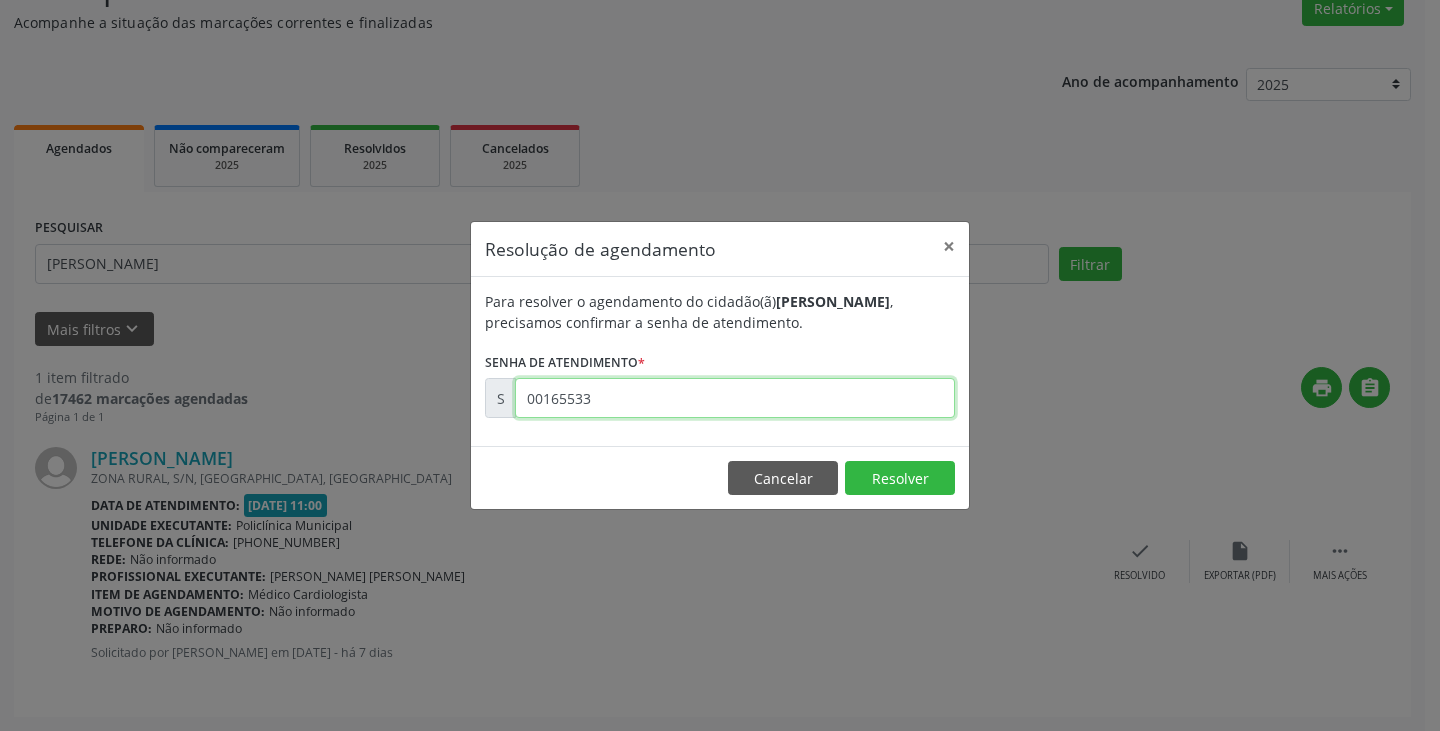 type on "00165533" 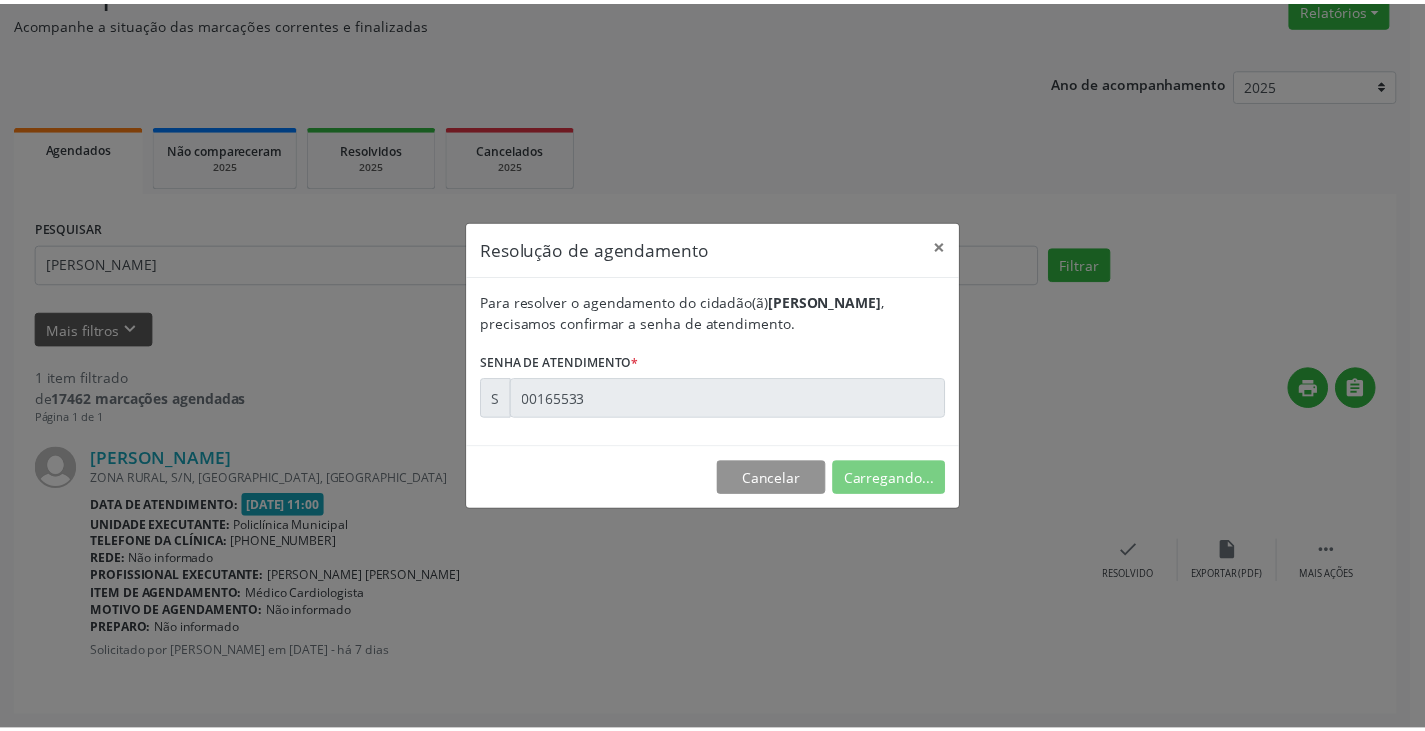 scroll, scrollTop: 0, scrollLeft: 0, axis: both 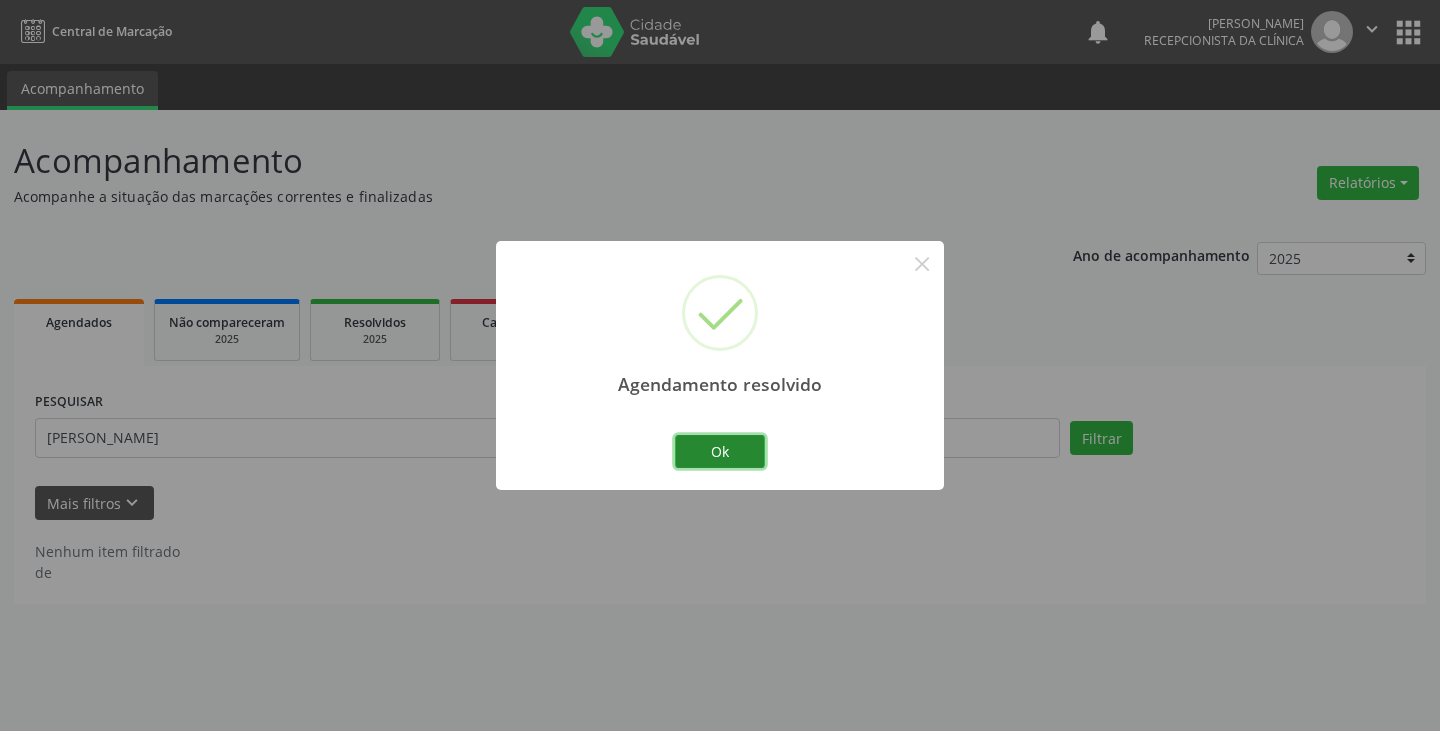 click on "Ok" at bounding box center (720, 452) 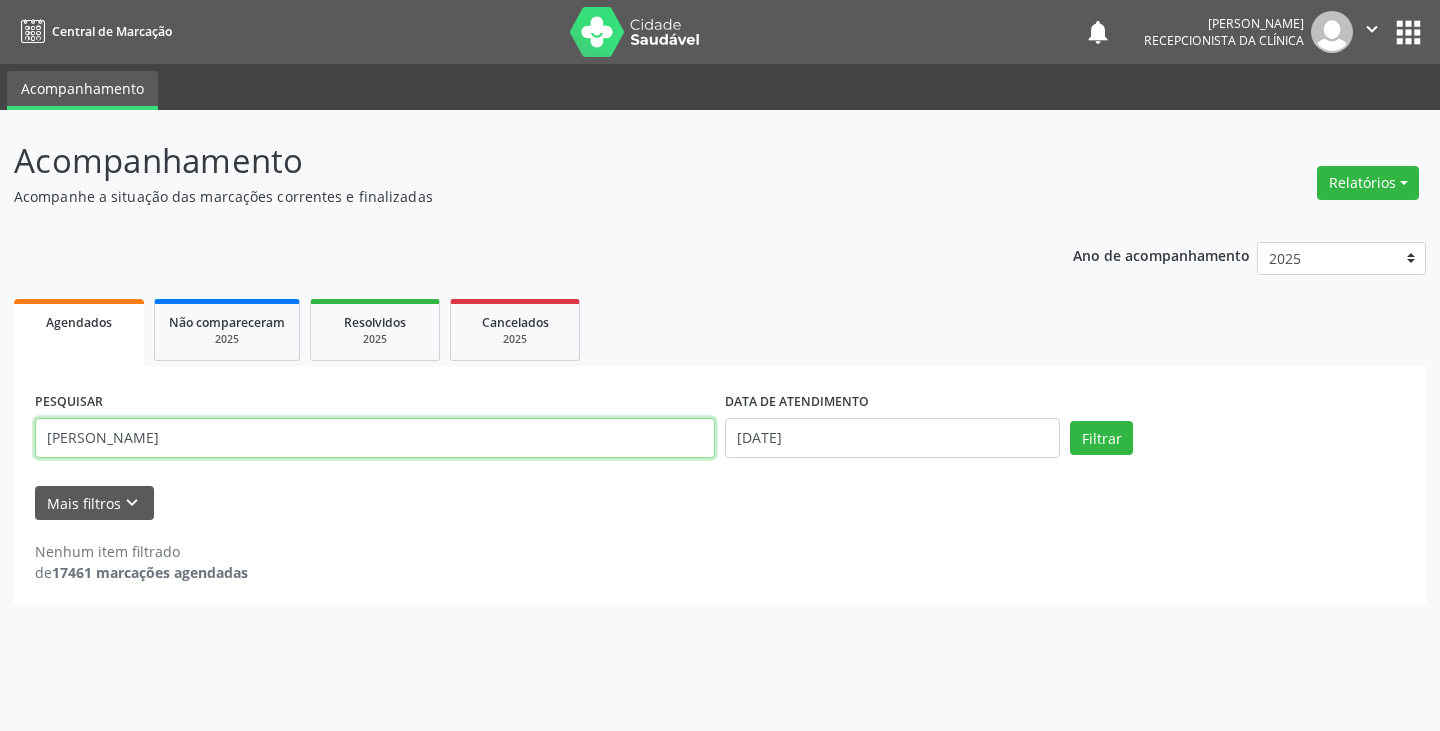 click on "[PERSON_NAME]" at bounding box center (375, 438) 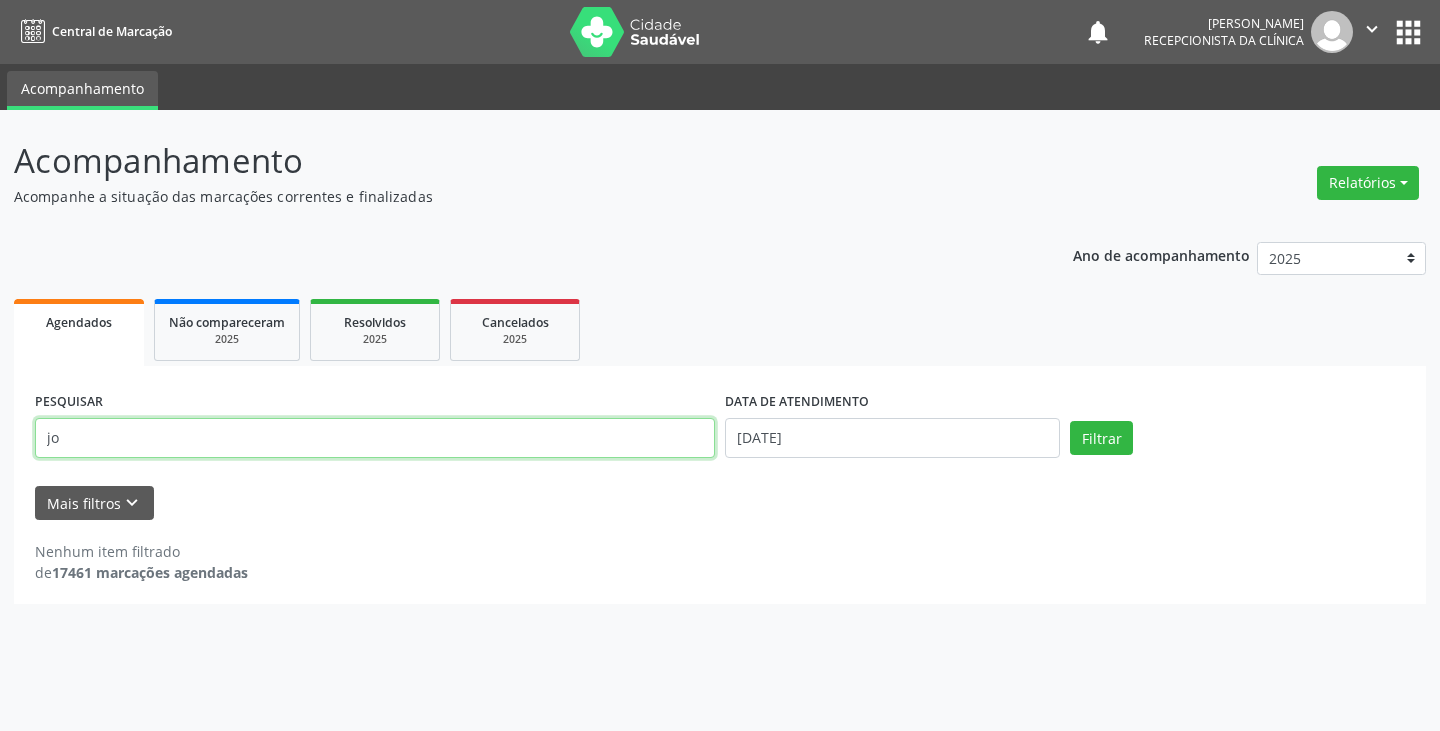 type on "j" 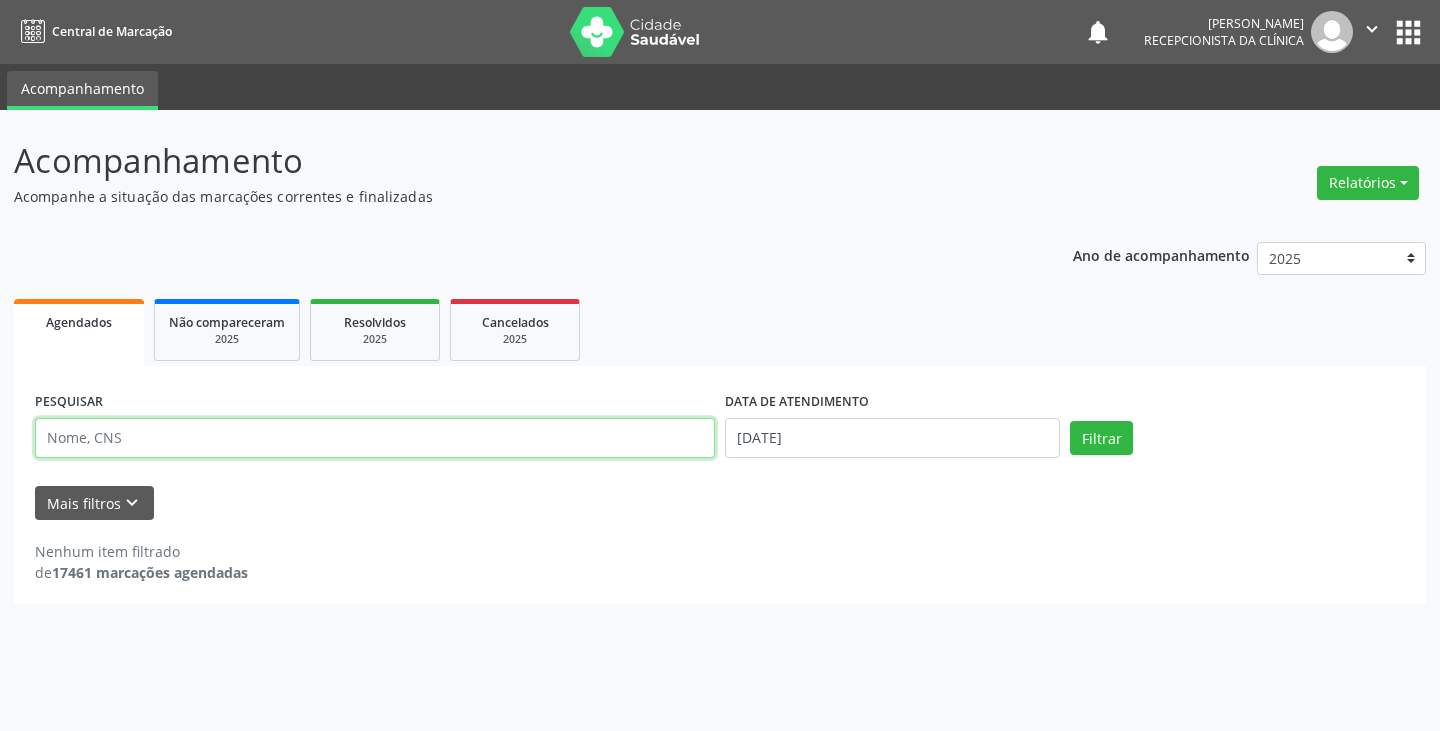 click at bounding box center (375, 438) 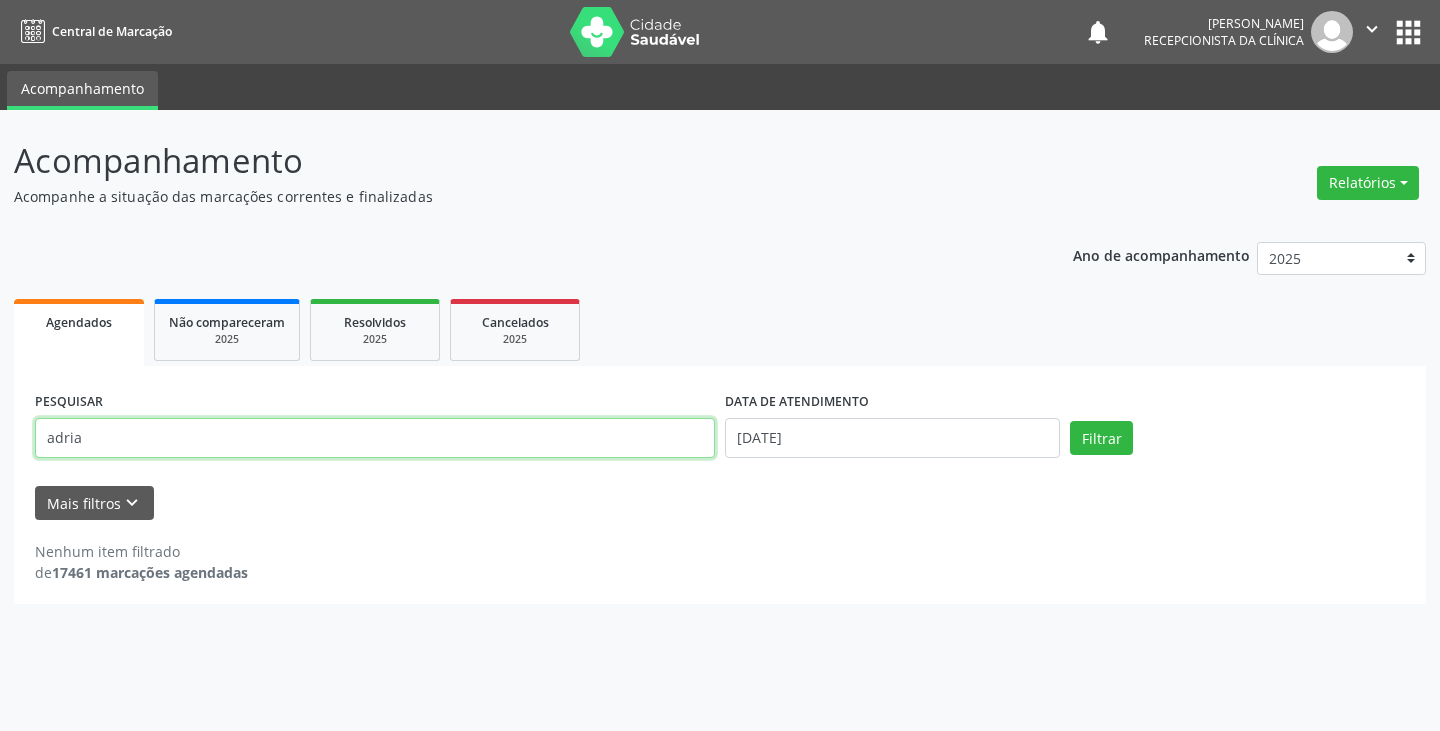 type on "adria" 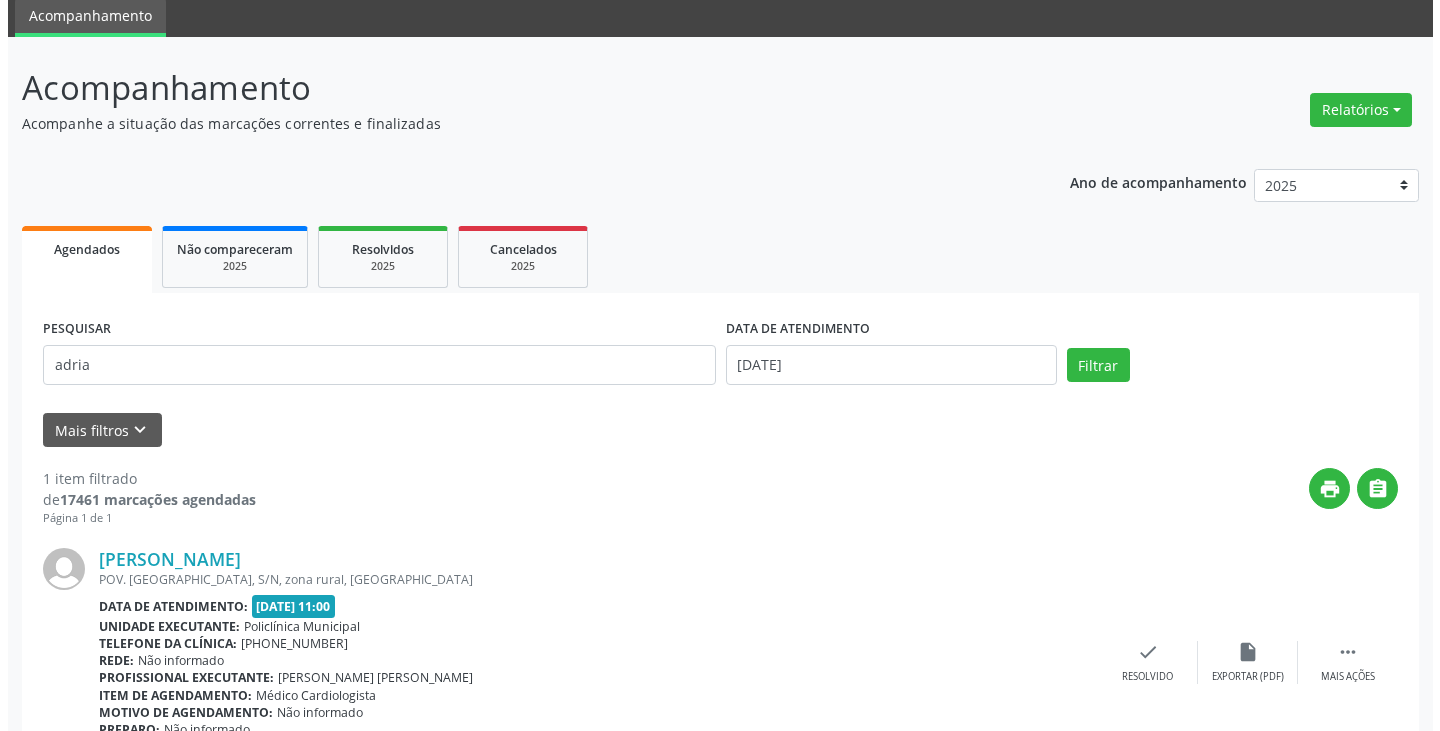 scroll, scrollTop: 174, scrollLeft: 0, axis: vertical 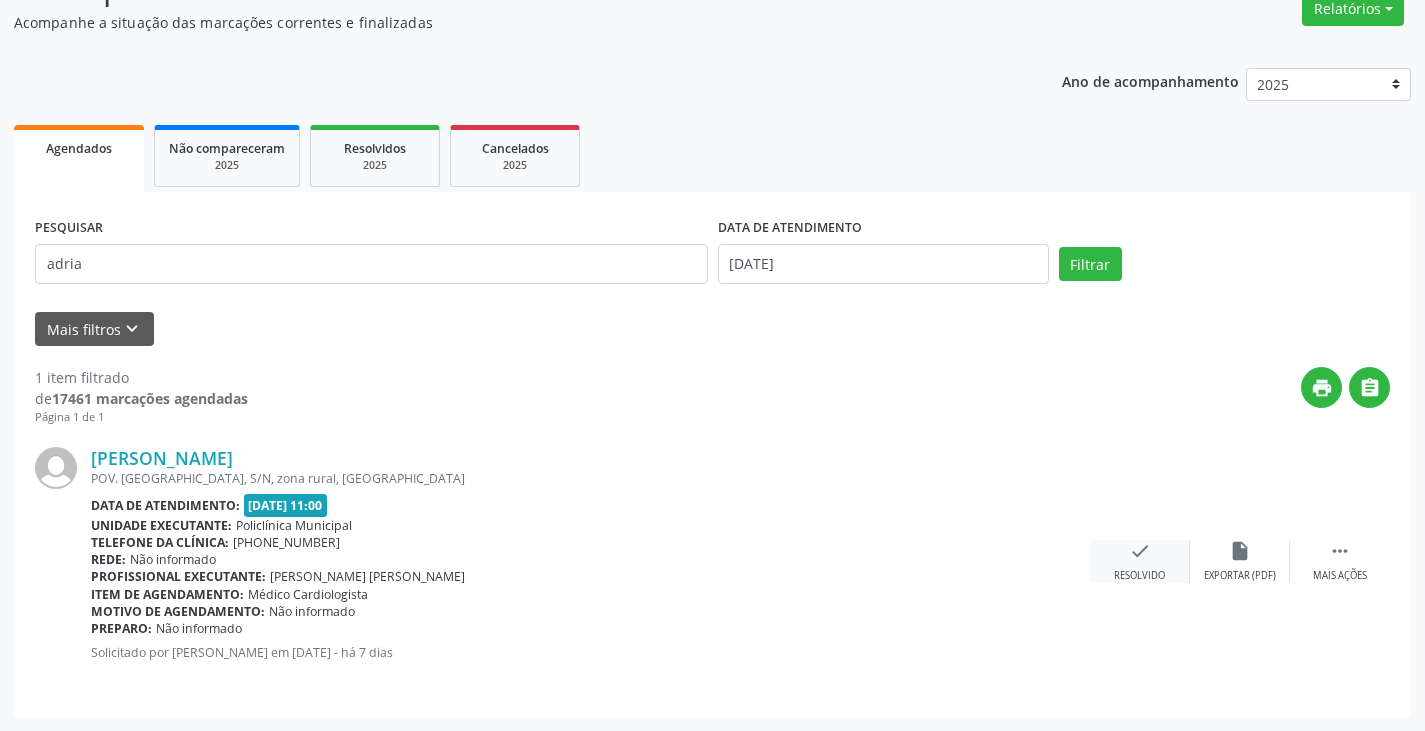 click on "check" at bounding box center [1140, 551] 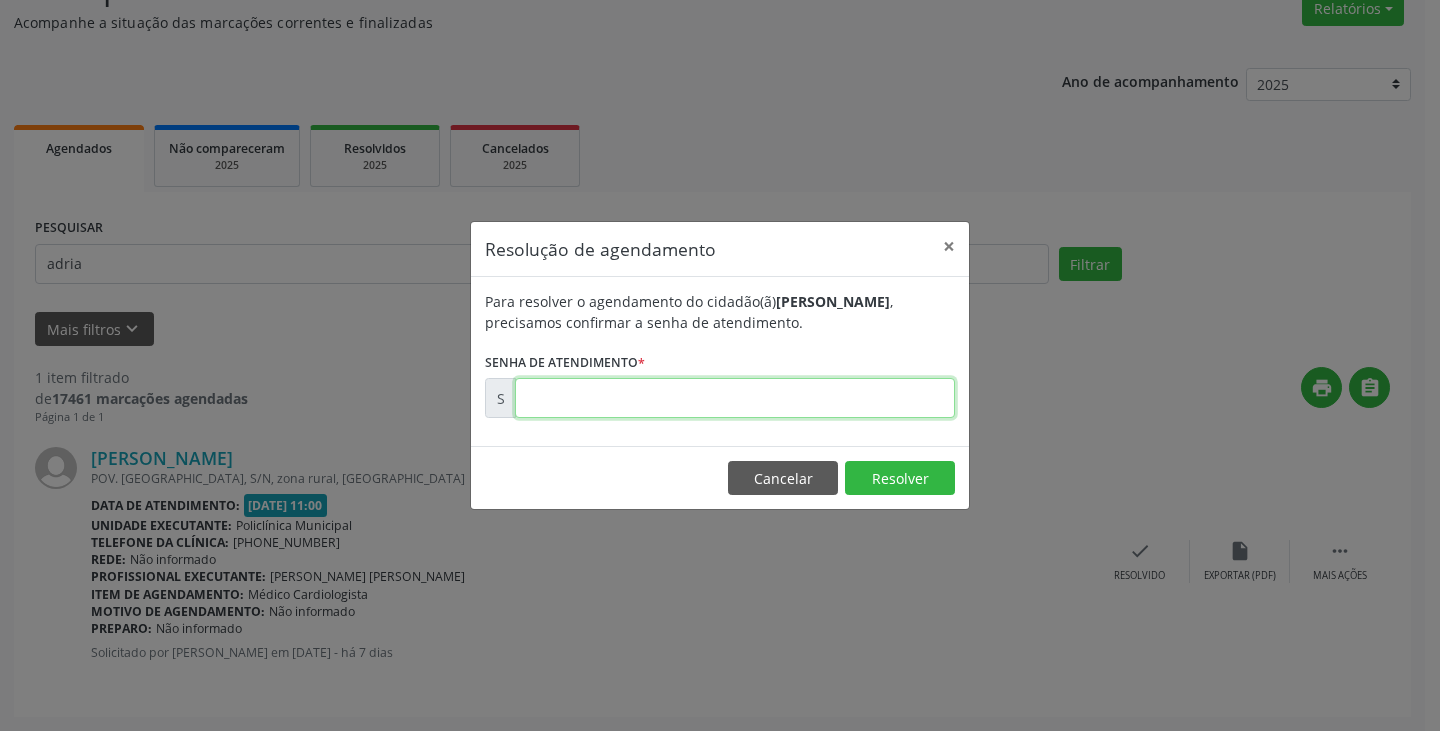 click at bounding box center [735, 398] 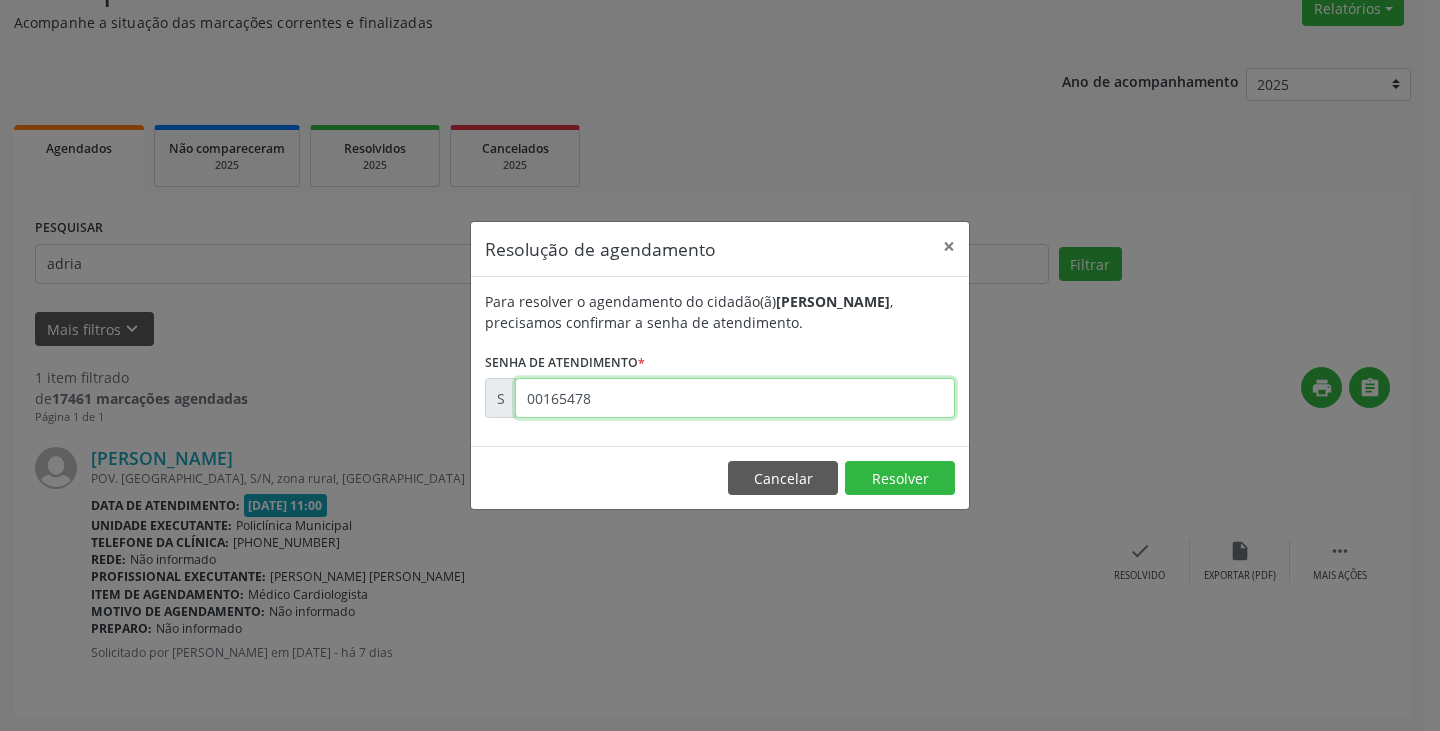 type on "00165478" 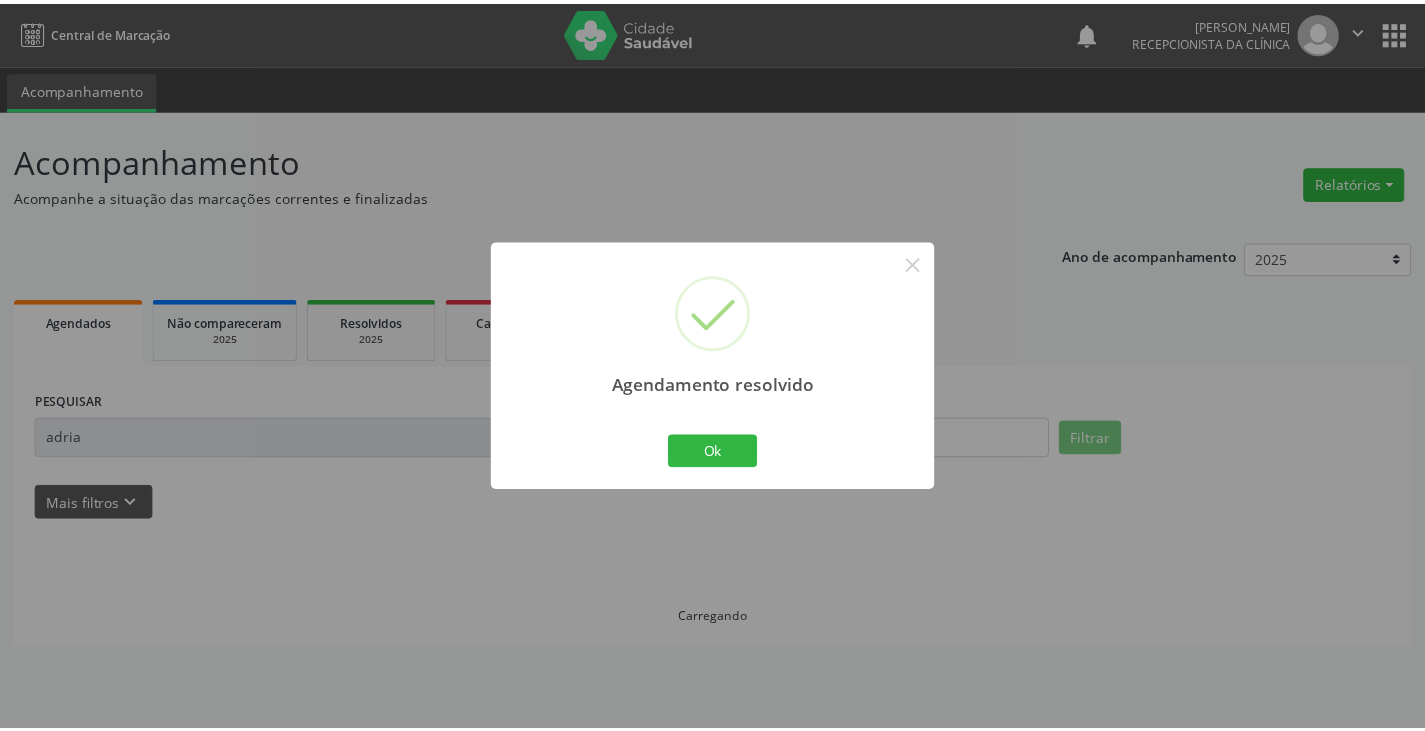 scroll, scrollTop: 0, scrollLeft: 0, axis: both 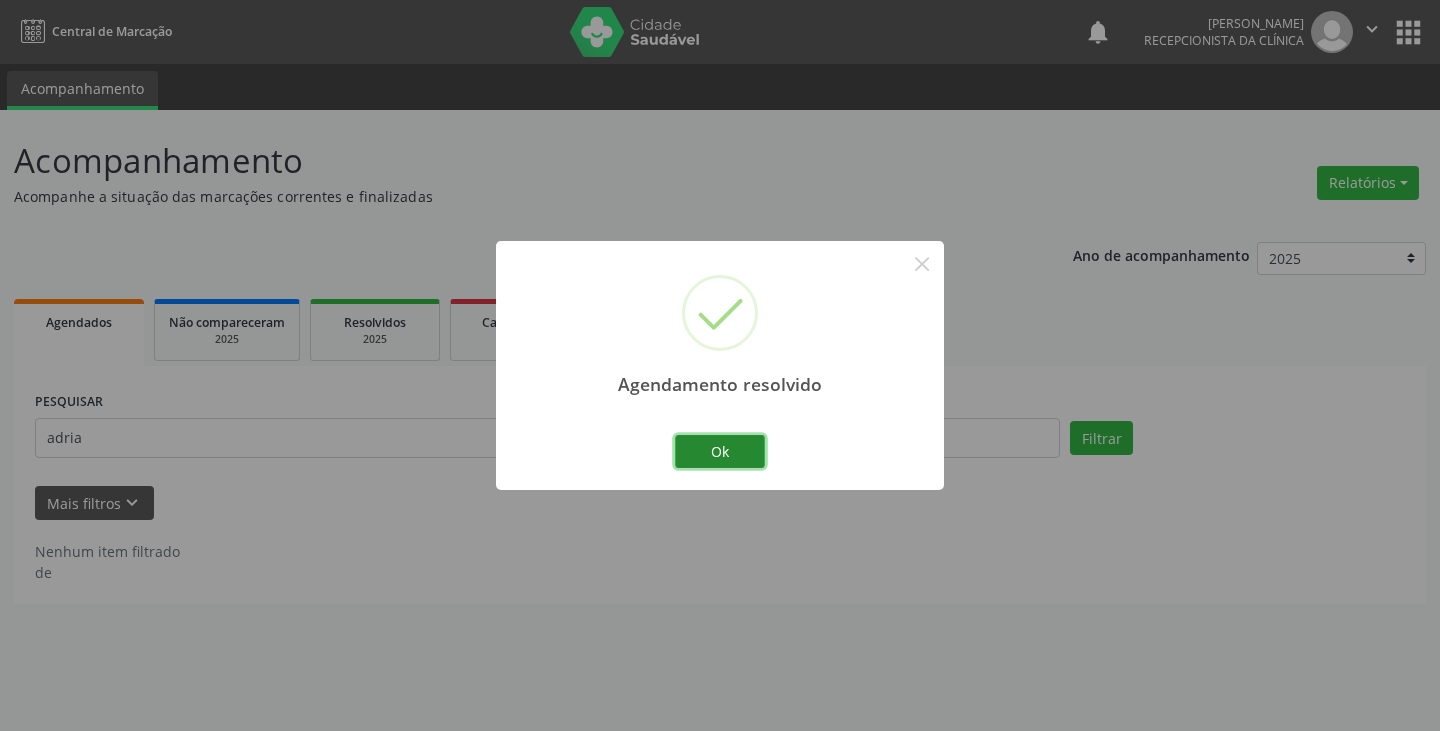 click on "Ok" at bounding box center [720, 452] 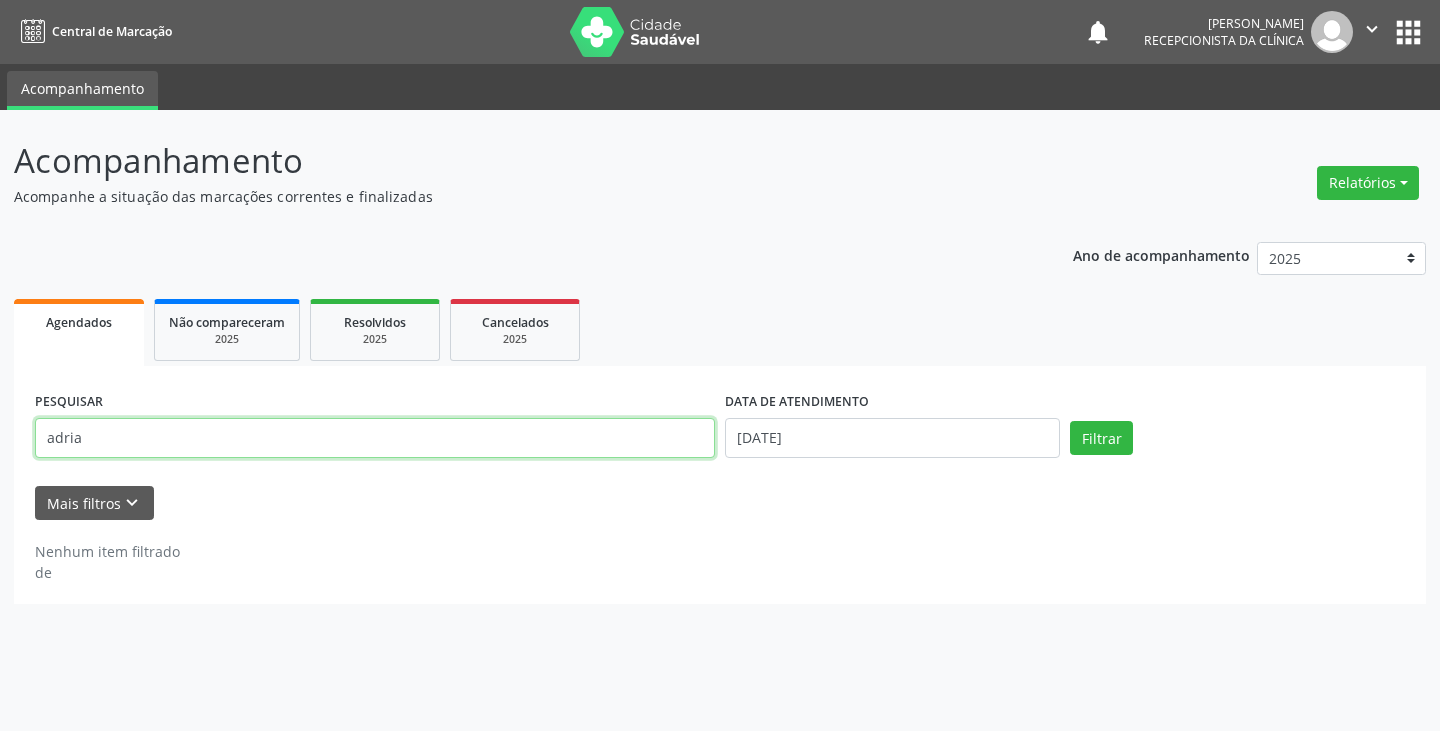 click on "adria" at bounding box center [375, 438] 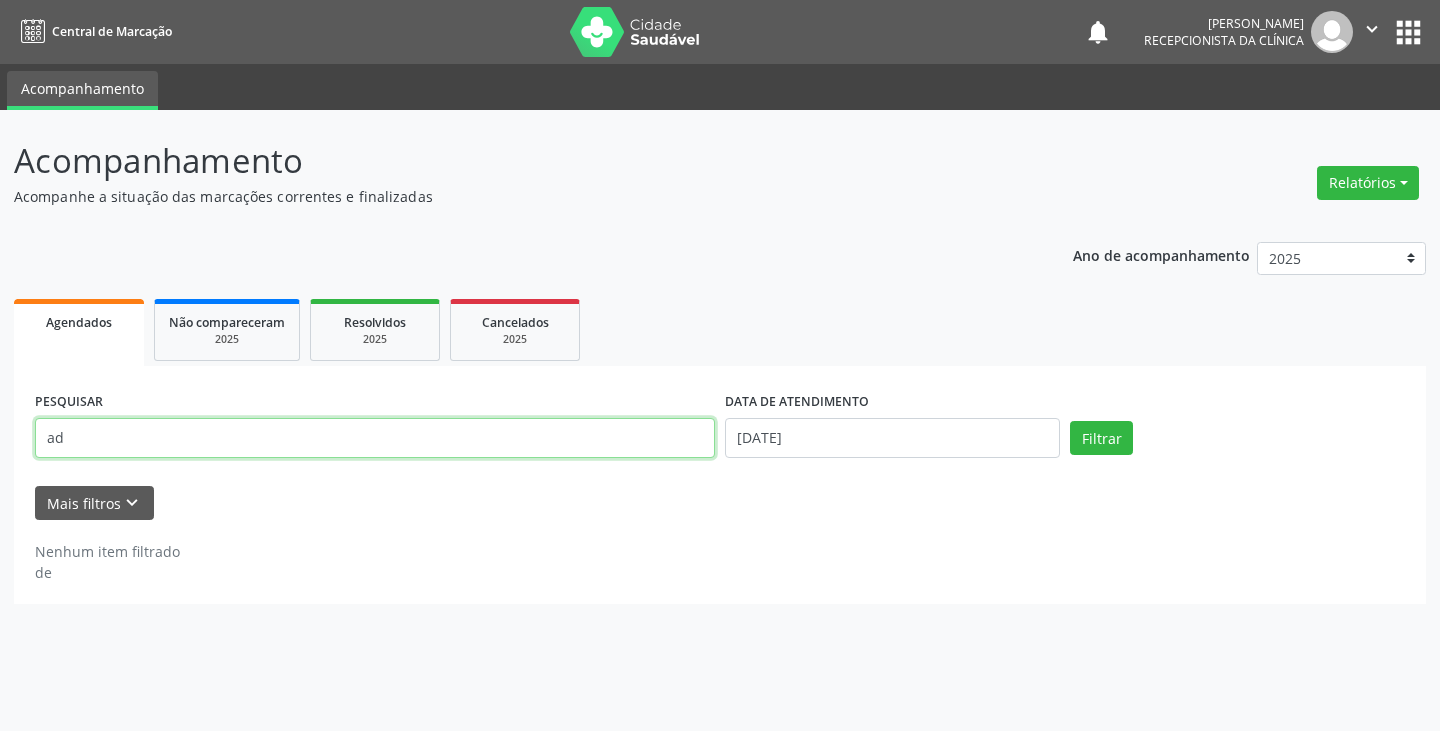 type on "a" 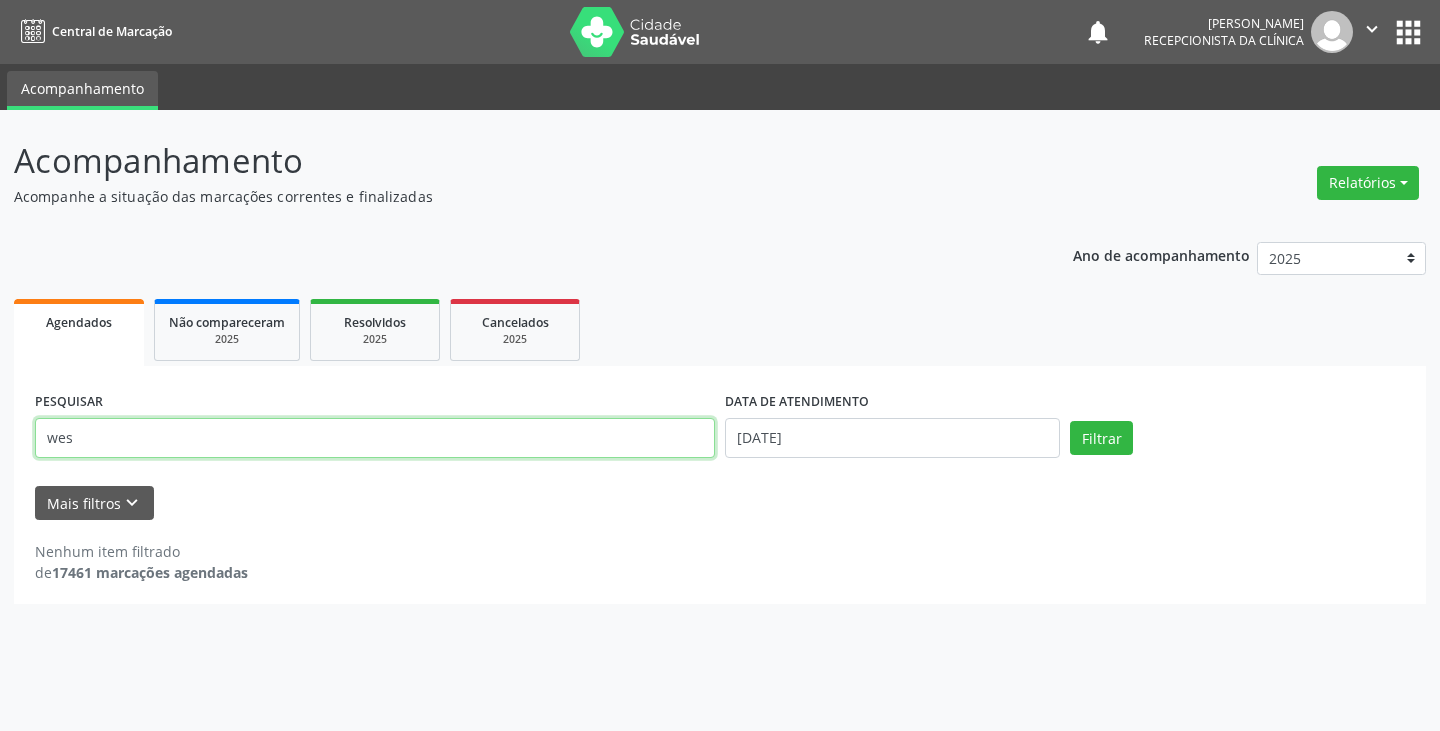 type on "wes" 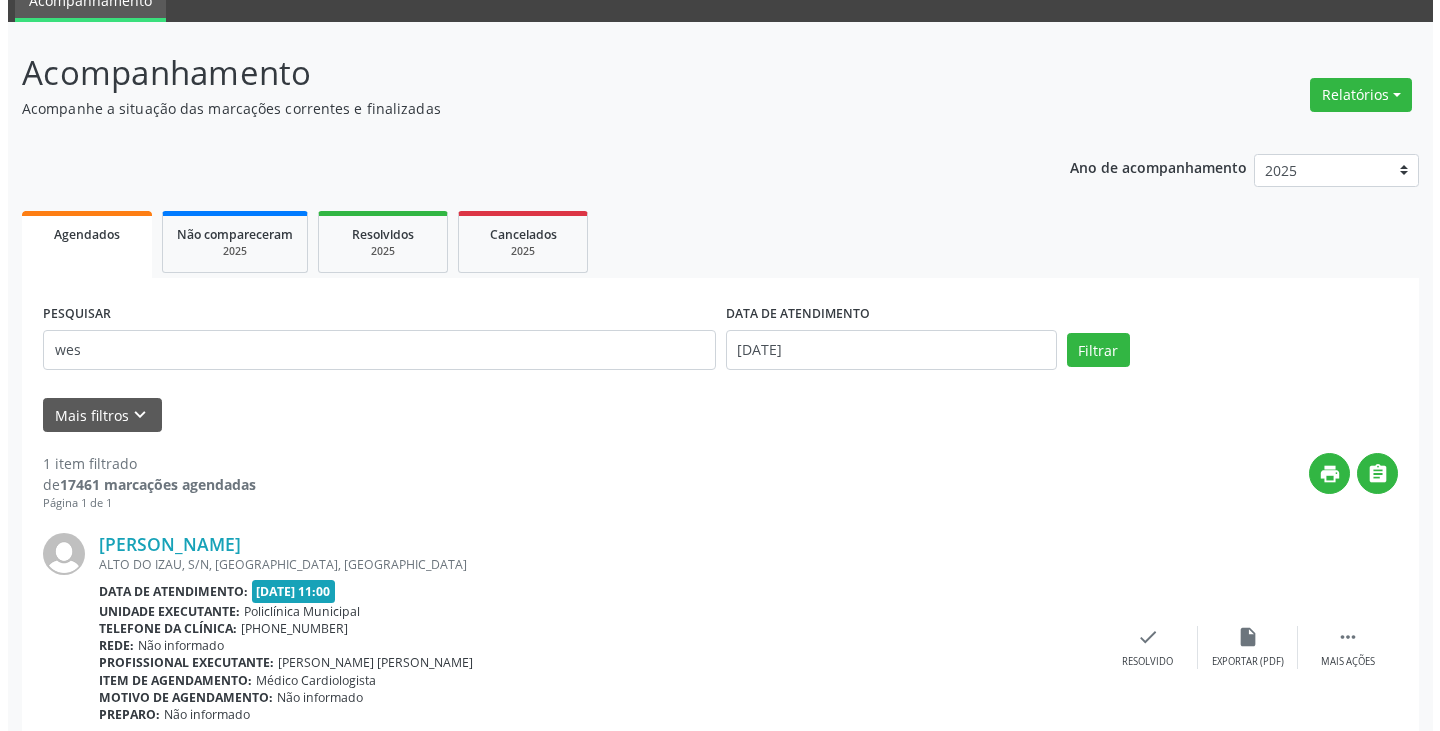 scroll, scrollTop: 174, scrollLeft: 0, axis: vertical 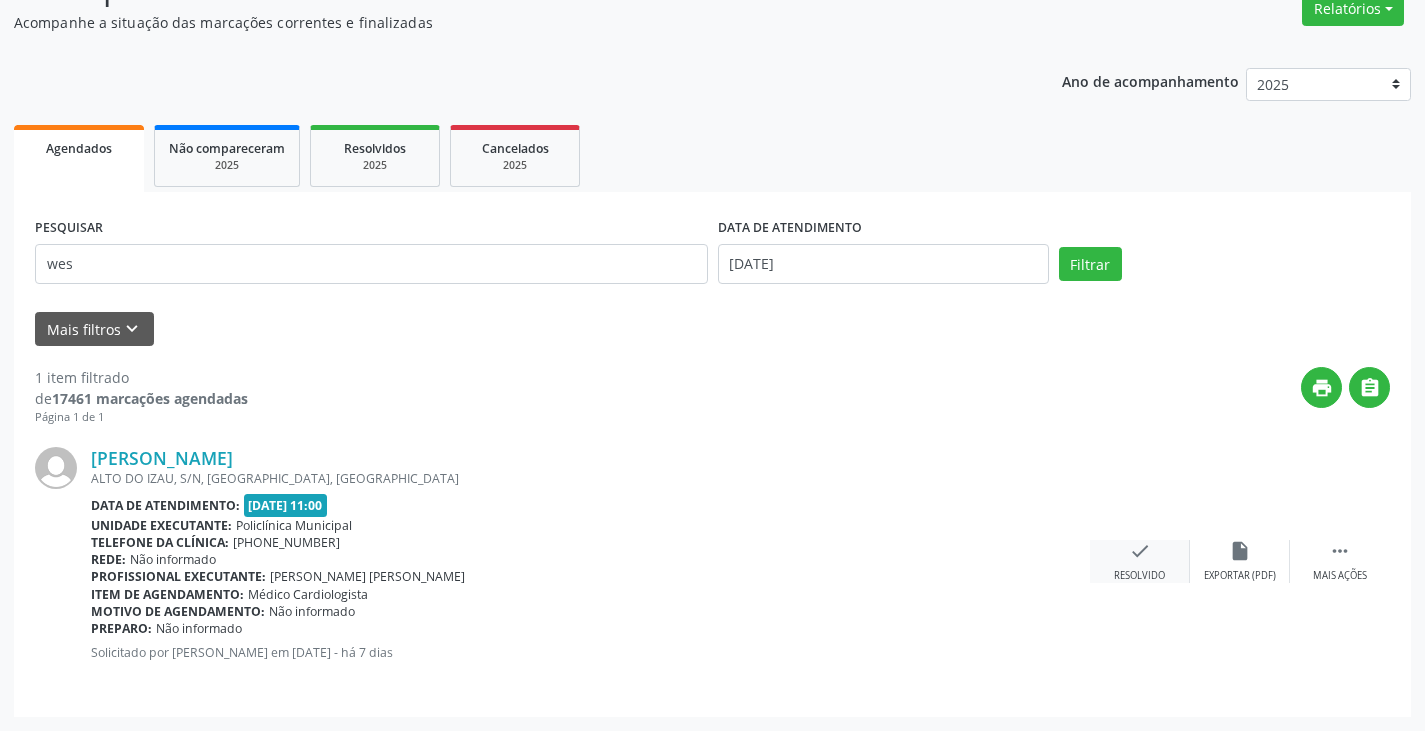 click on "check" at bounding box center [1140, 551] 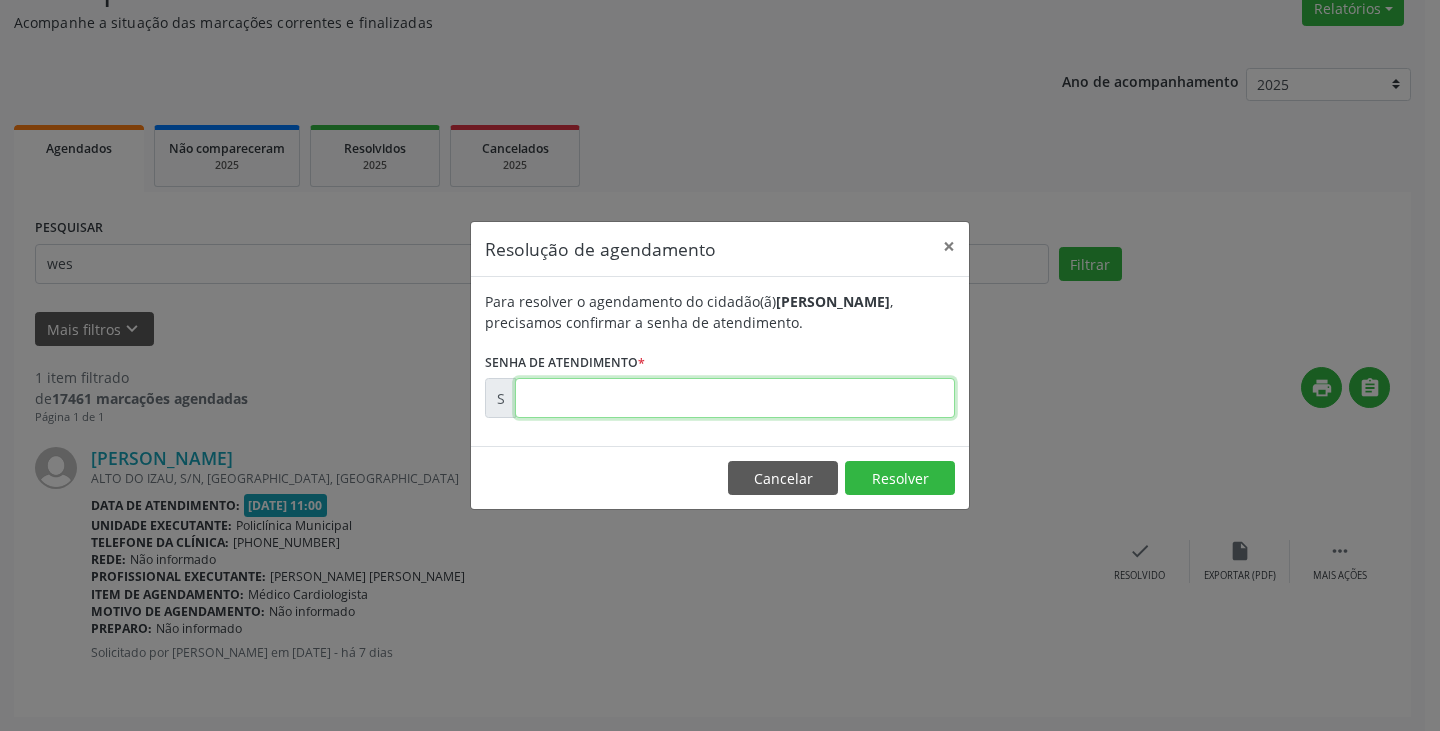 click at bounding box center [735, 398] 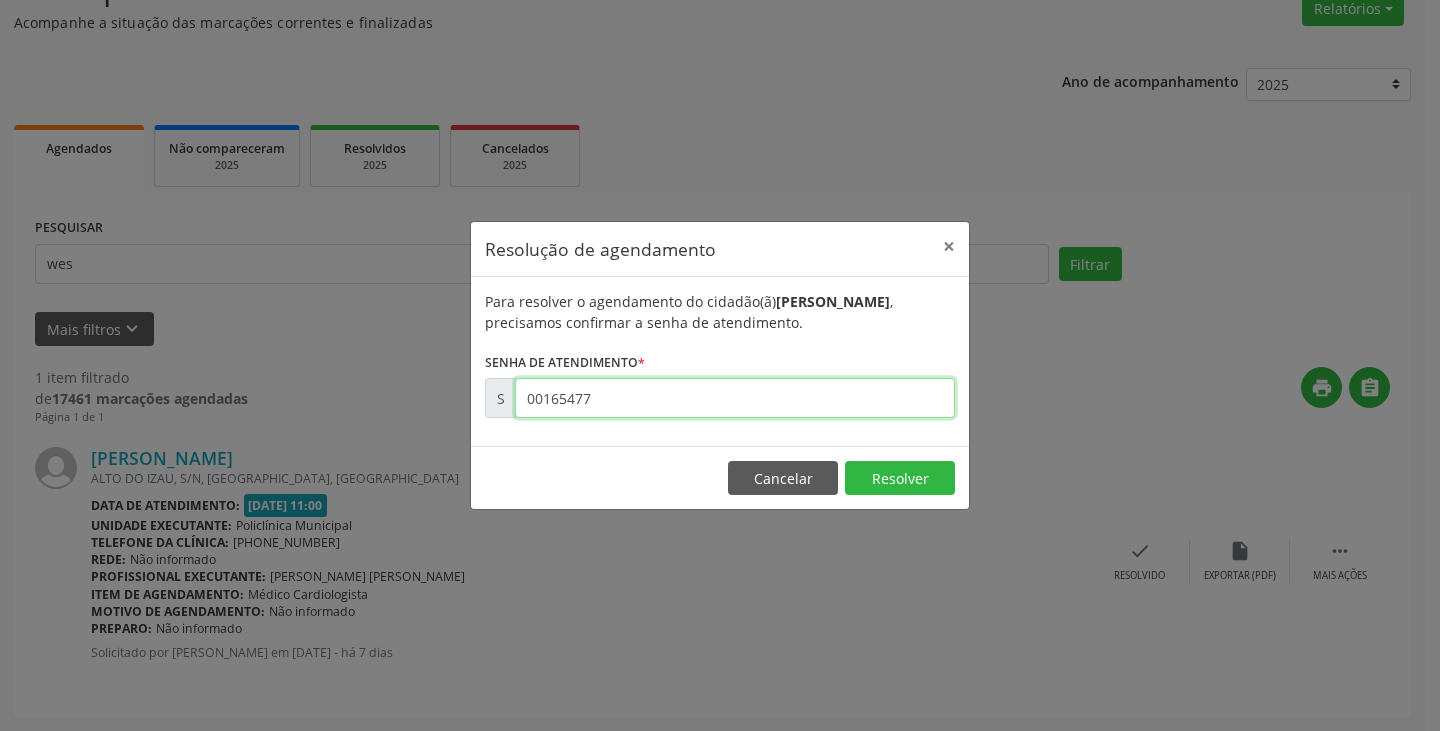 type on "00165477" 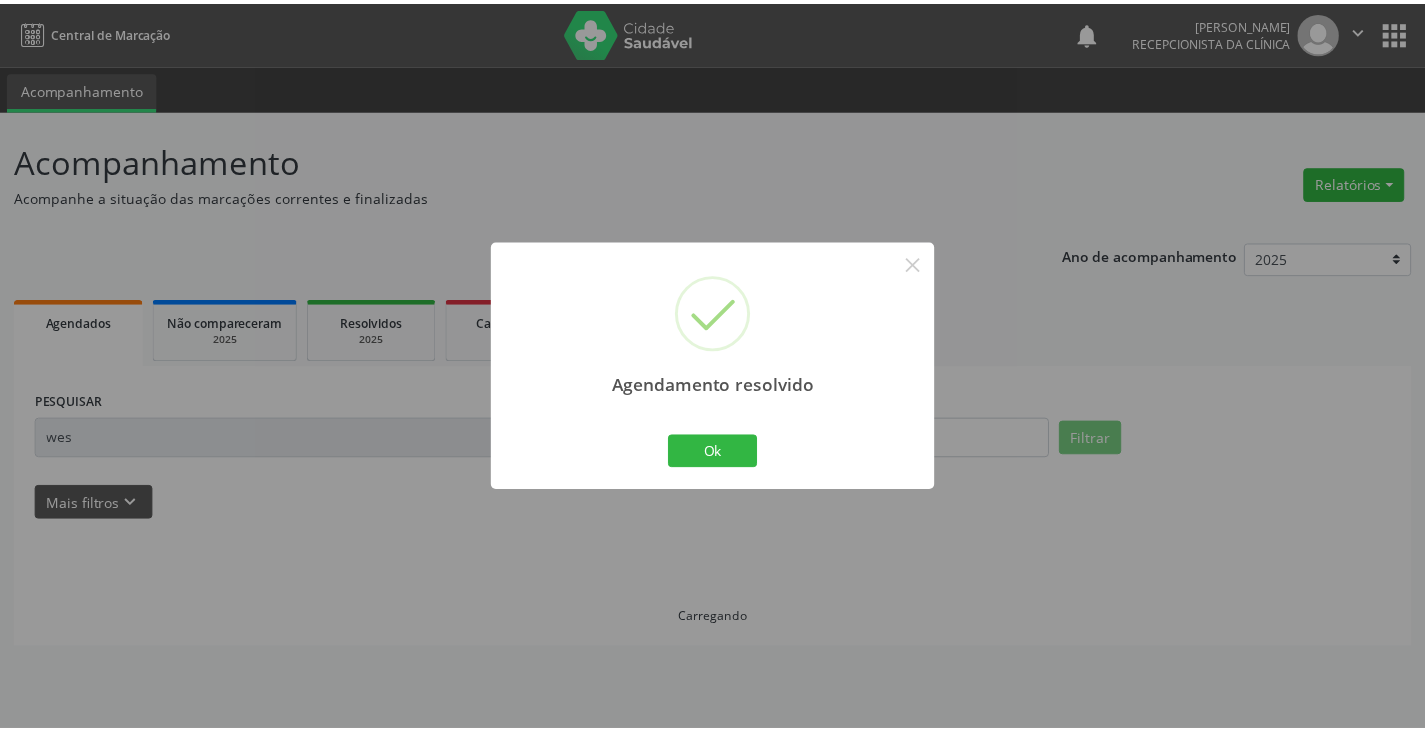 scroll, scrollTop: 0, scrollLeft: 0, axis: both 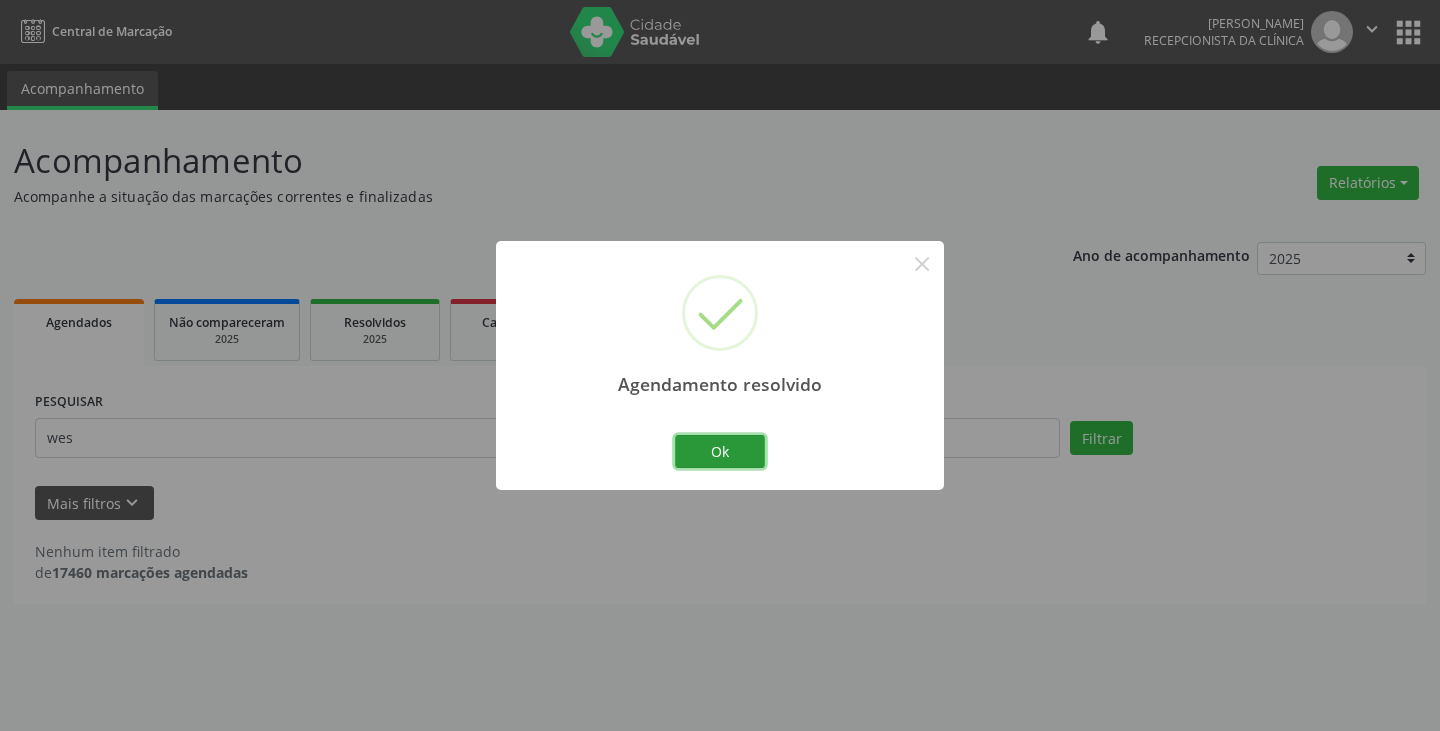 drag, startPoint x: 710, startPoint y: 442, endPoint x: 687, endPoint y: 420, distance: 31.827662 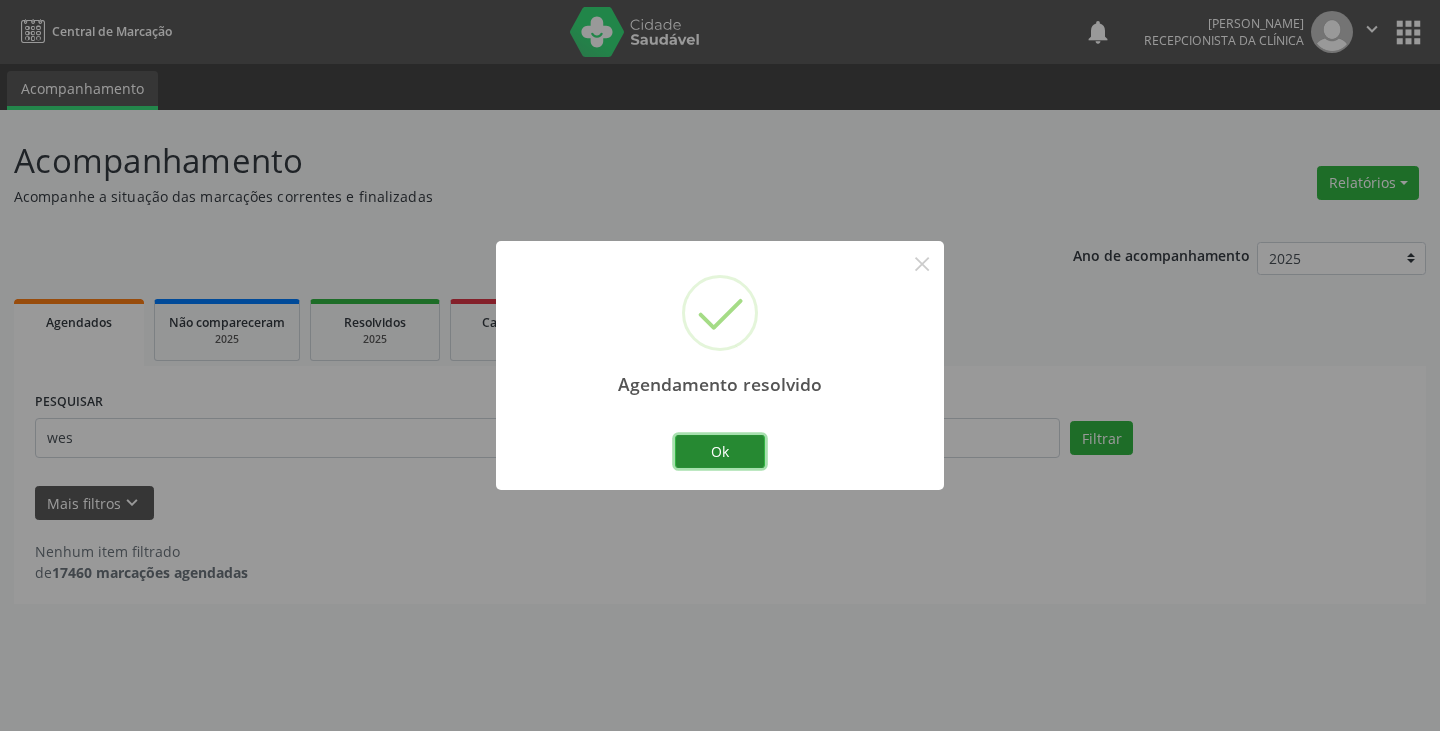 drag, startPoint x: 725, startPoint y: 453, endPoint x: 712, endPoint y: 446, distance: 14.764823 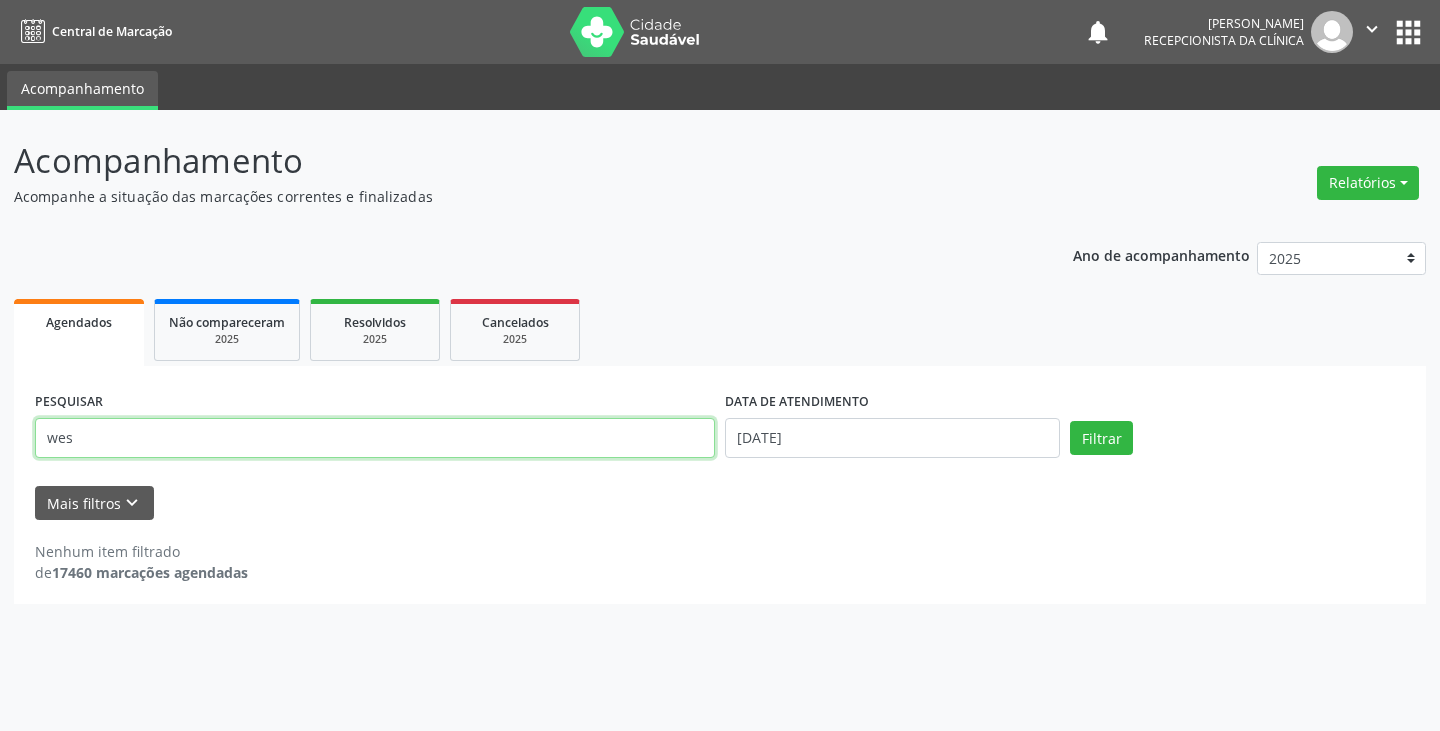 click on "wes" at bounding box center [375, 438] 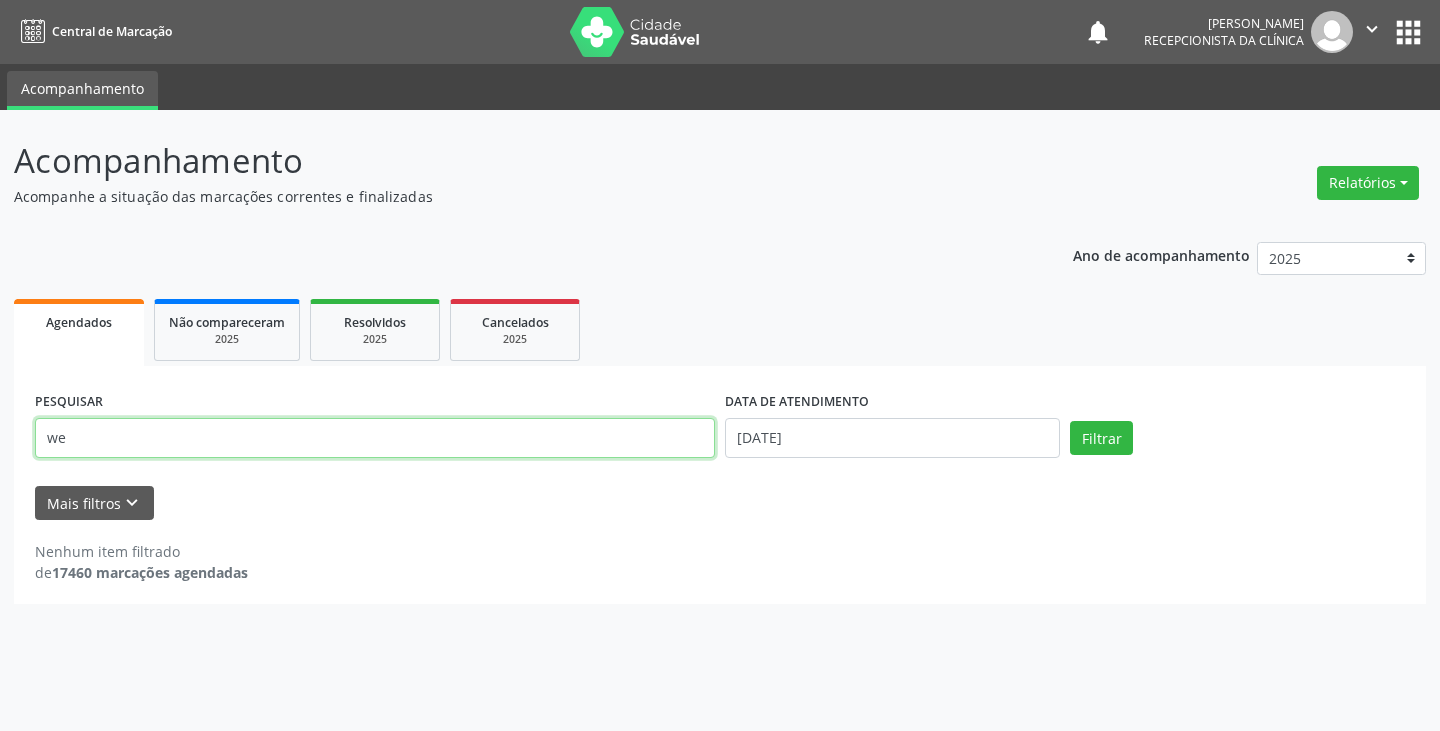 type on "w" 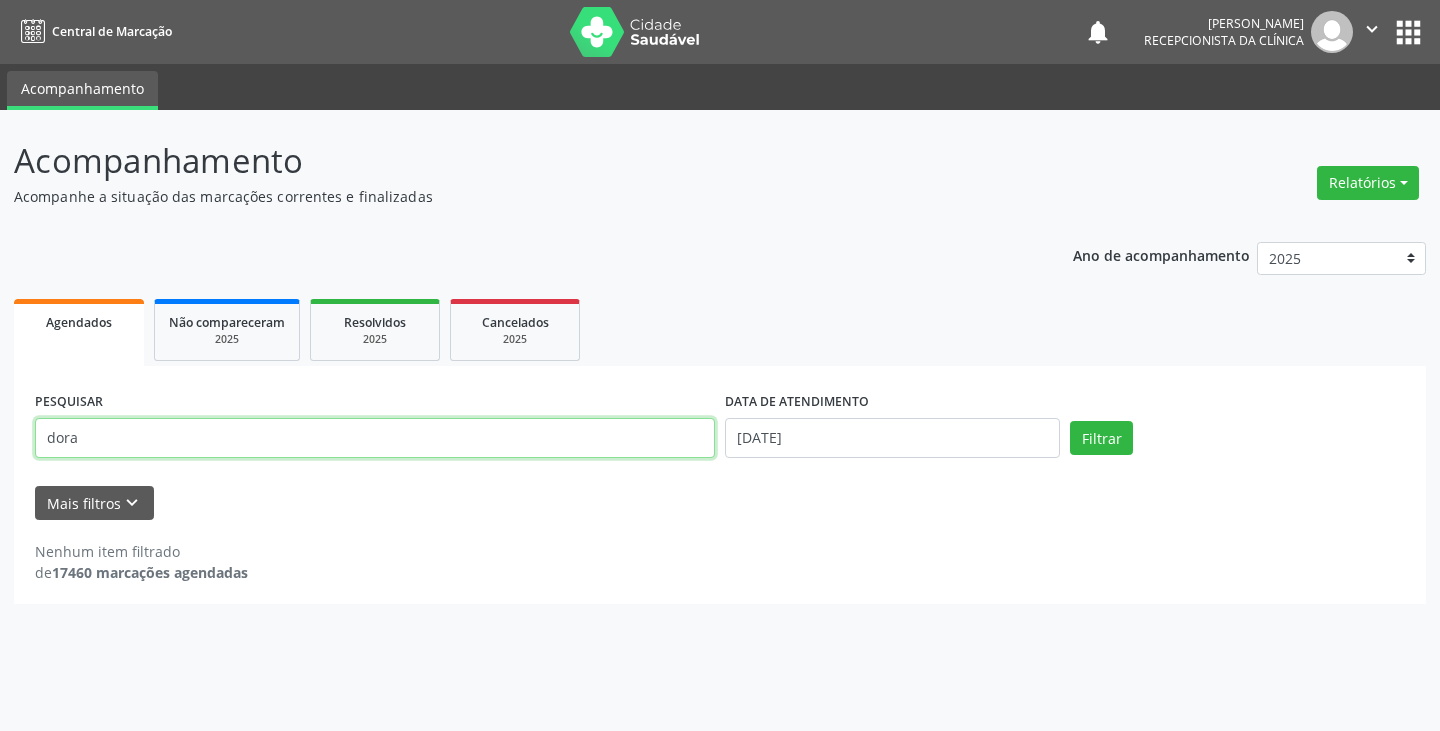 type on "dora" 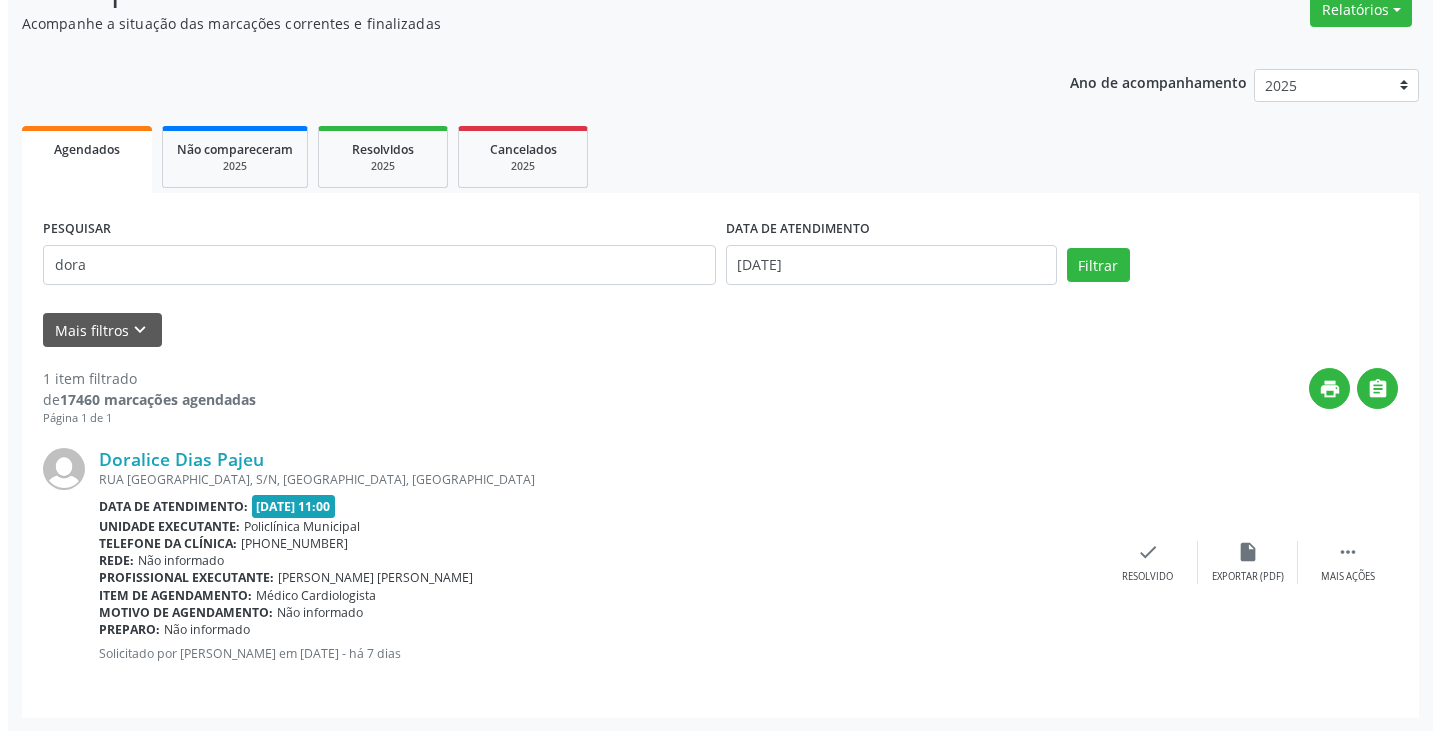 scroll, scrollTop: 174, scrollLeft: 0, axis: vertical 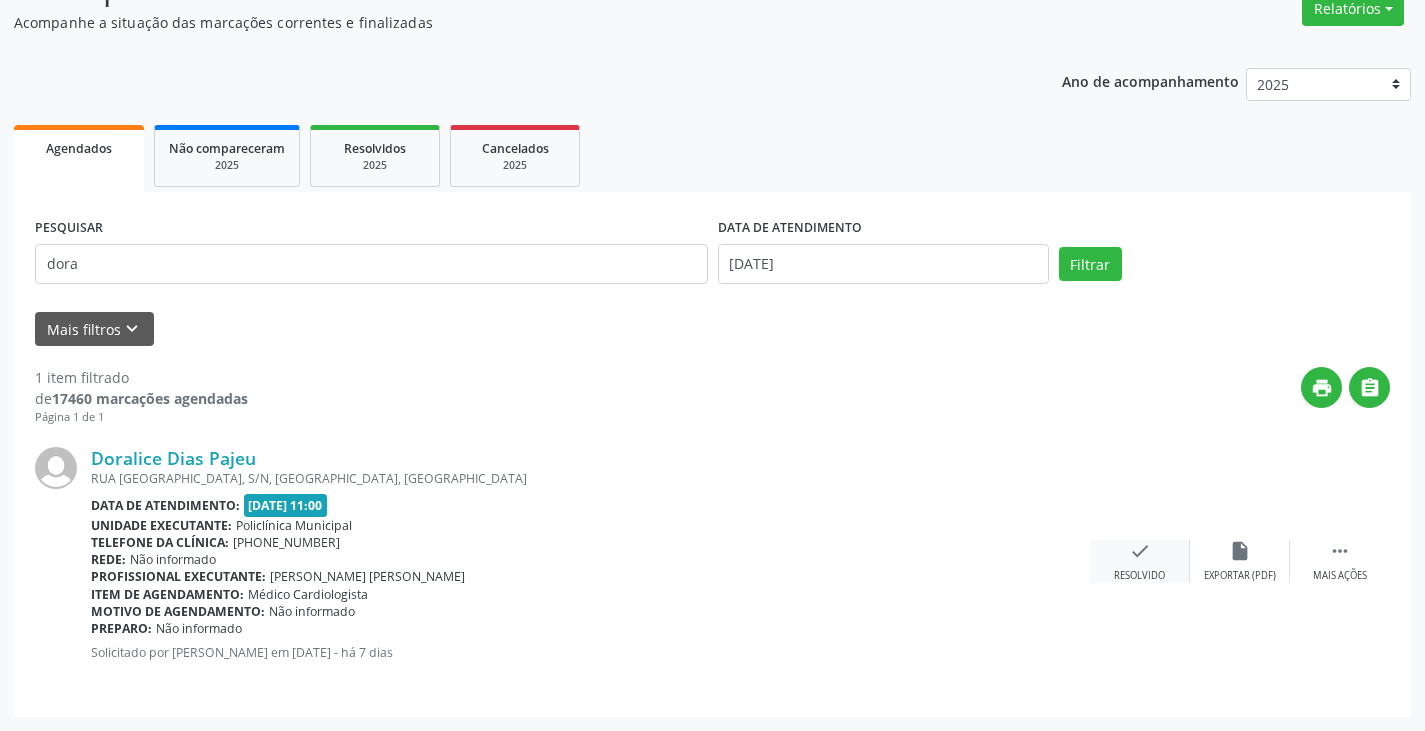 click on "check
Resolvido" at bounding box center [1140, 561] 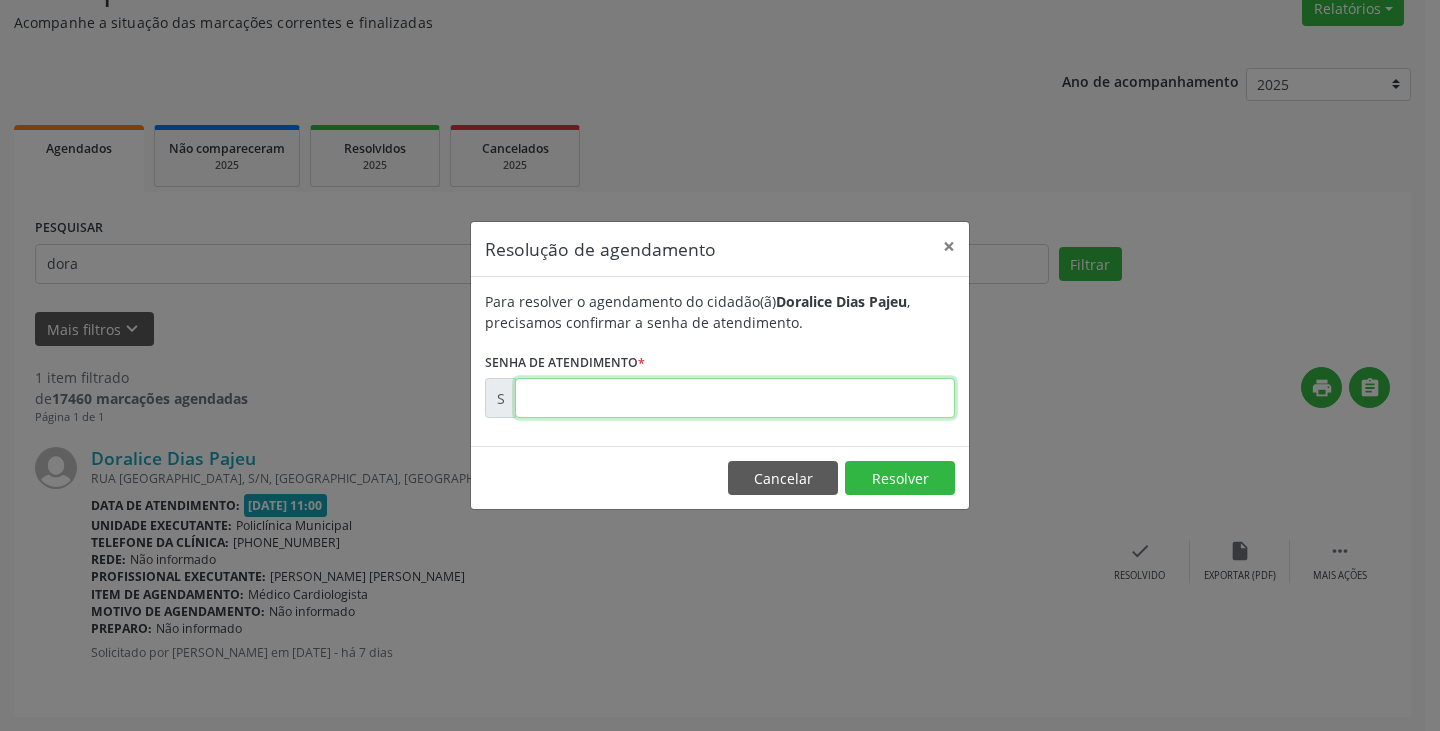 click at bounding box center (735, 398) 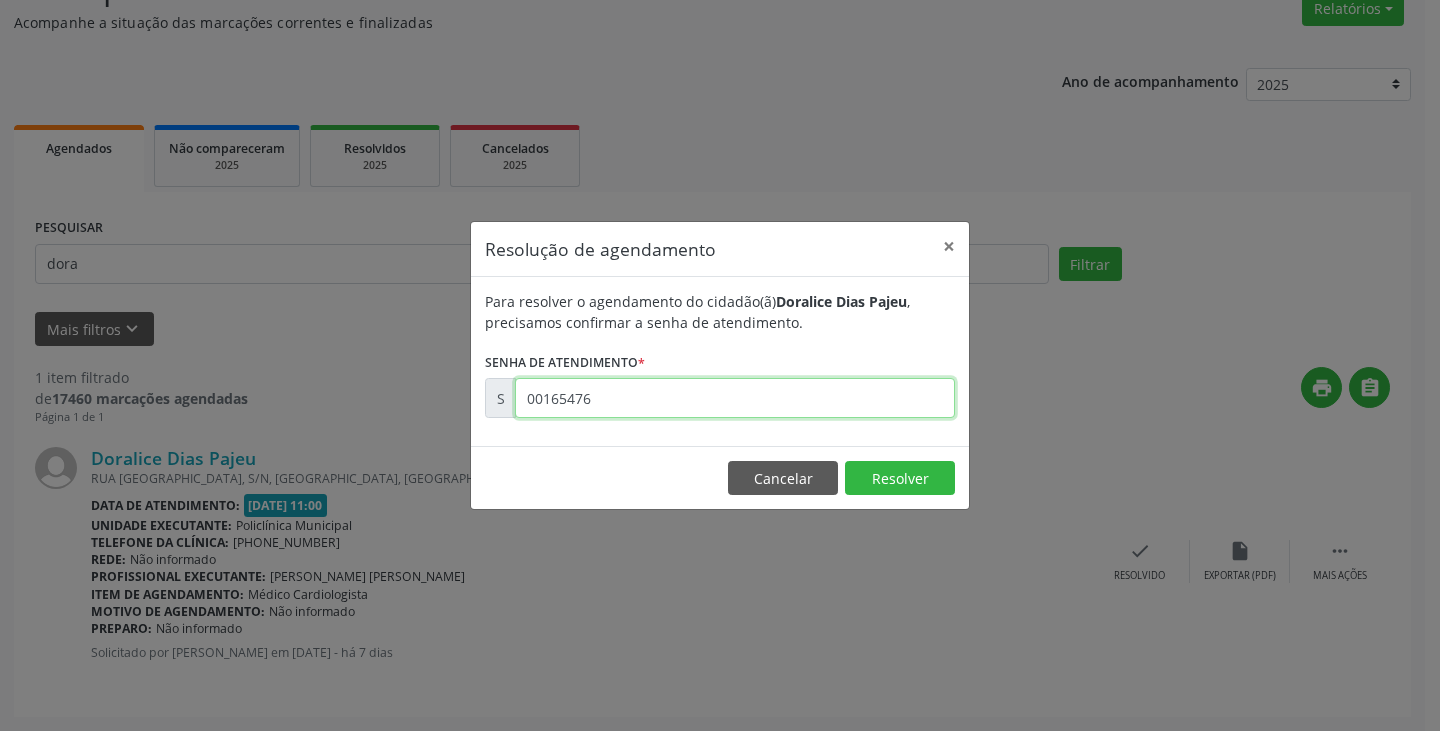 type on "00165476" 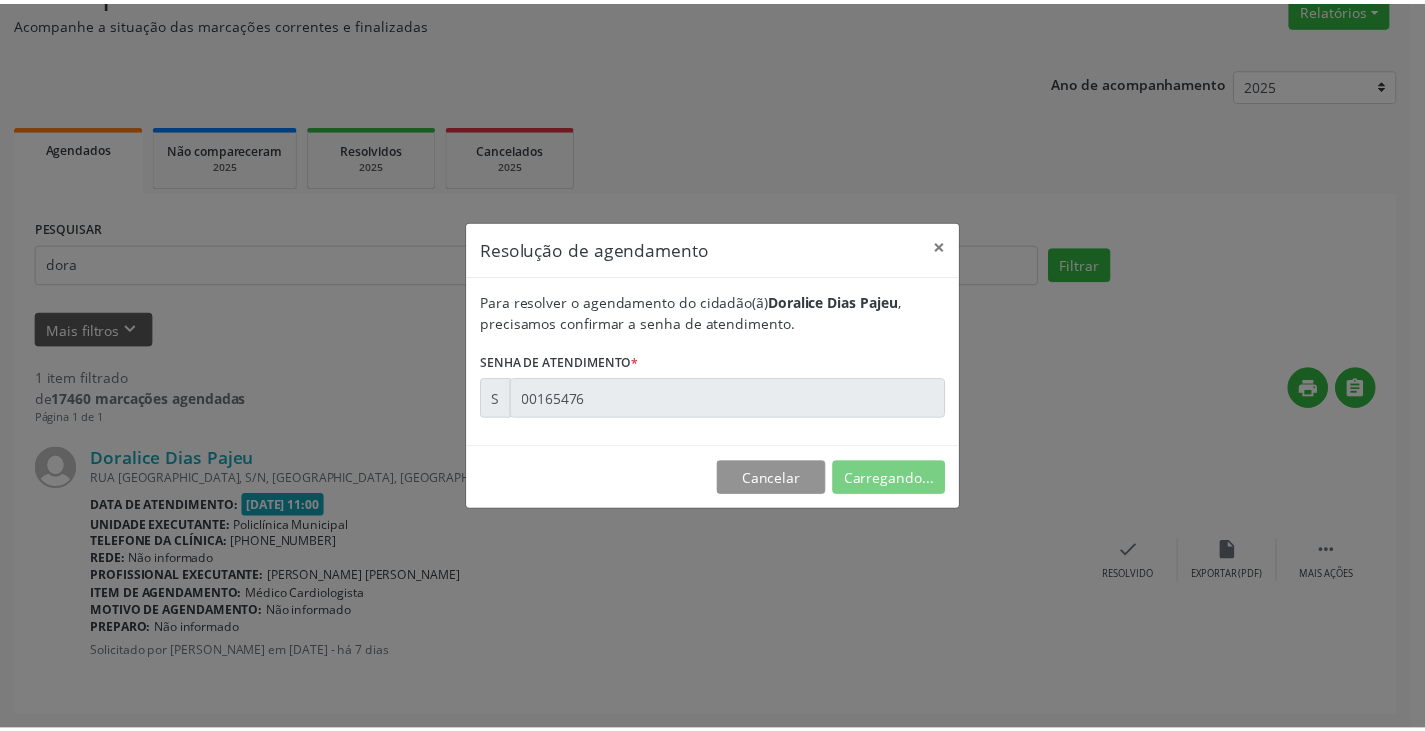 scroll, scrollTop: 0, scrollLeft: 0, axis: both 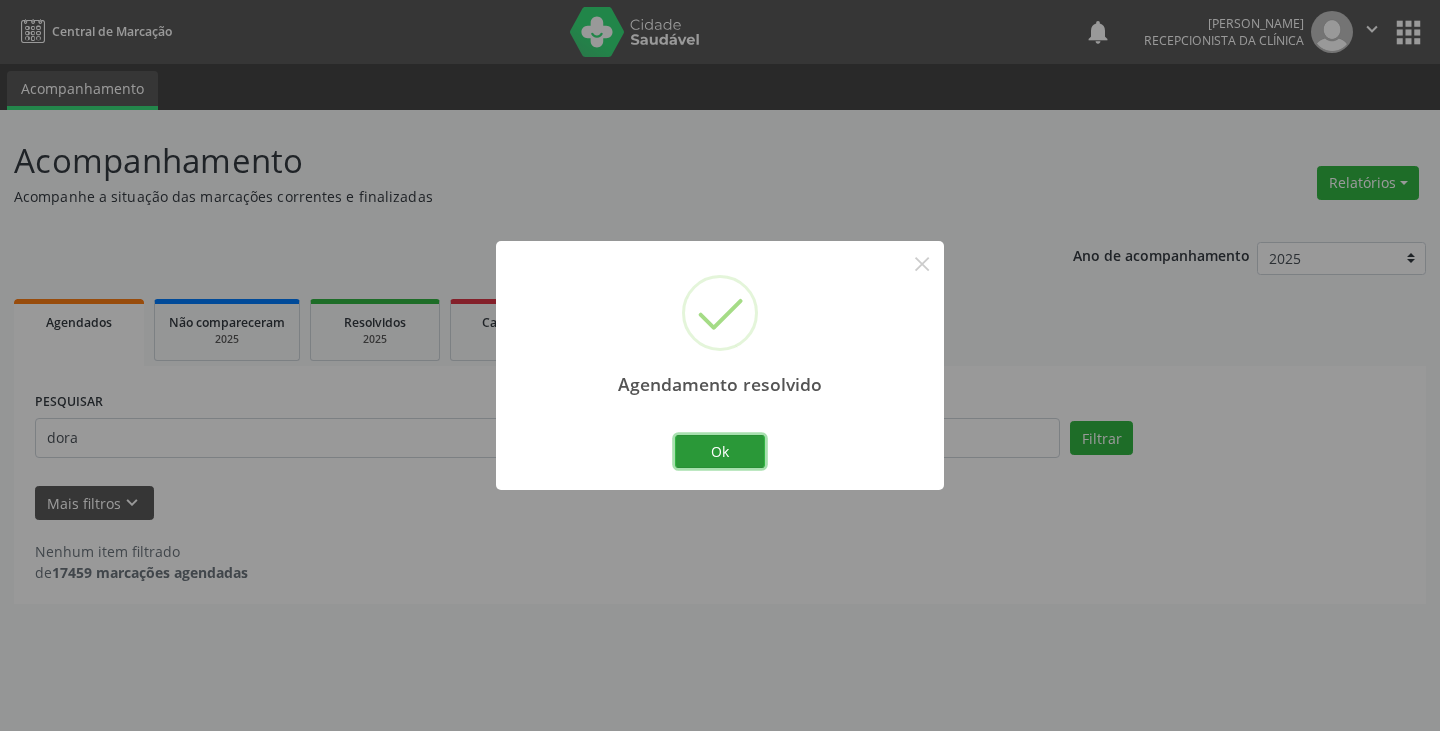 drag, startPoint x: 706, startPoint y: 445, endPoint x: 466, endPoint y: 89, distance: 429.3437 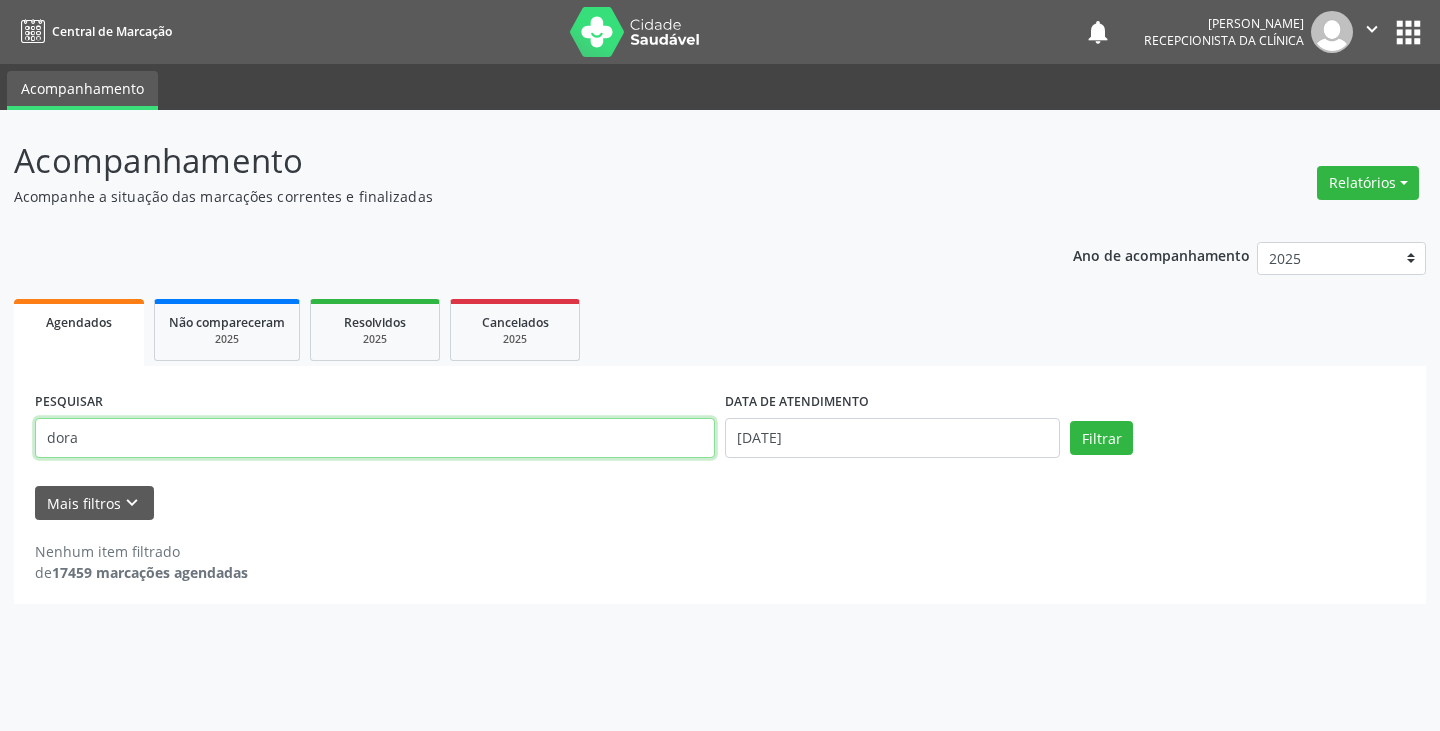 click on "dora" at bounding box center [375, 438] 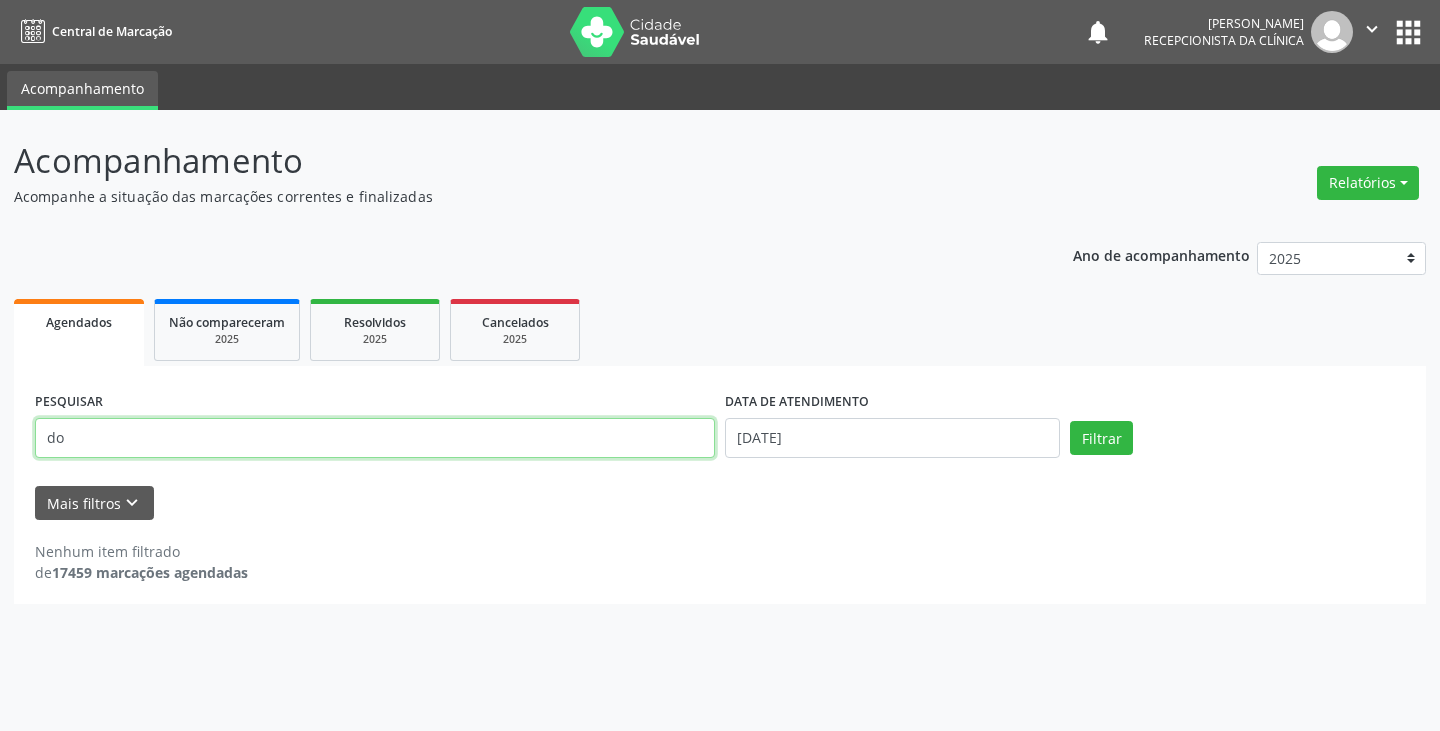 type on "d" 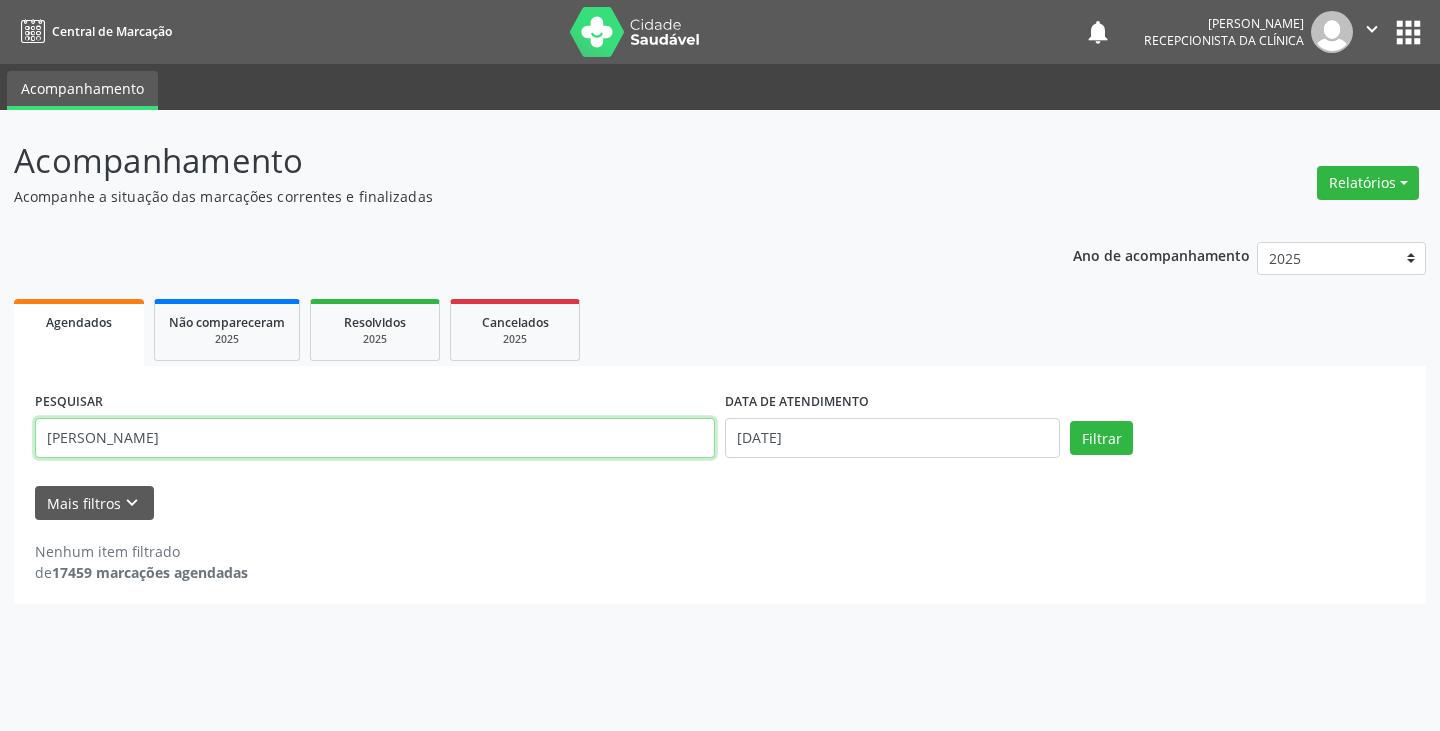 type on "[PERSON_NAME]" 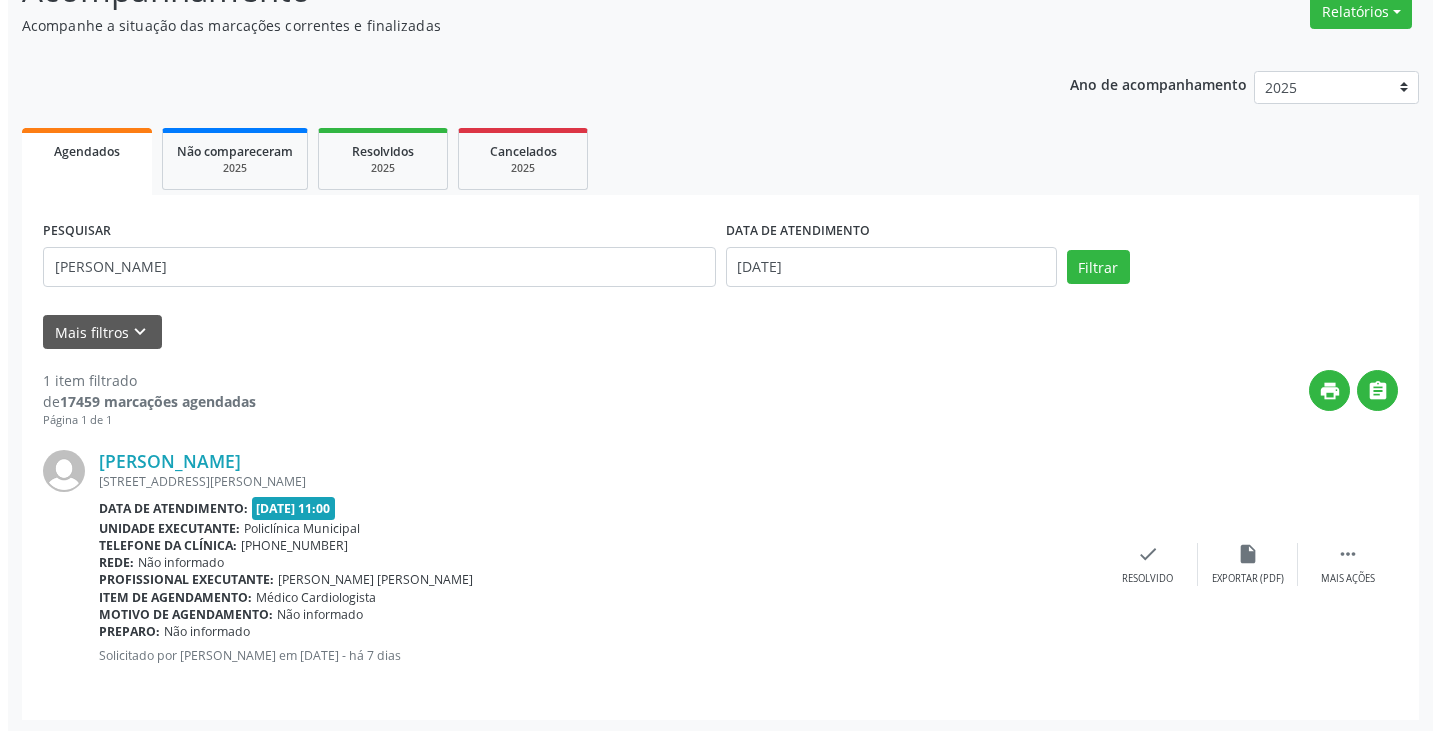 scroll, scrollTop: 174, scrollLeft: 0, axis: vertical 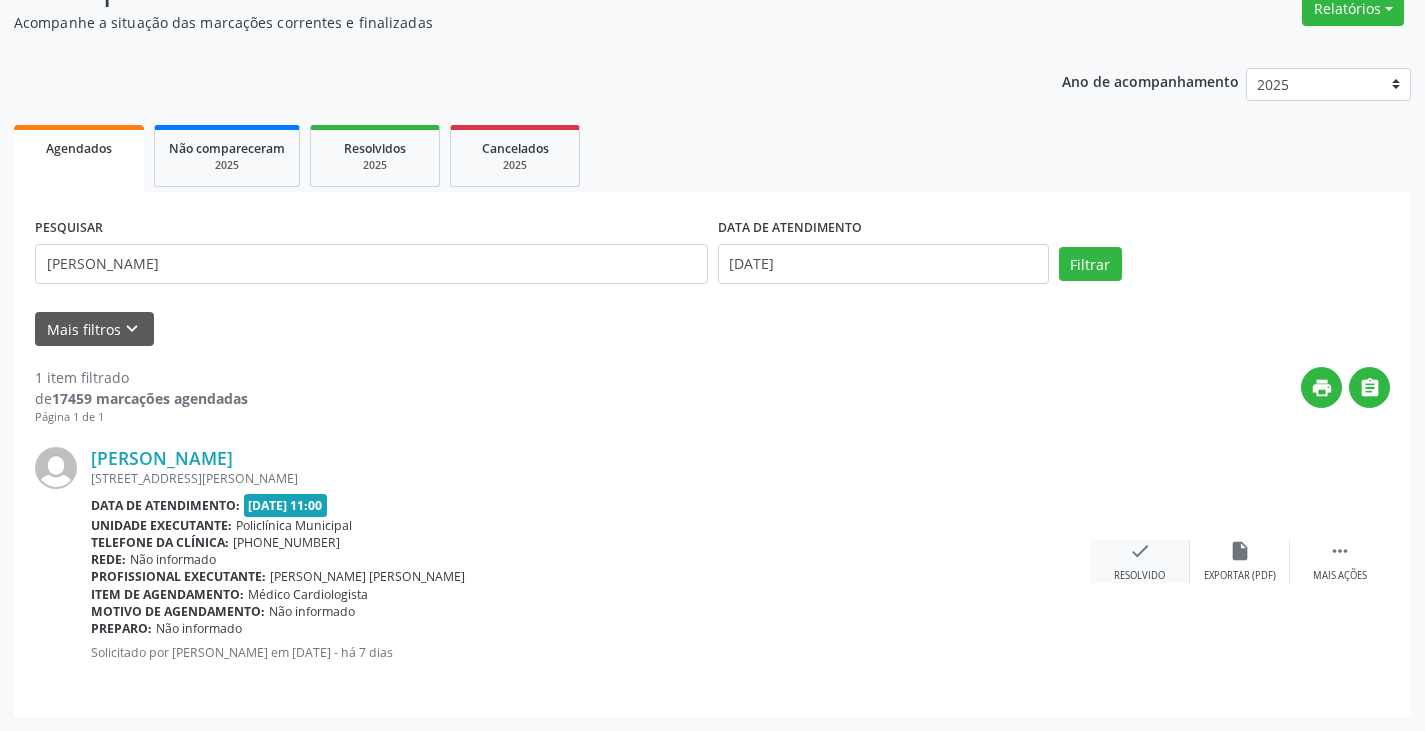 click on "check" at bounding box center [1140, 551] 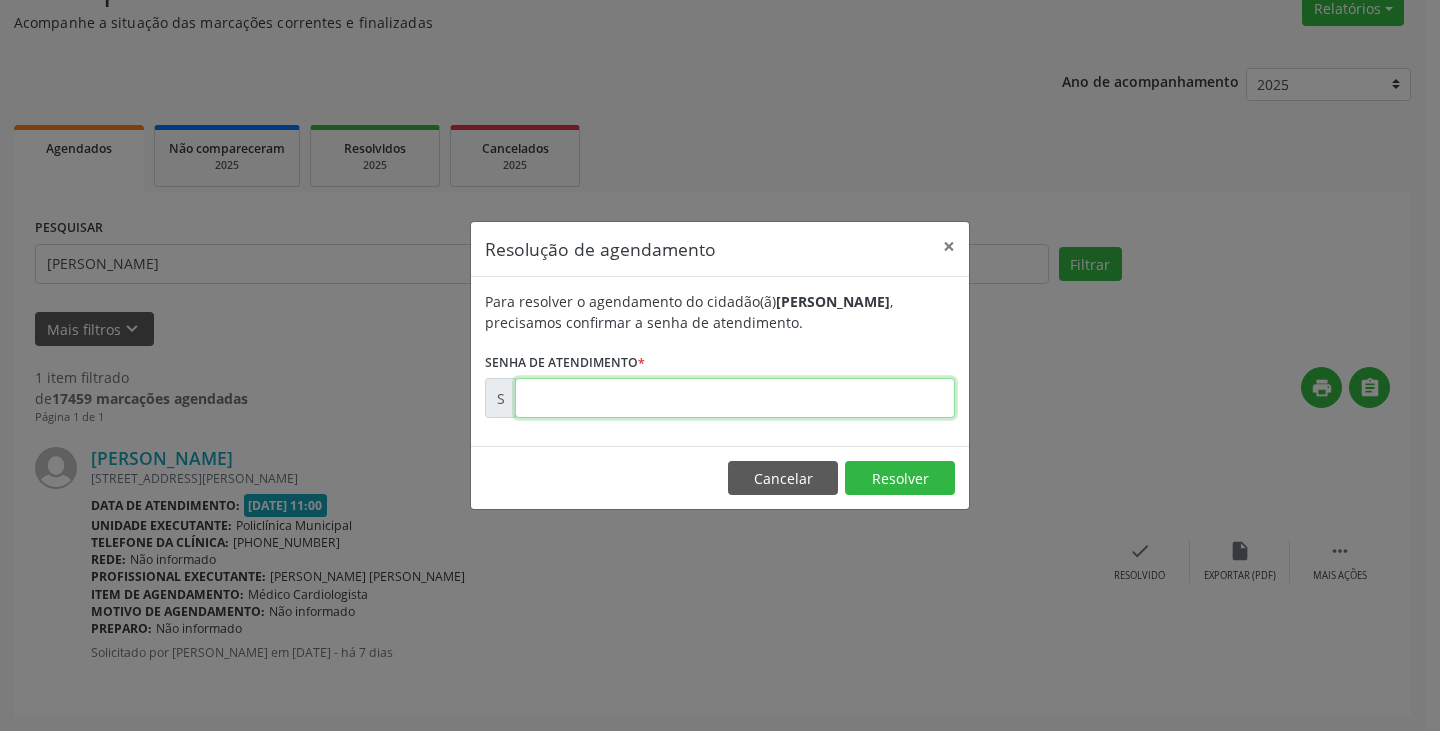 click at bounding box center [735, 398] 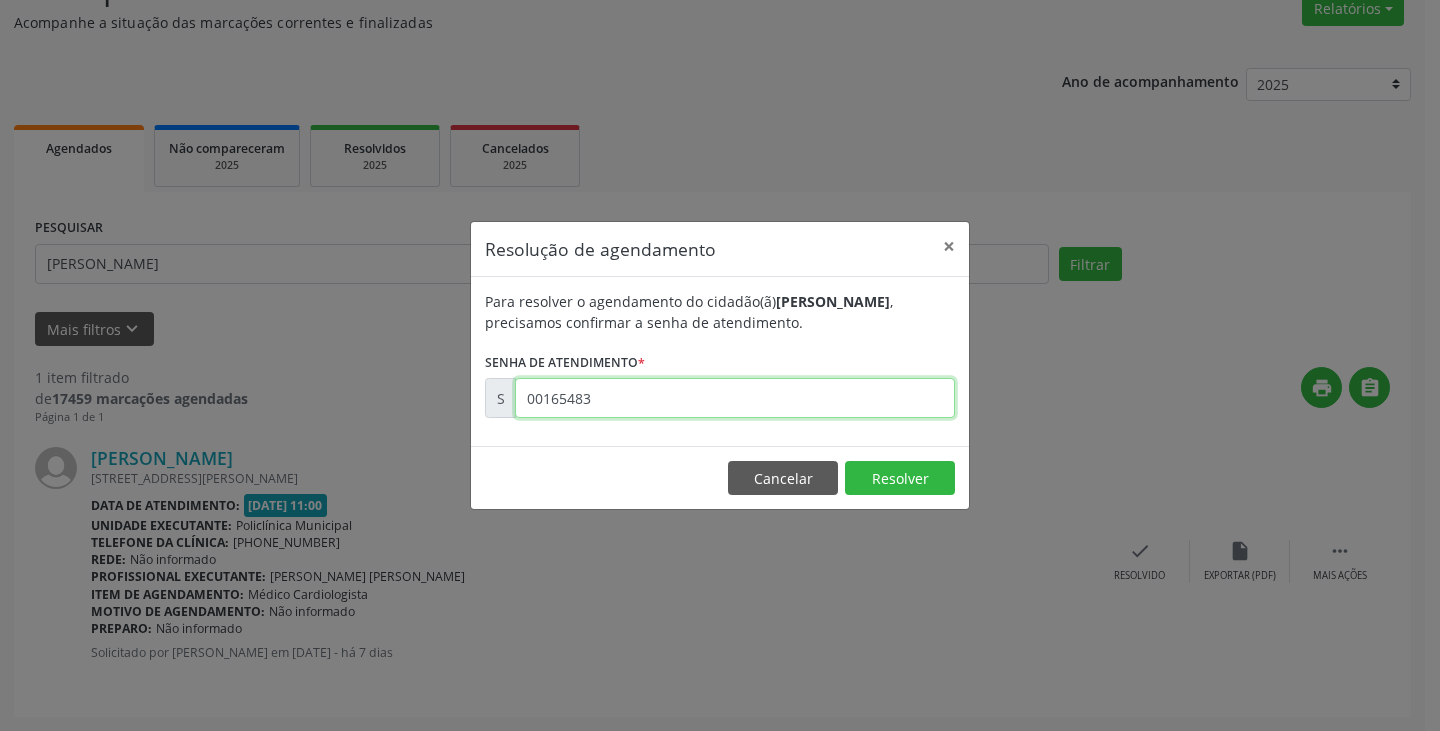 type on "00165483" 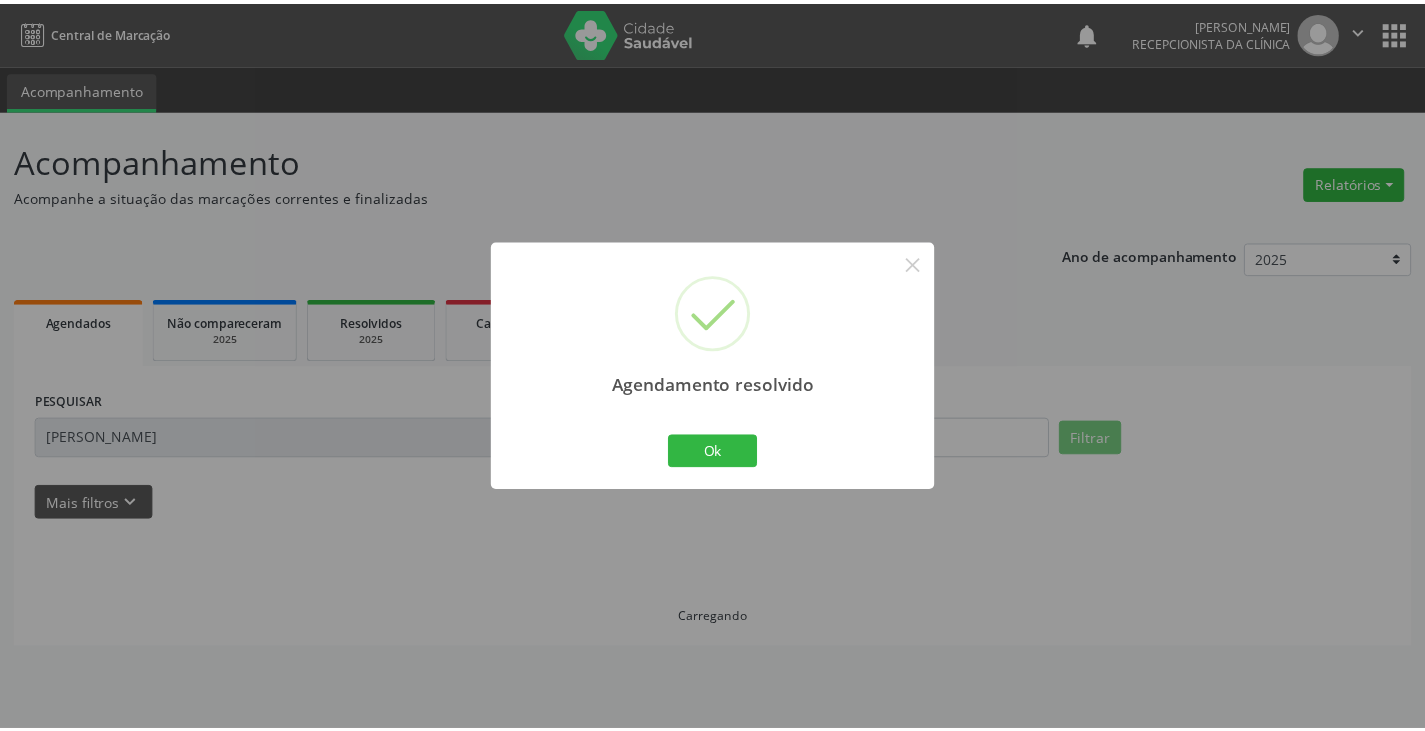 scroll, scrollTop: 0, scrollLeft: 0, axis: both 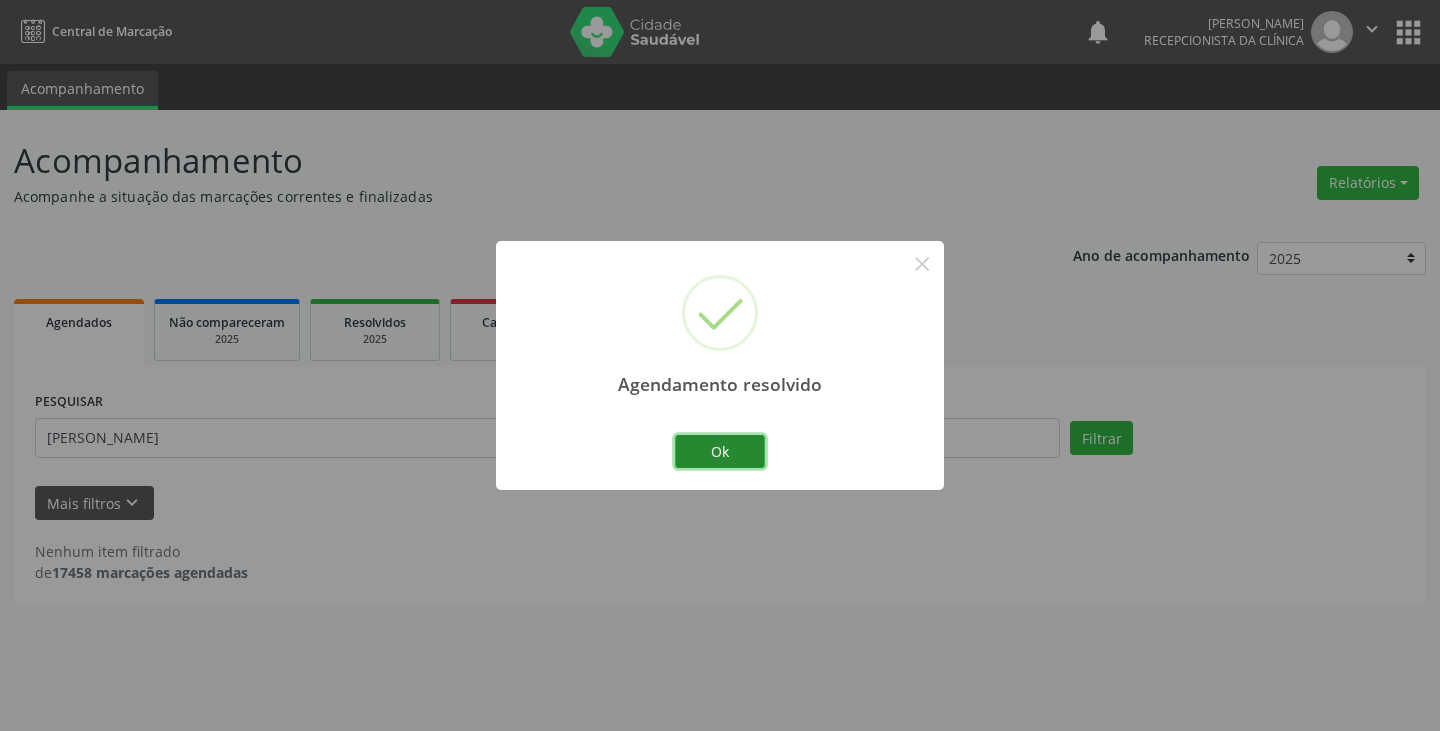 click on "Ok" at bounding box center (720, 452) 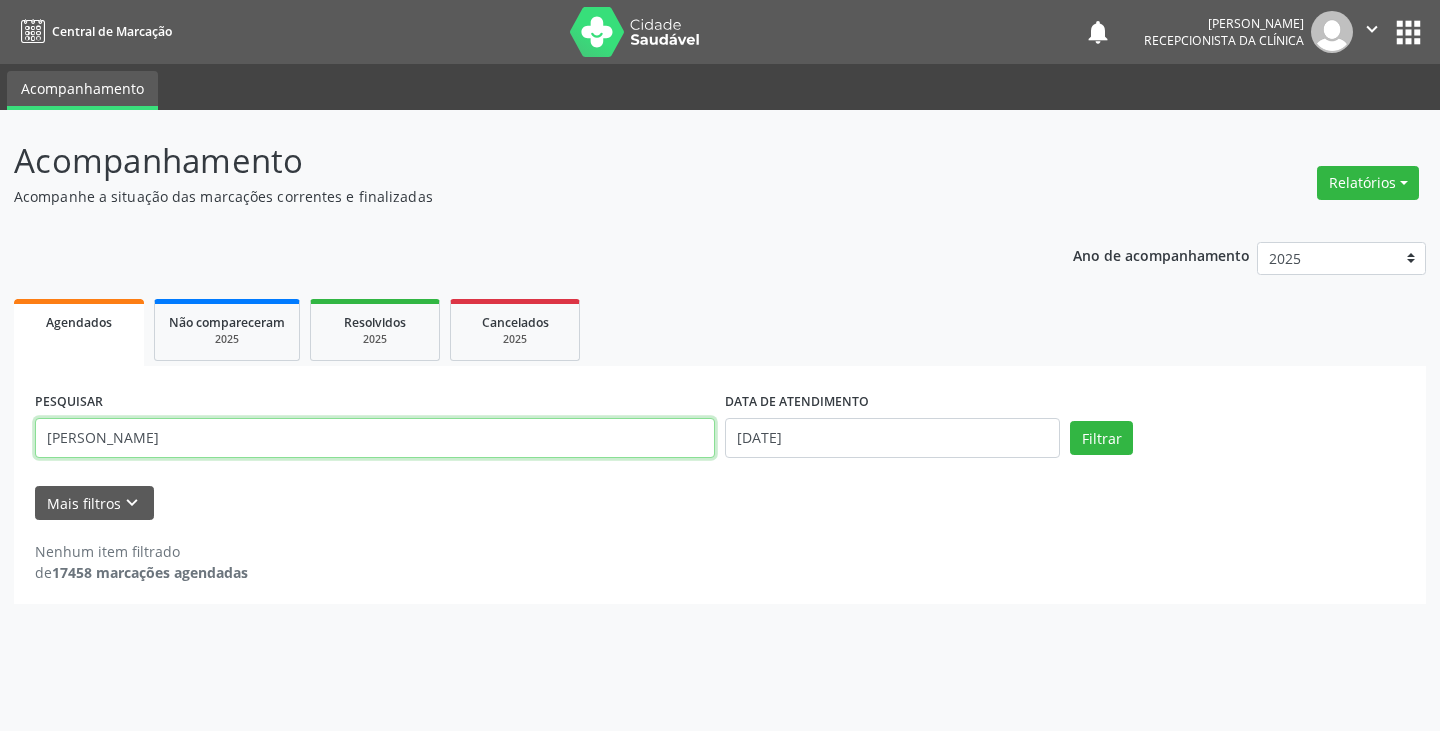 click on "[PERSON_NAME]" at bounding box center (375, 438) 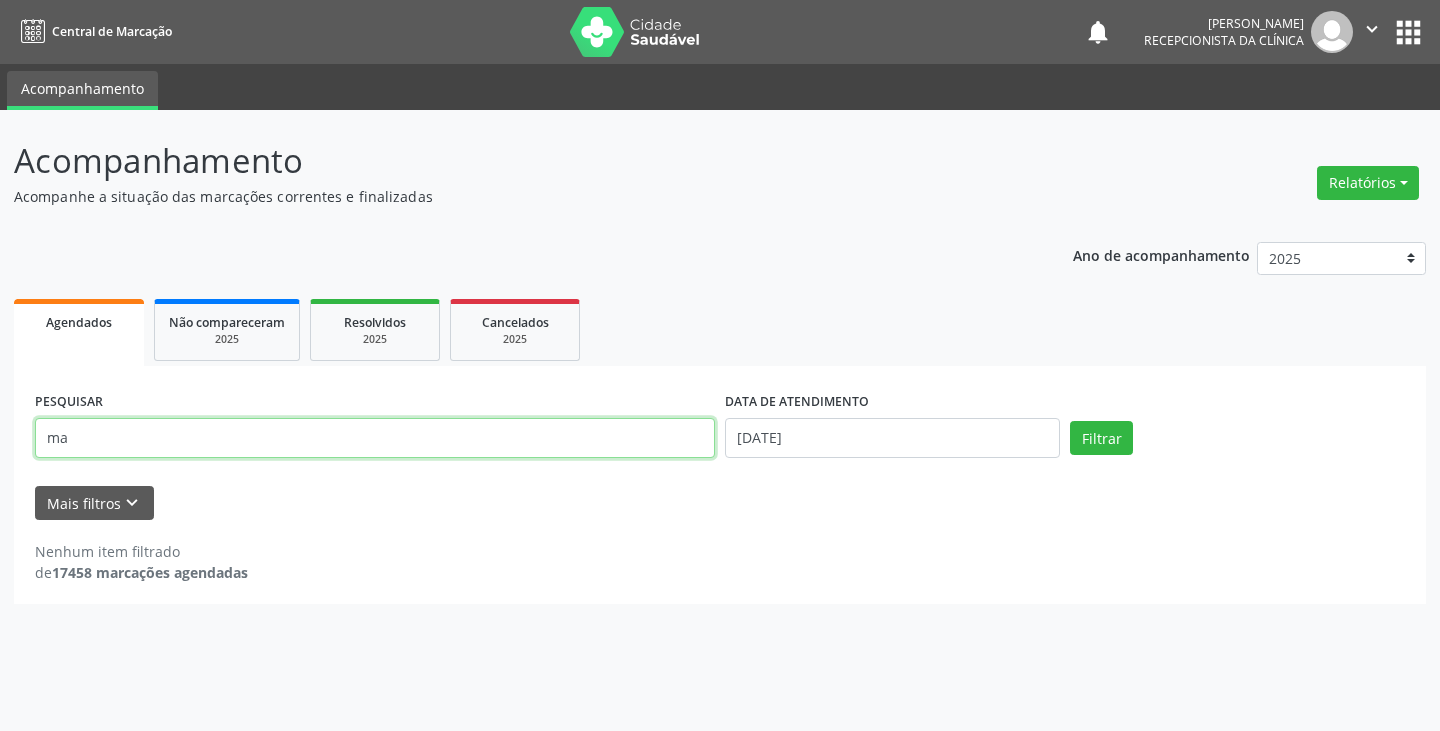 type on "m" 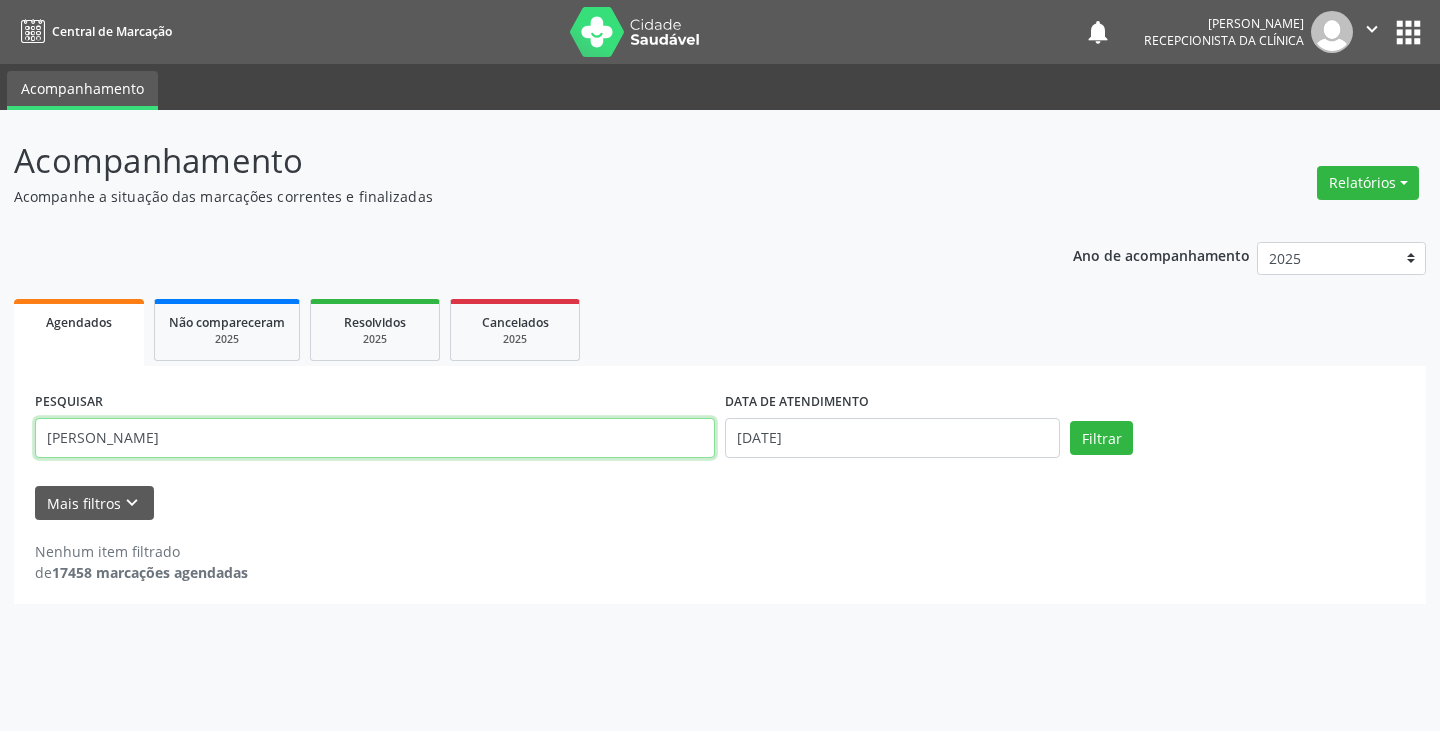 type on "[PERSON_NAME]" 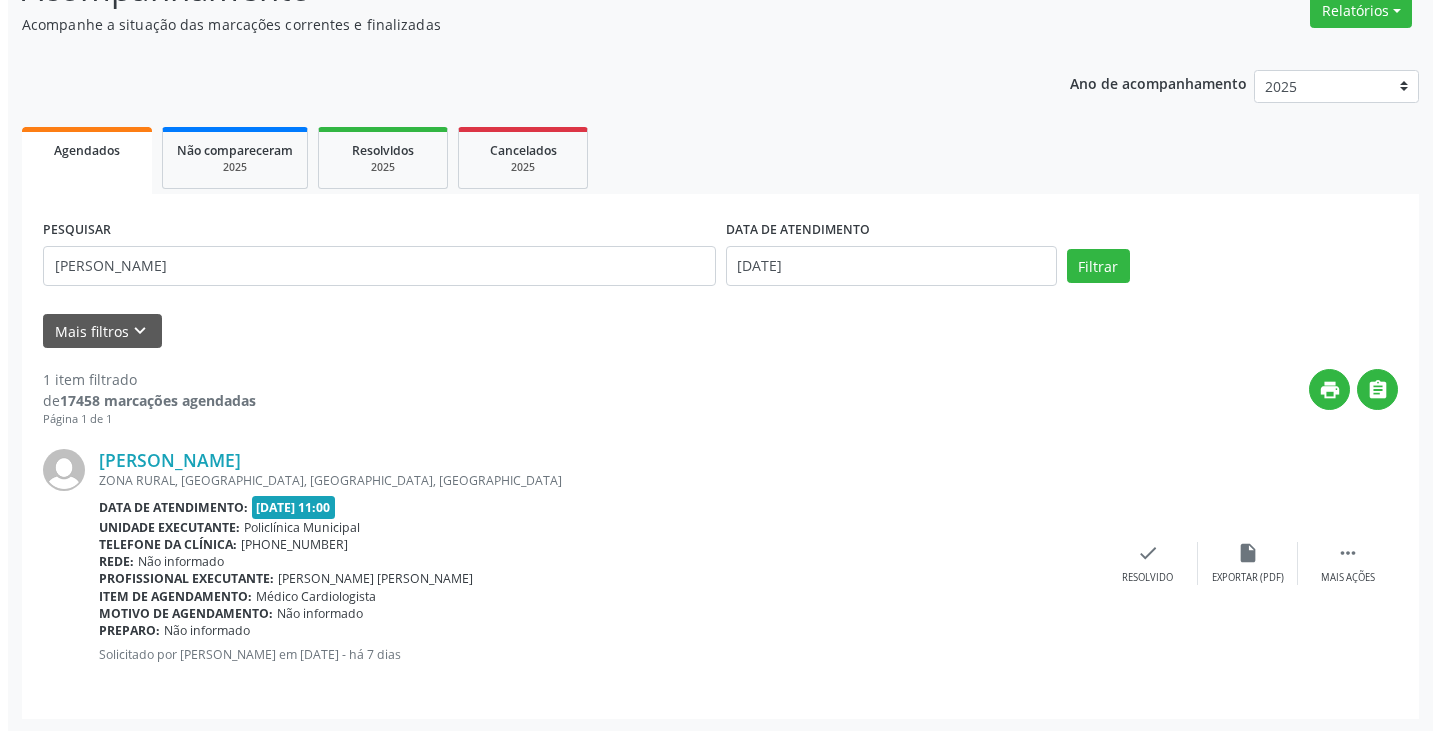 scroll, scrollTop: 174, scrollLeft: 0, axis: vertical 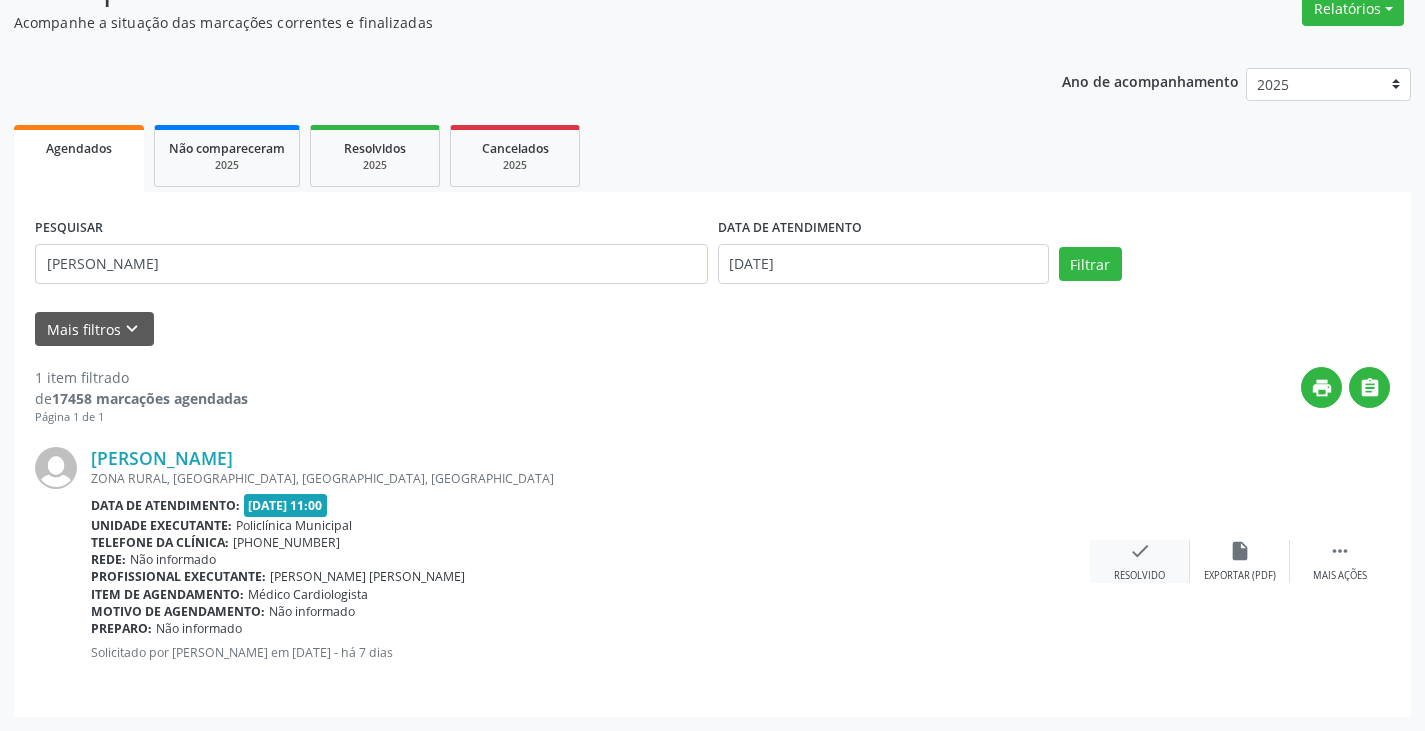 click on "check" at bounding box center (1140, 551) 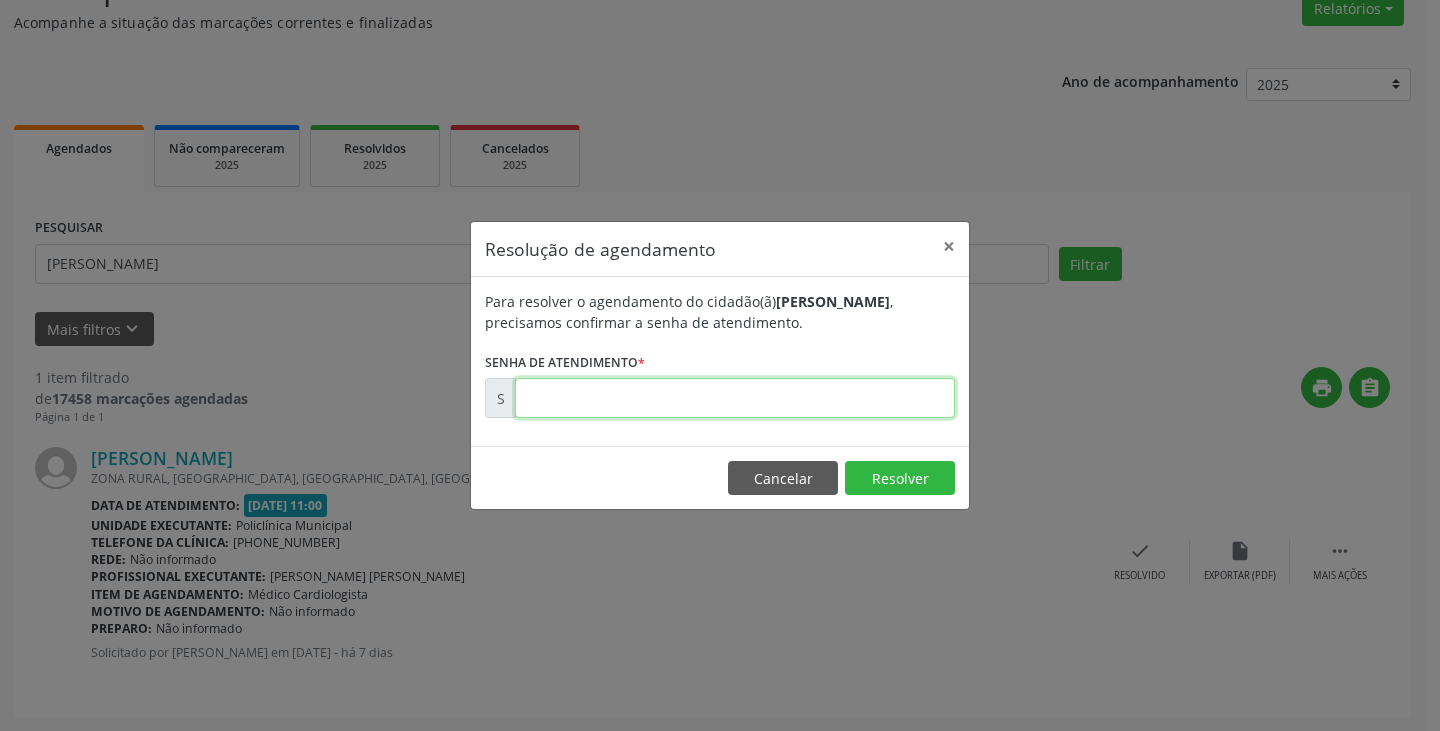 click at bounding box center (735, 398) 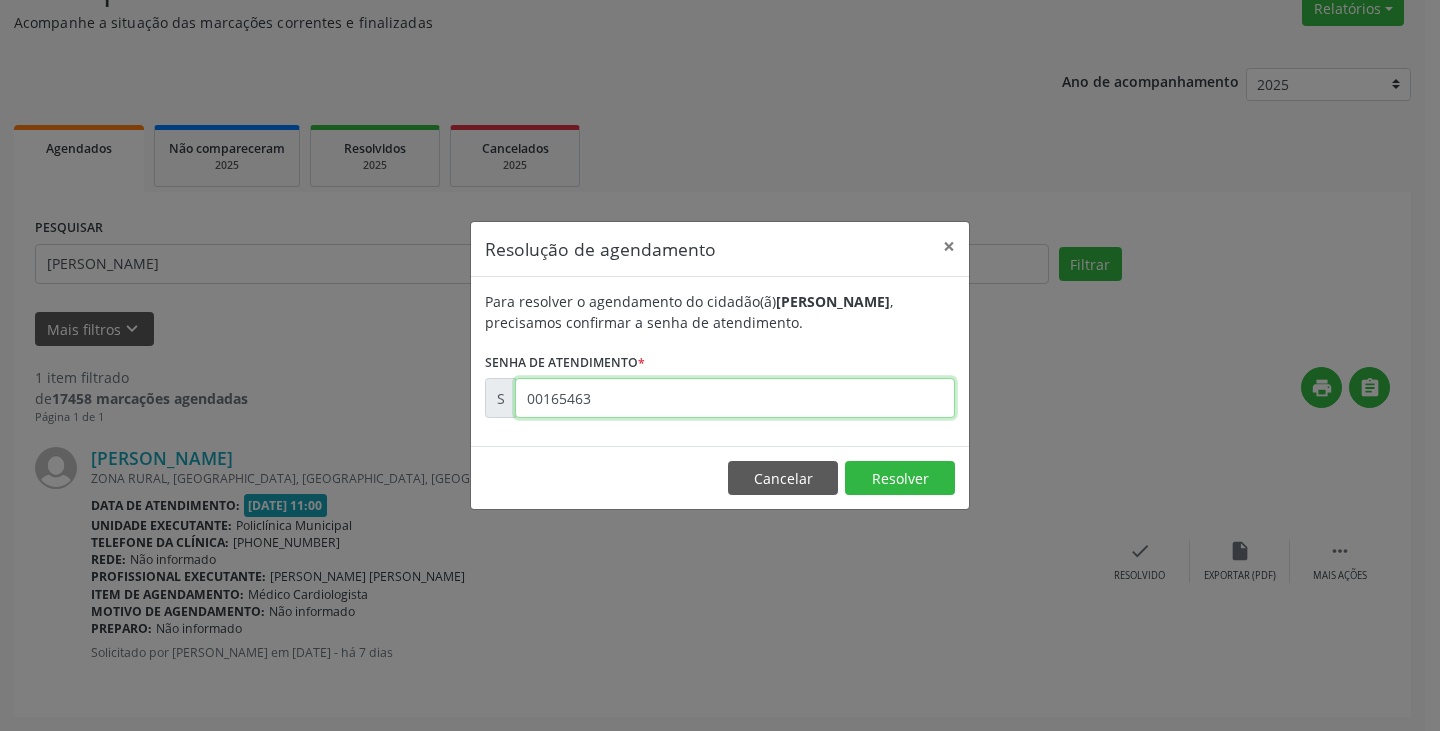 type on "00165463" 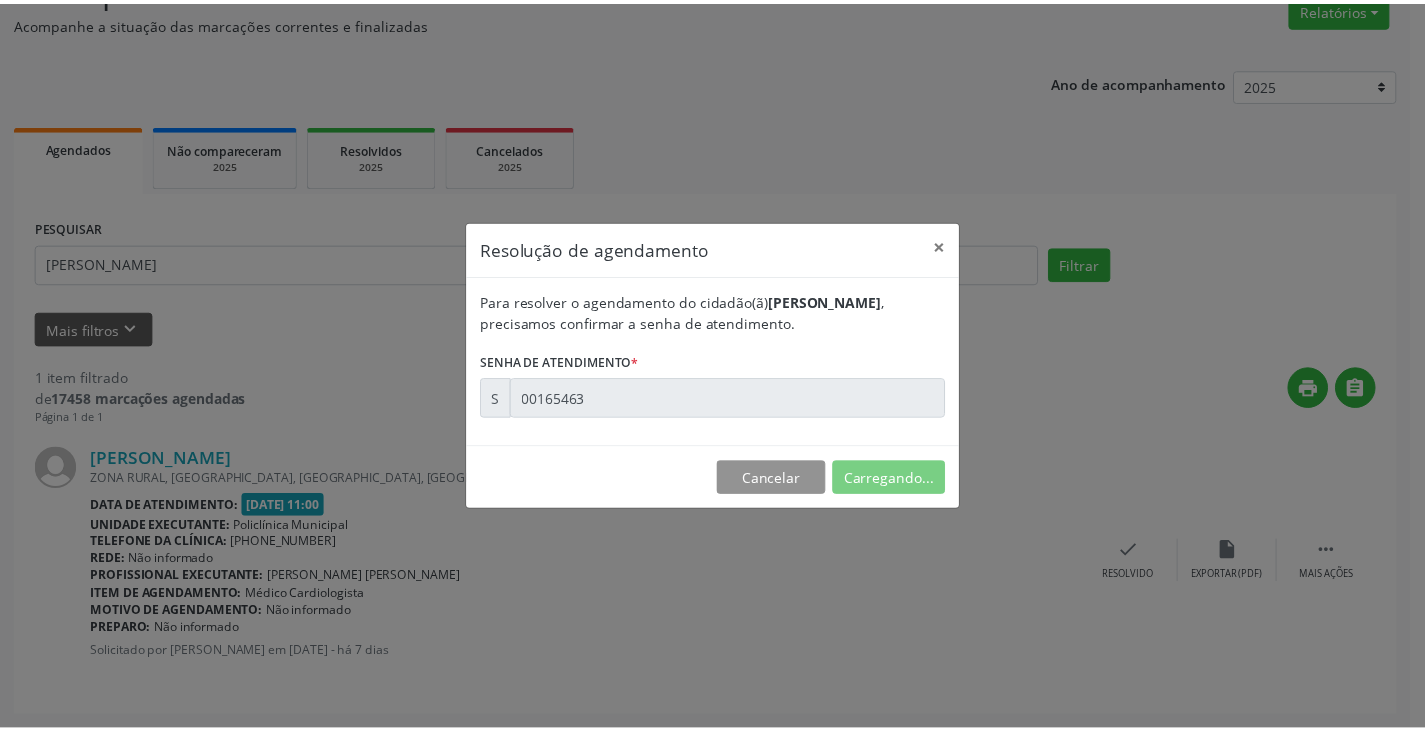 scroll, scrollTop: 0, scrollLeft: 0, axis: both 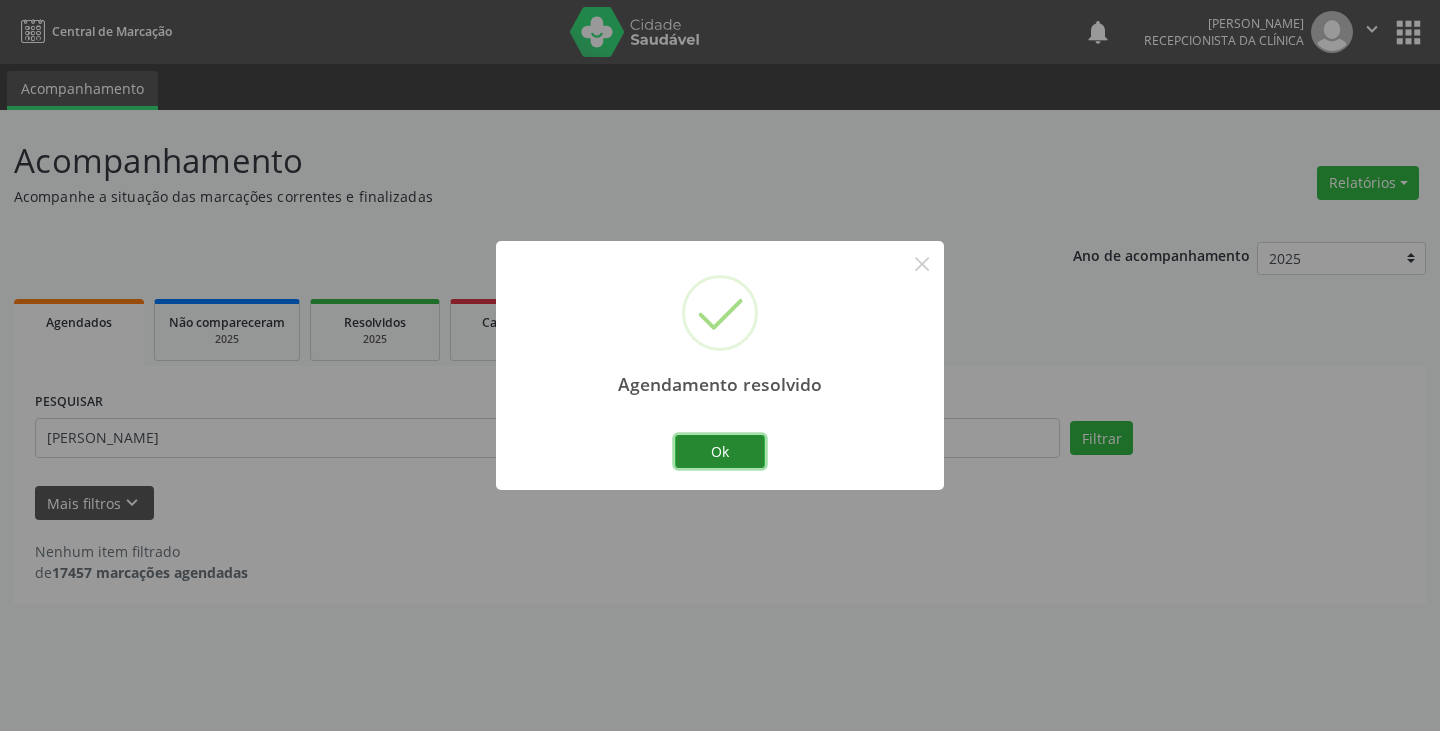click on "Ok" at bounding box center (720, 452) 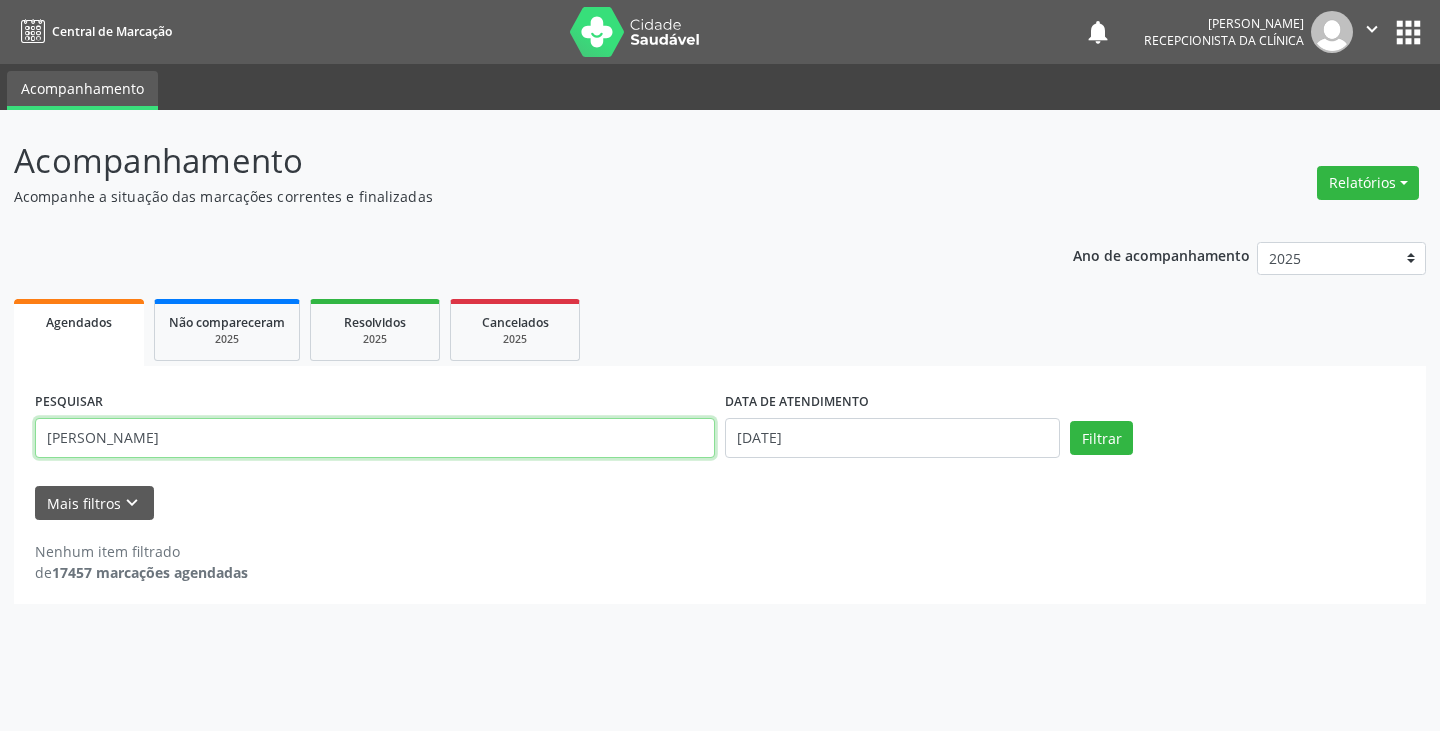 click on "[PERSON_NAME]" at bounding box center [375, 438] 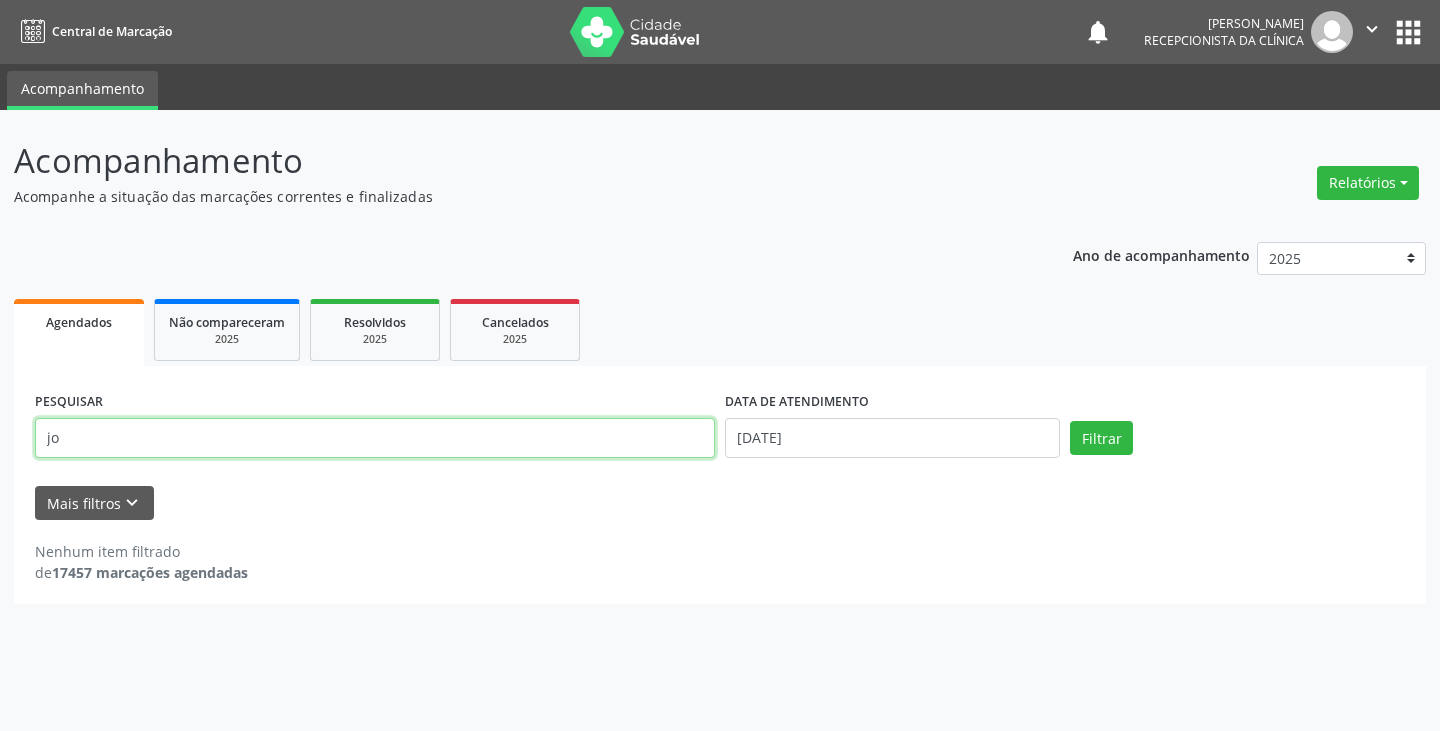 type on "j" 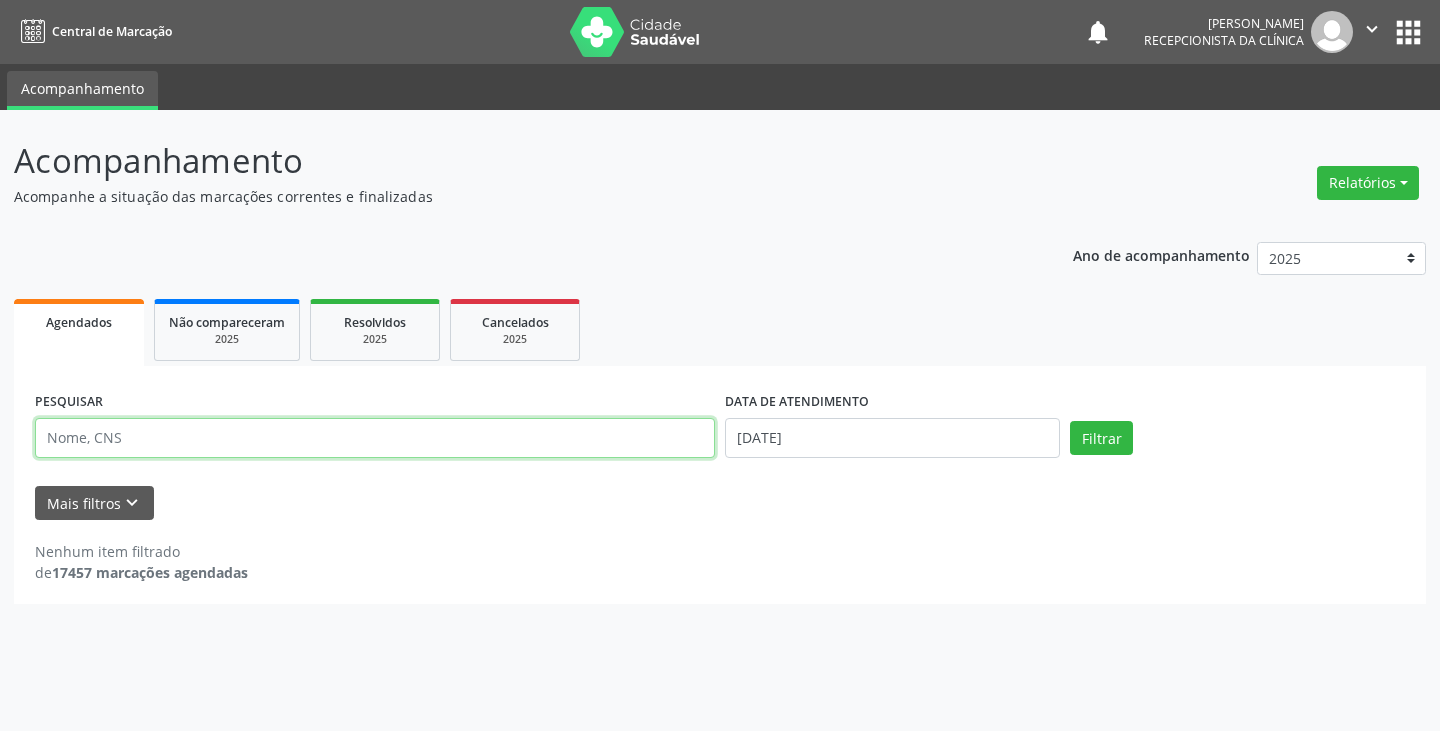 type on "," 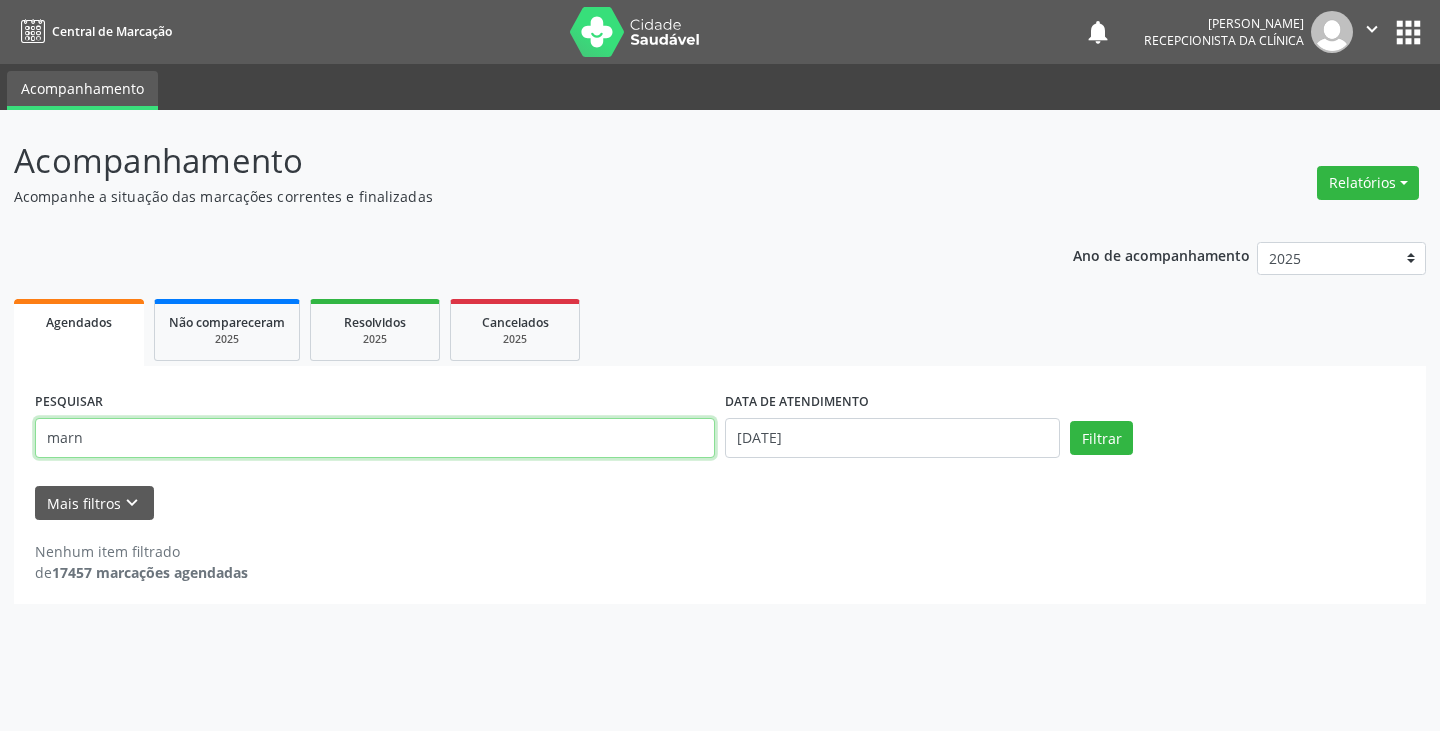 click on "Filtrar" at bounding box center [1101, 438] 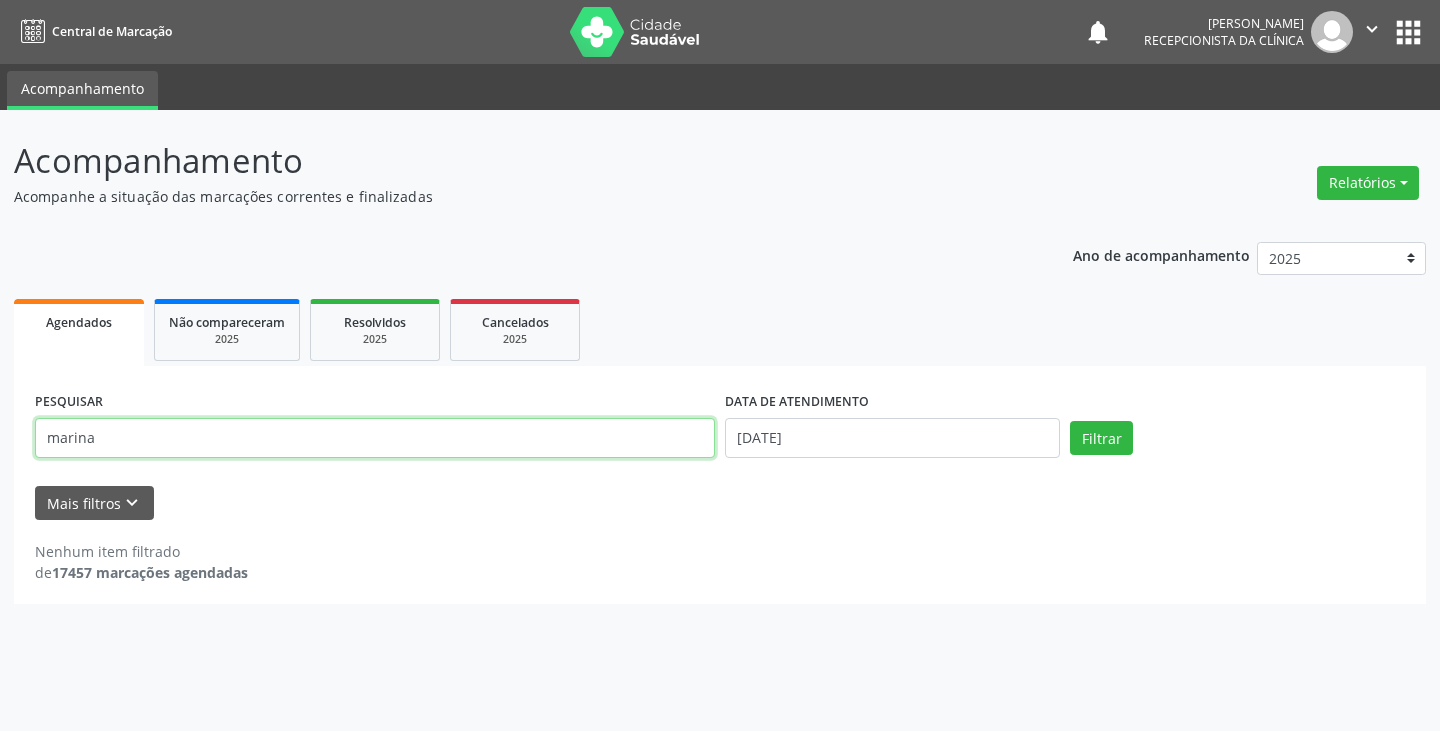 type on "marina" 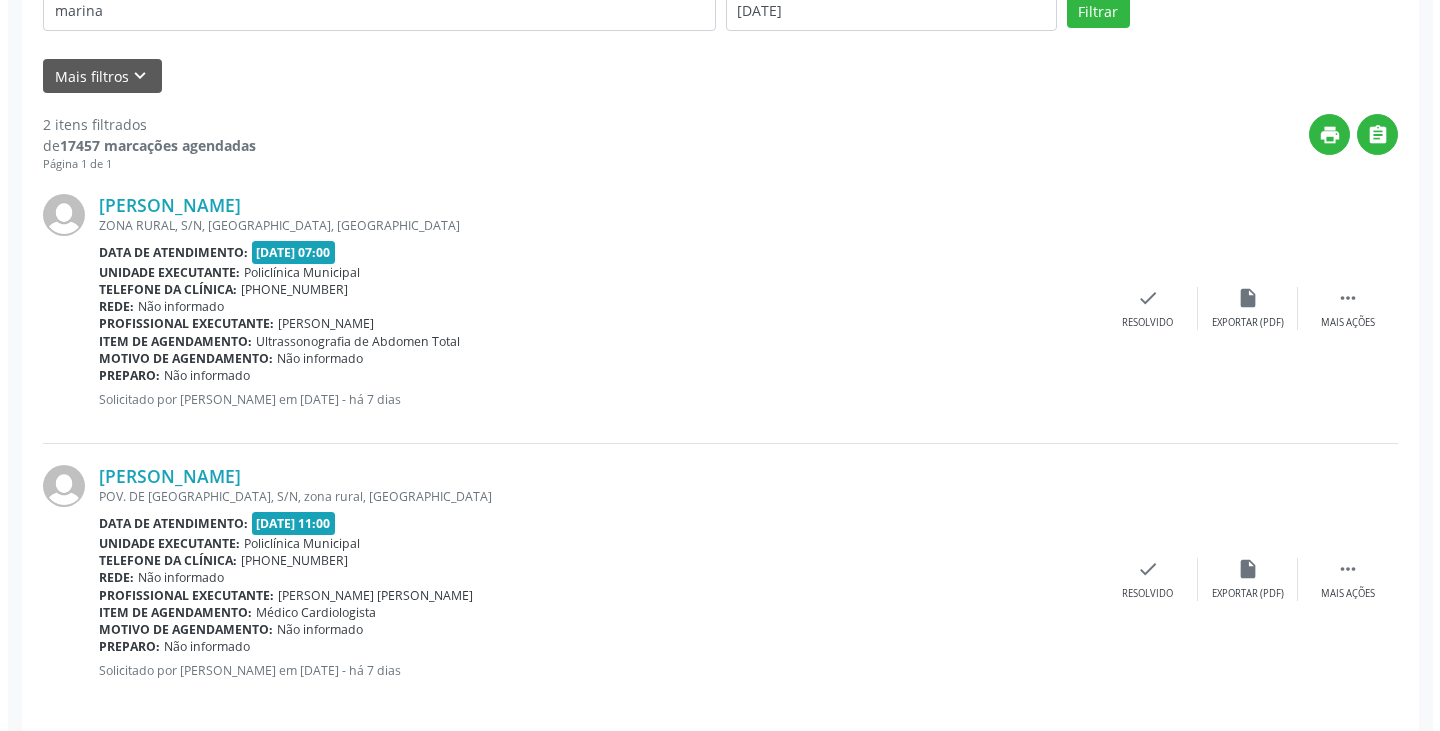 scroll, scrollTop: 445, scrollLeft: 0, axis: vertical 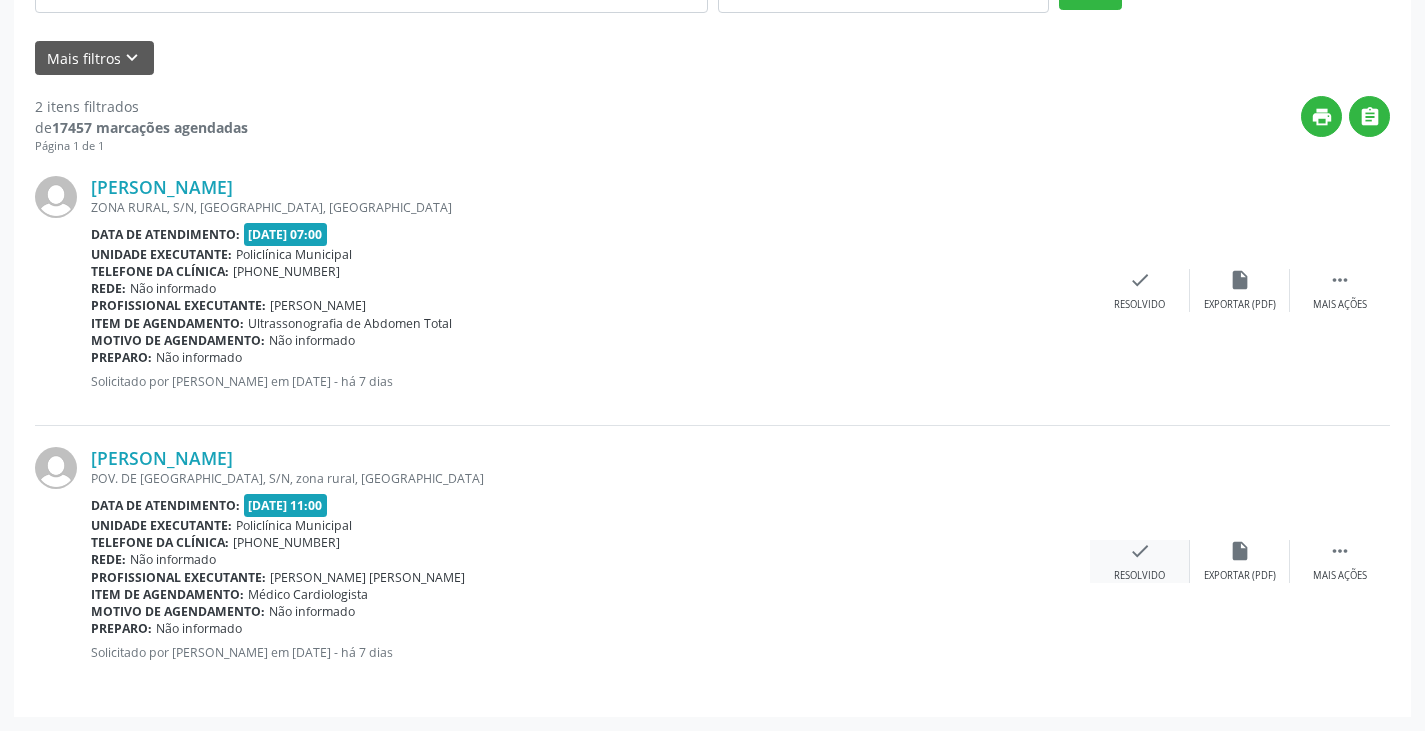 click on "check" at bounding box center (1140, 551) 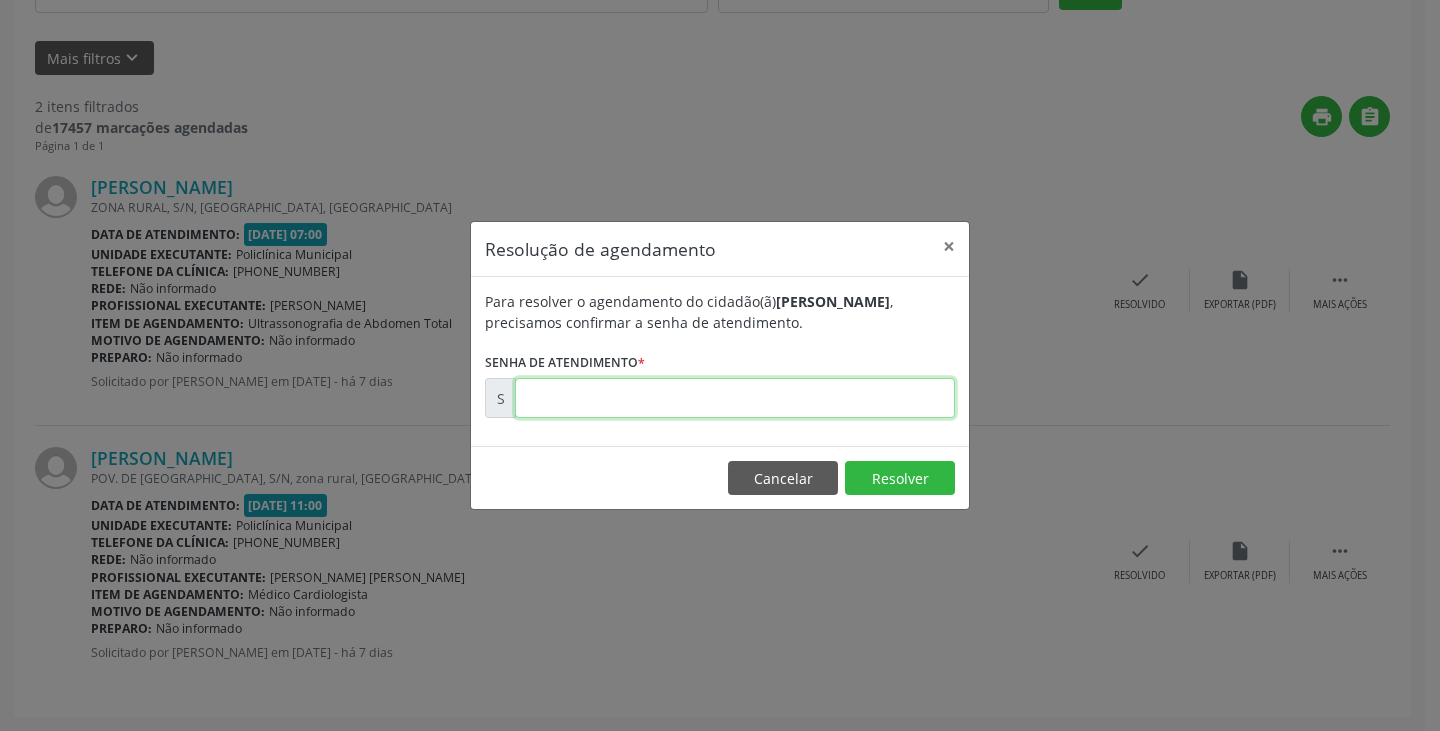 click at bounding box center [735, 398] 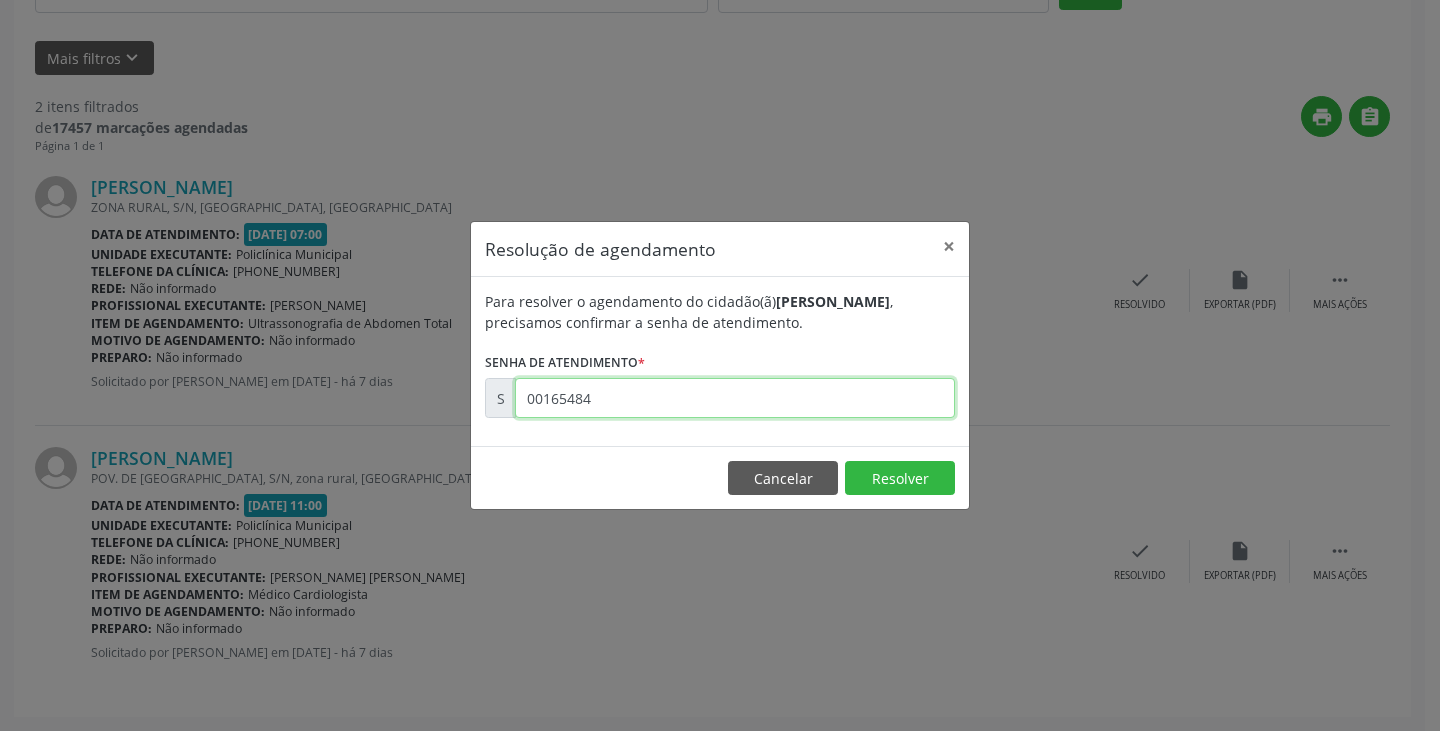 type on "00165484" 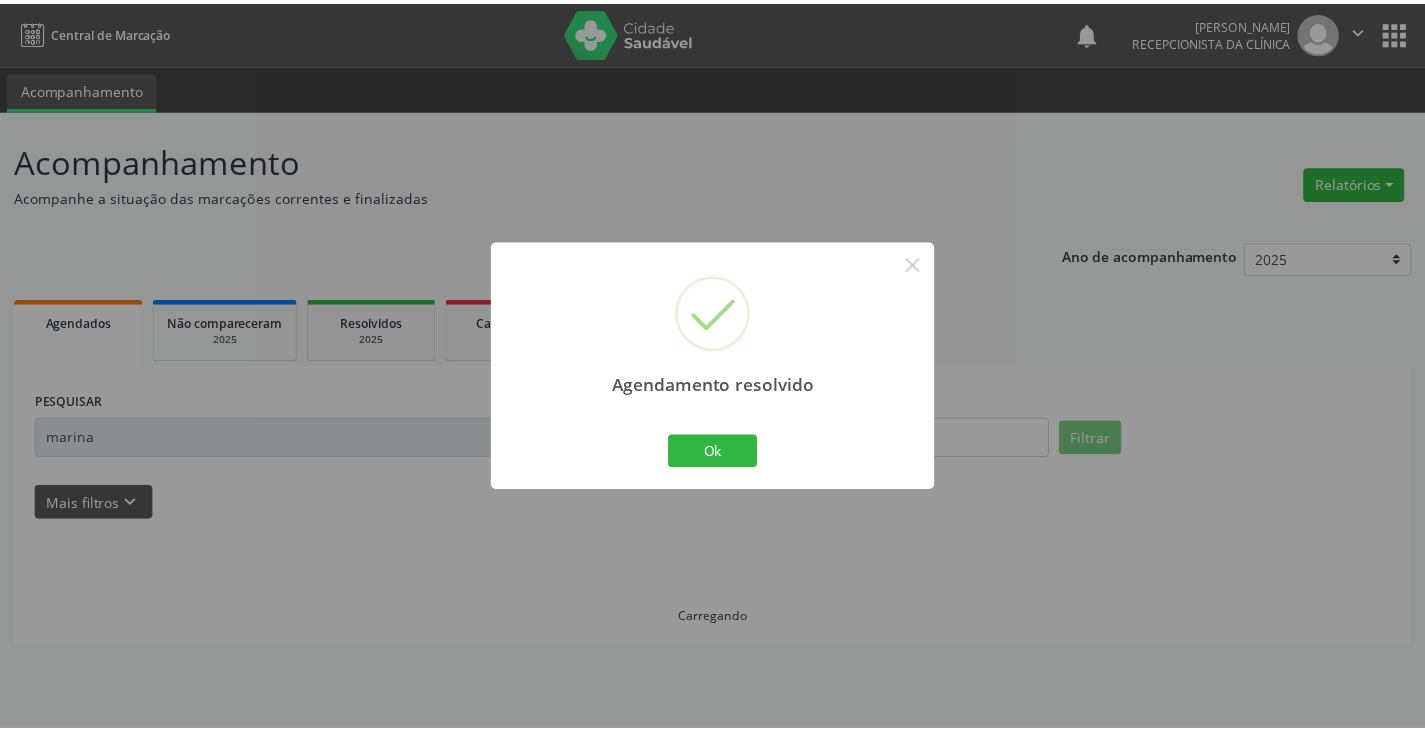 scroll, scrollTop: 0, scrollLeft: 0, axis: both 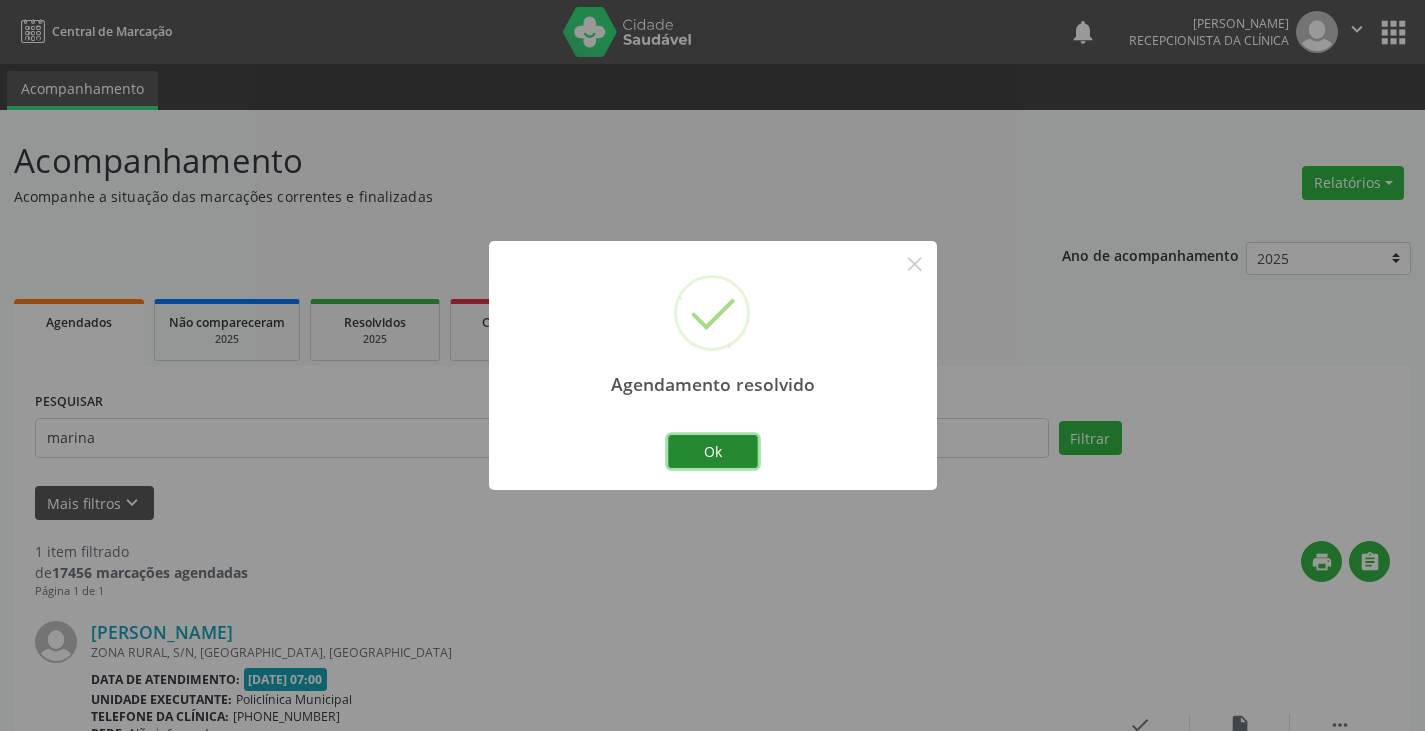 click on "Ok" at bounding box center (713, 452) 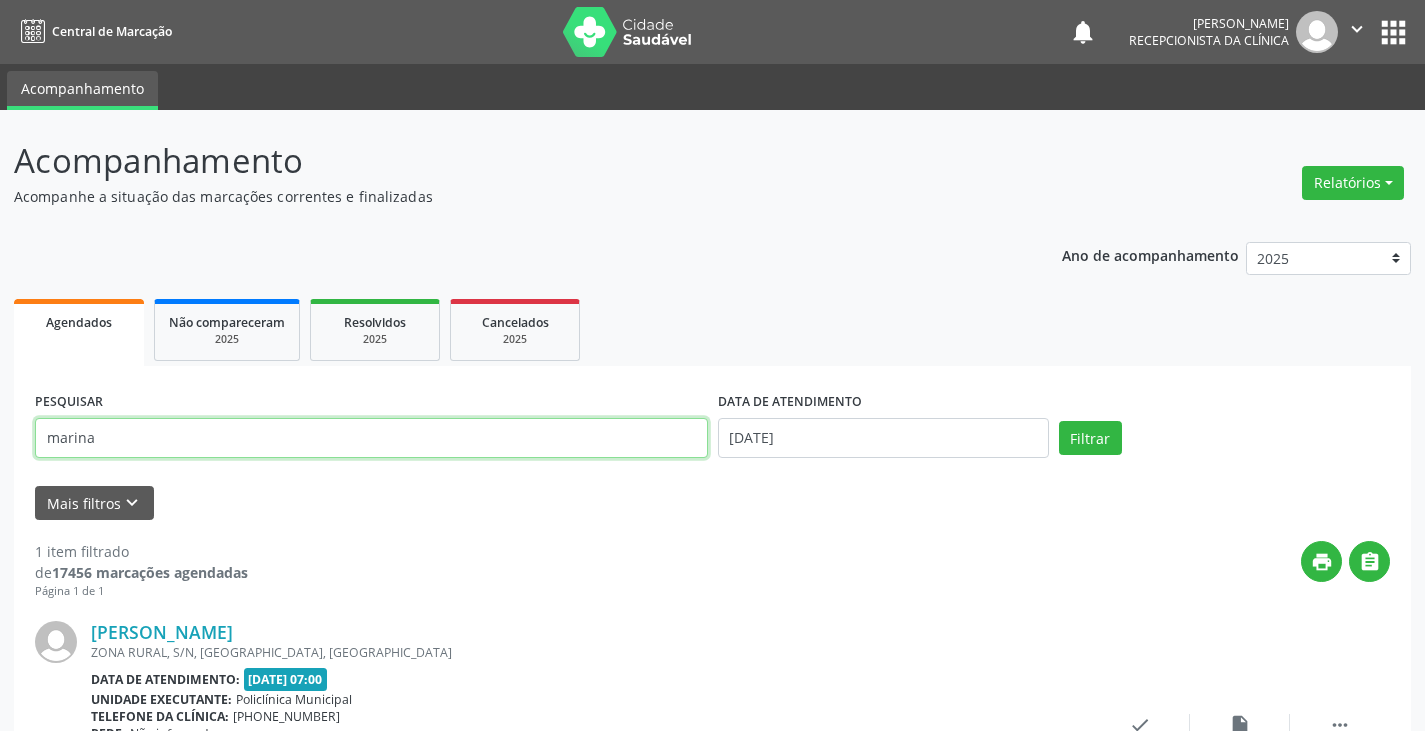 click on "marina" at bounding box center [371, 438] 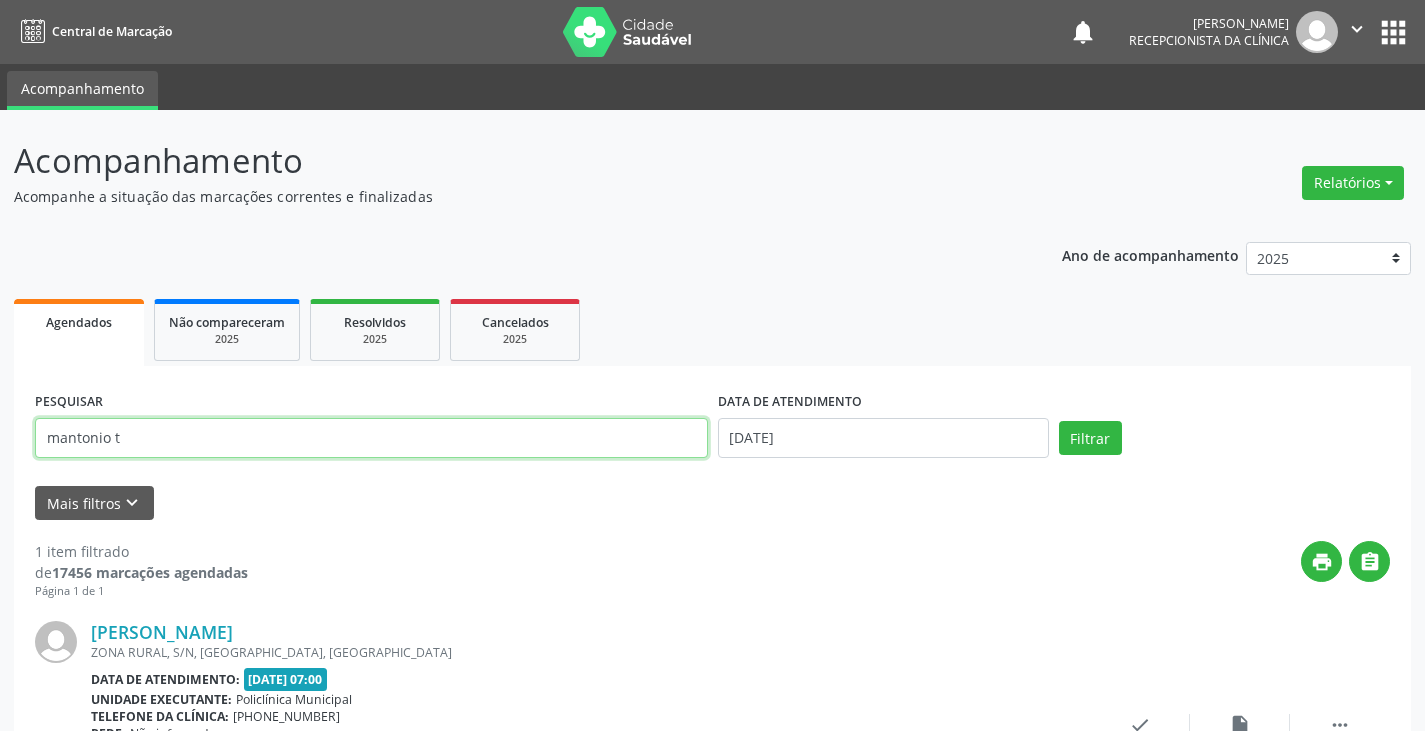 click on "Filtrar" at bounding box center [1090, 438] 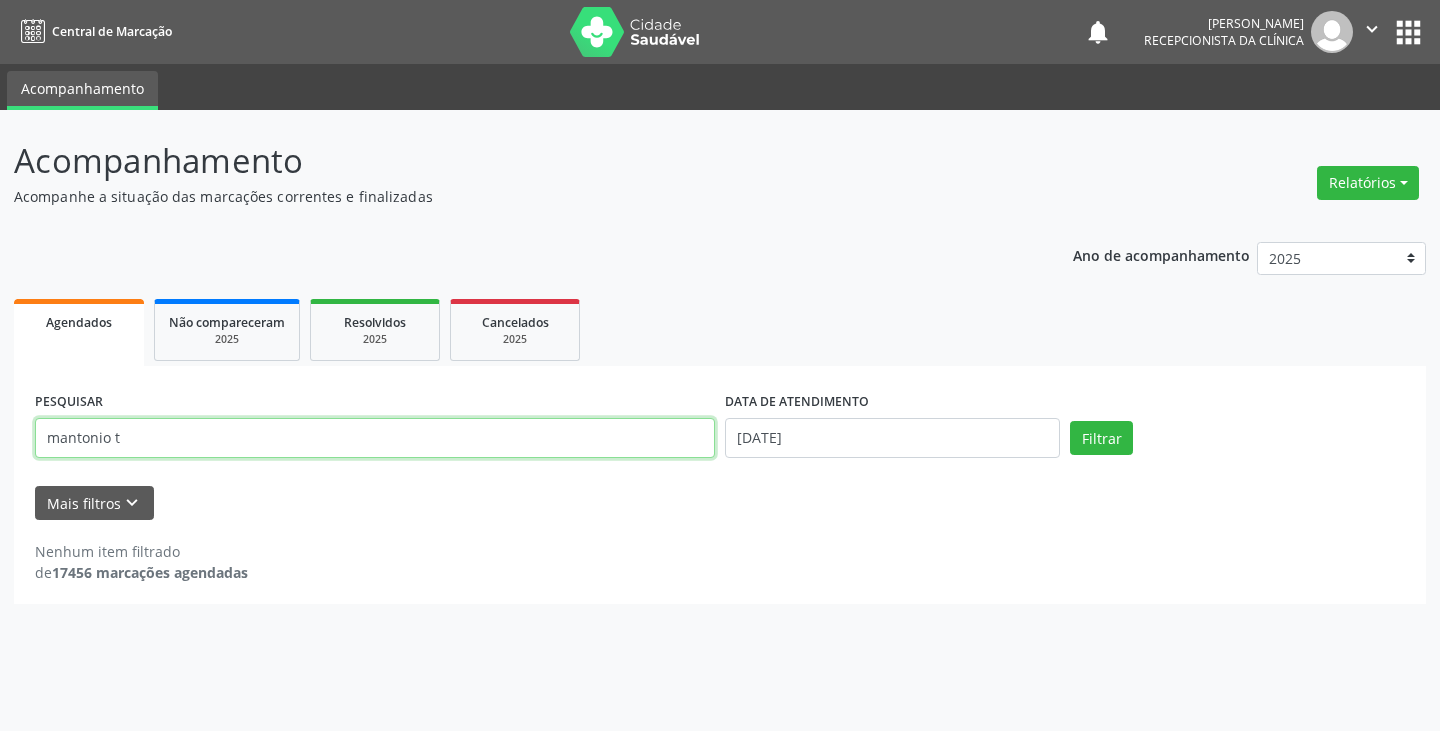 click on "mantonio t" at bounding box center [375, 438] 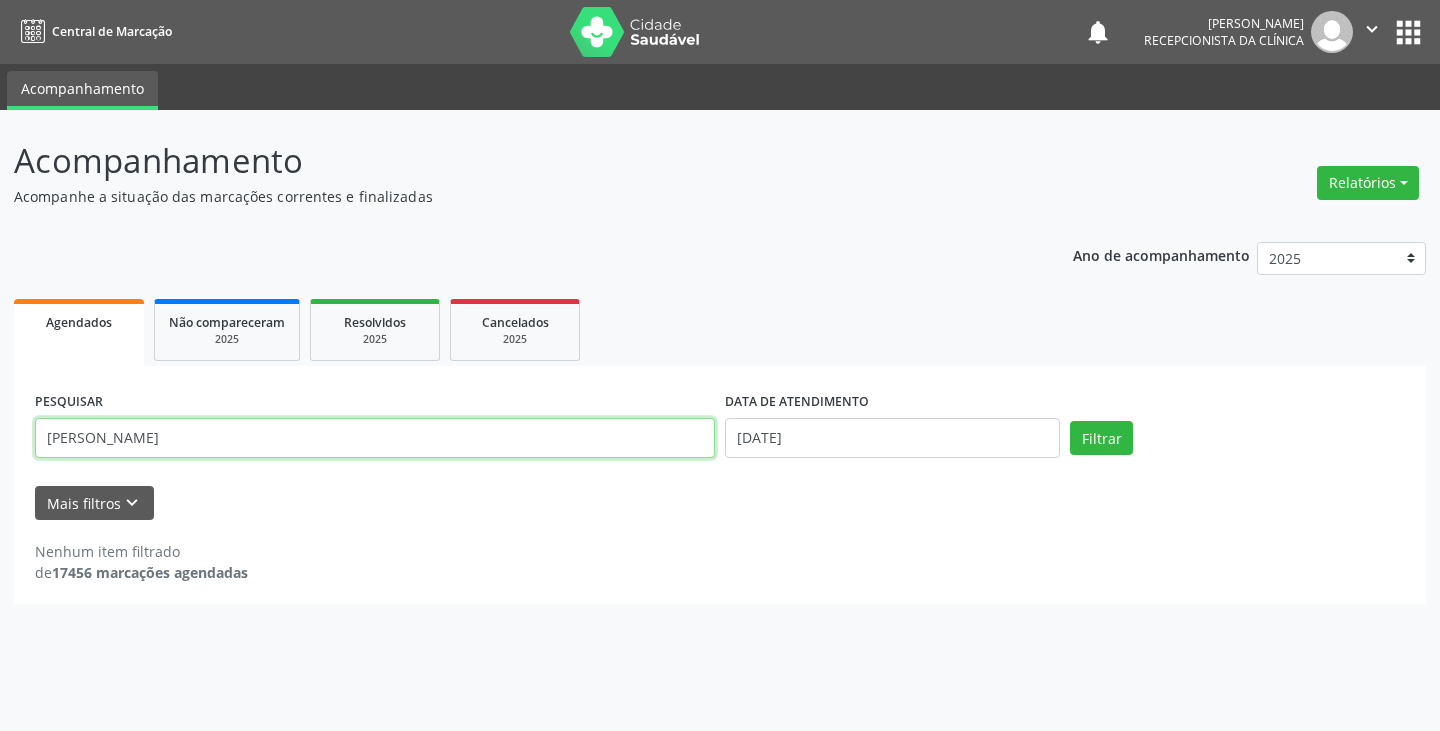 type on "[PERSON_NAME]" 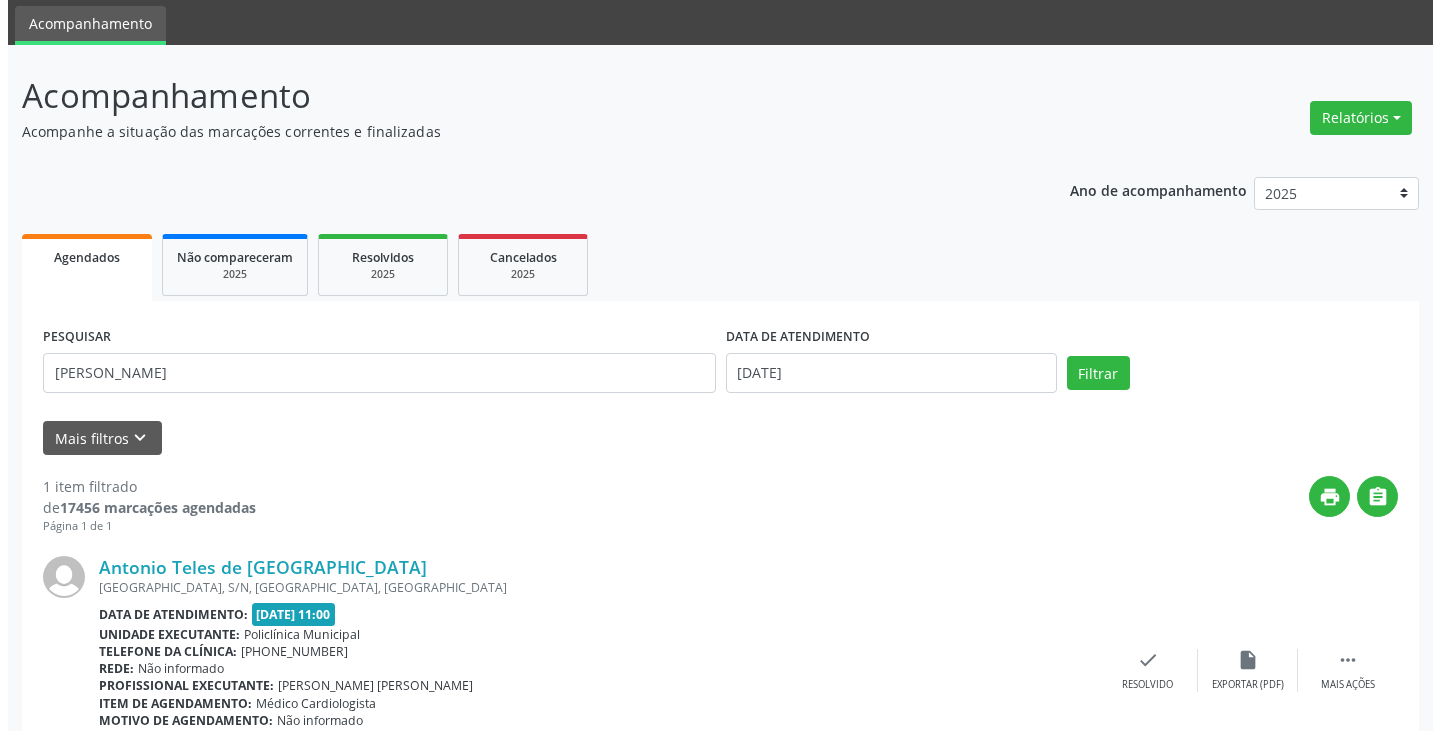 scroll, scrollTop: 174, scrollLeft: 0, axis: vertical 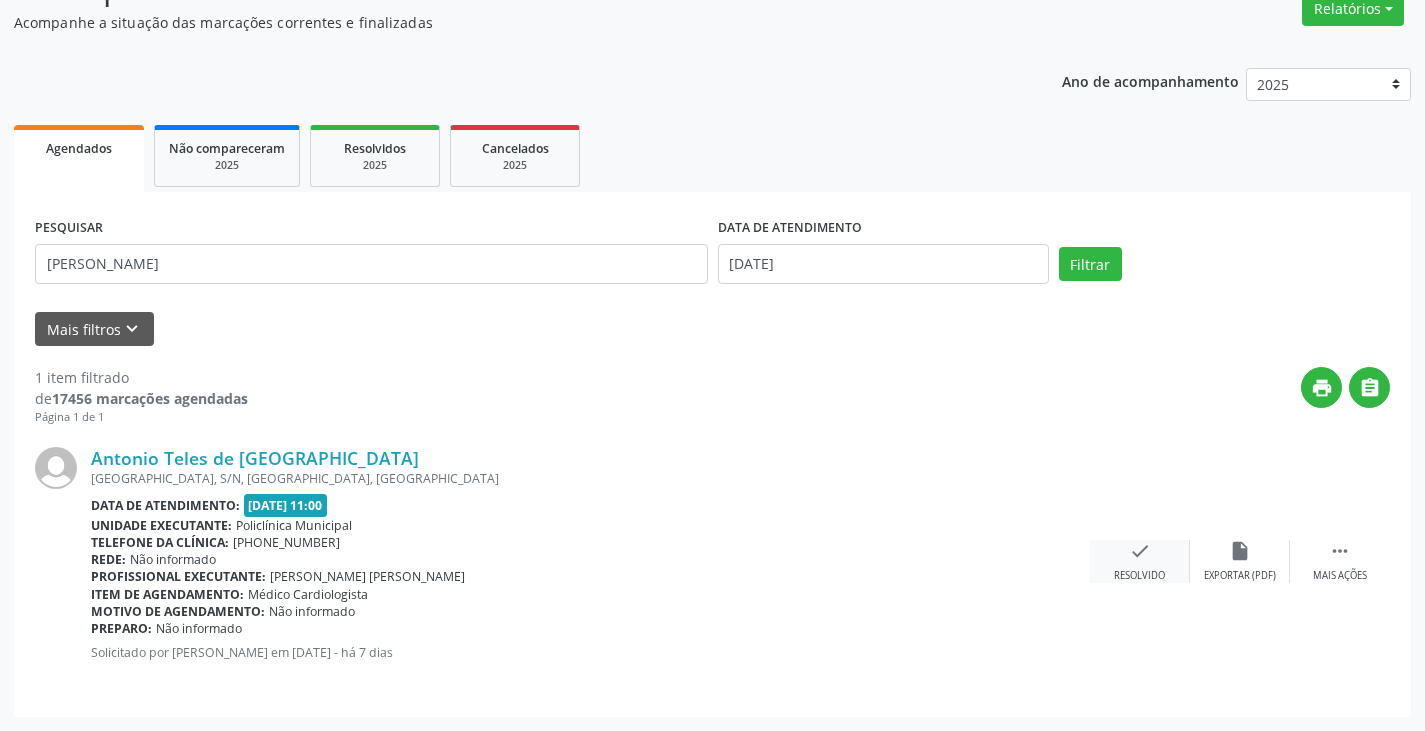 click on "check" at bounding box center (1140, 551) 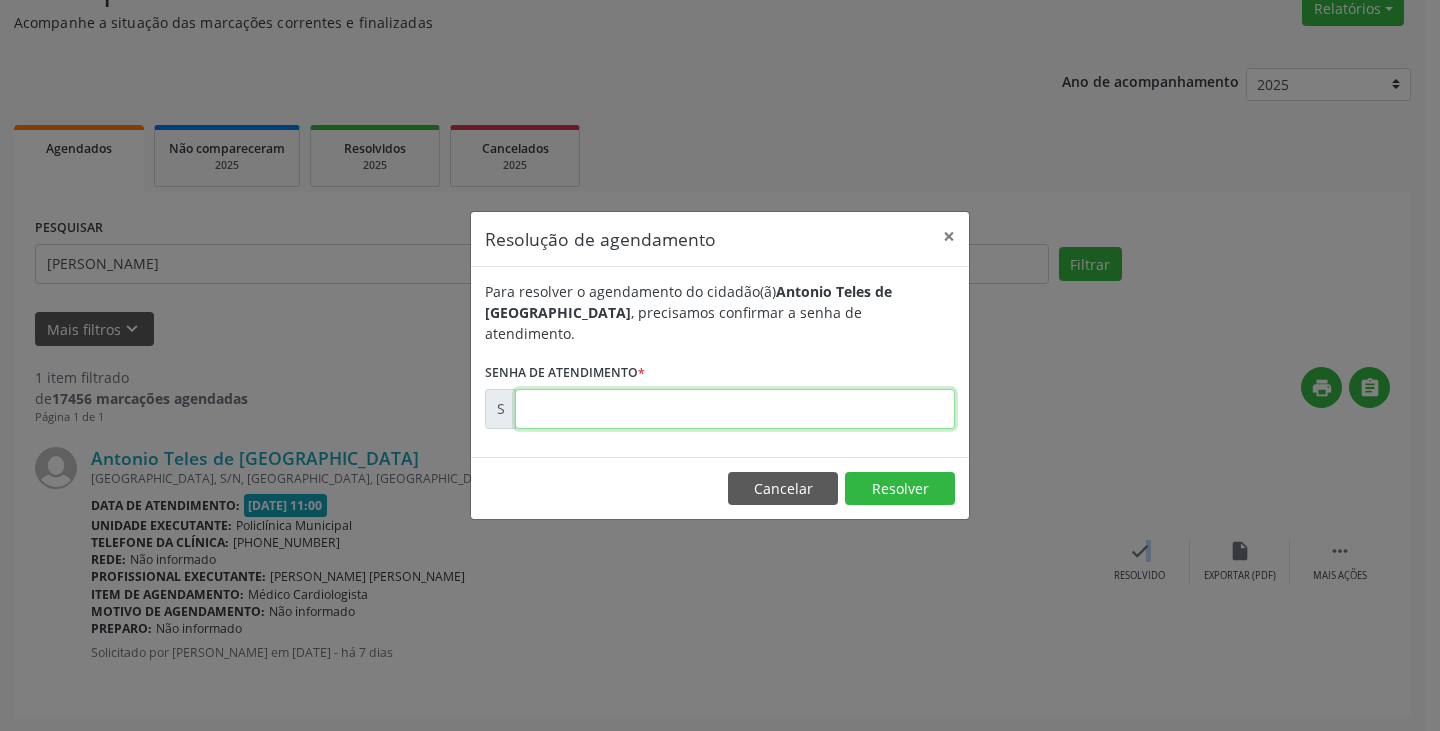 click at bounding box center (735, 409) 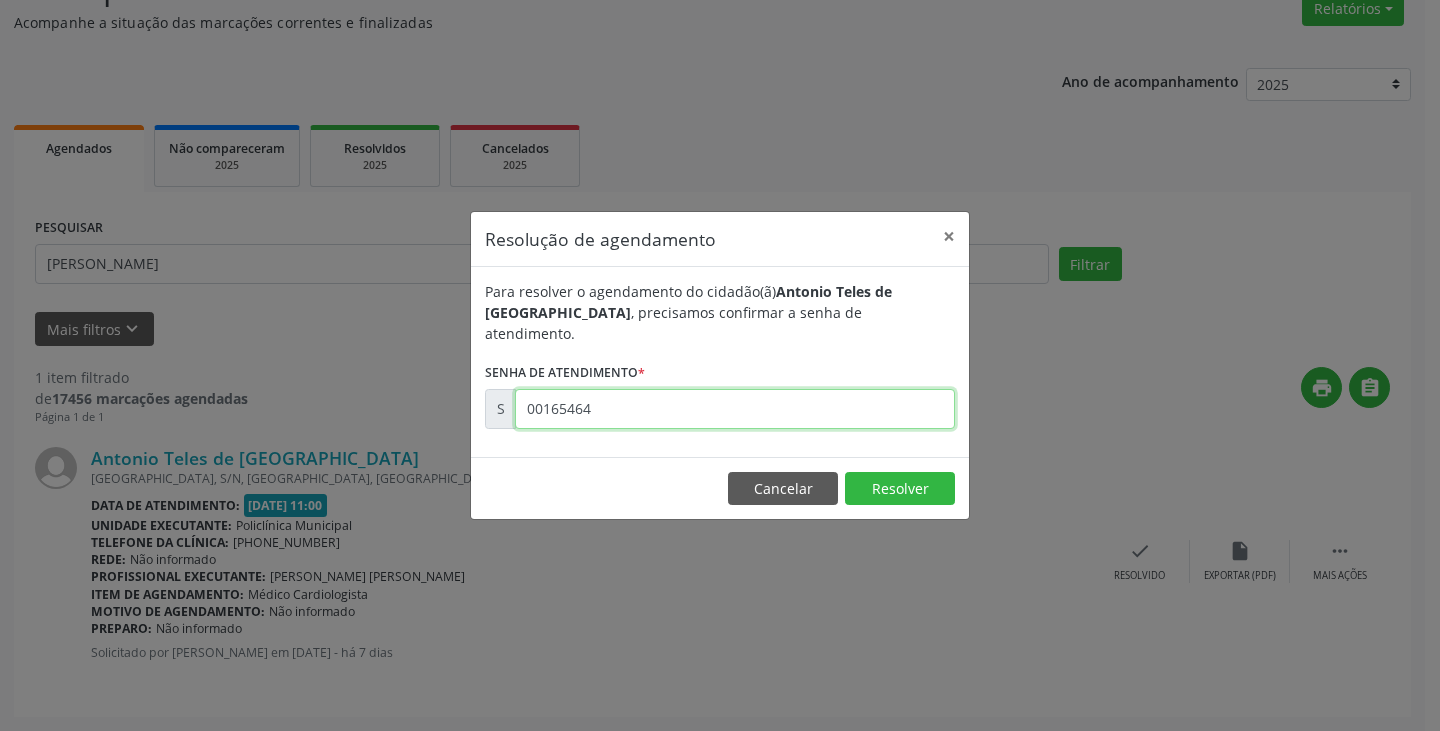 type on "00165464" 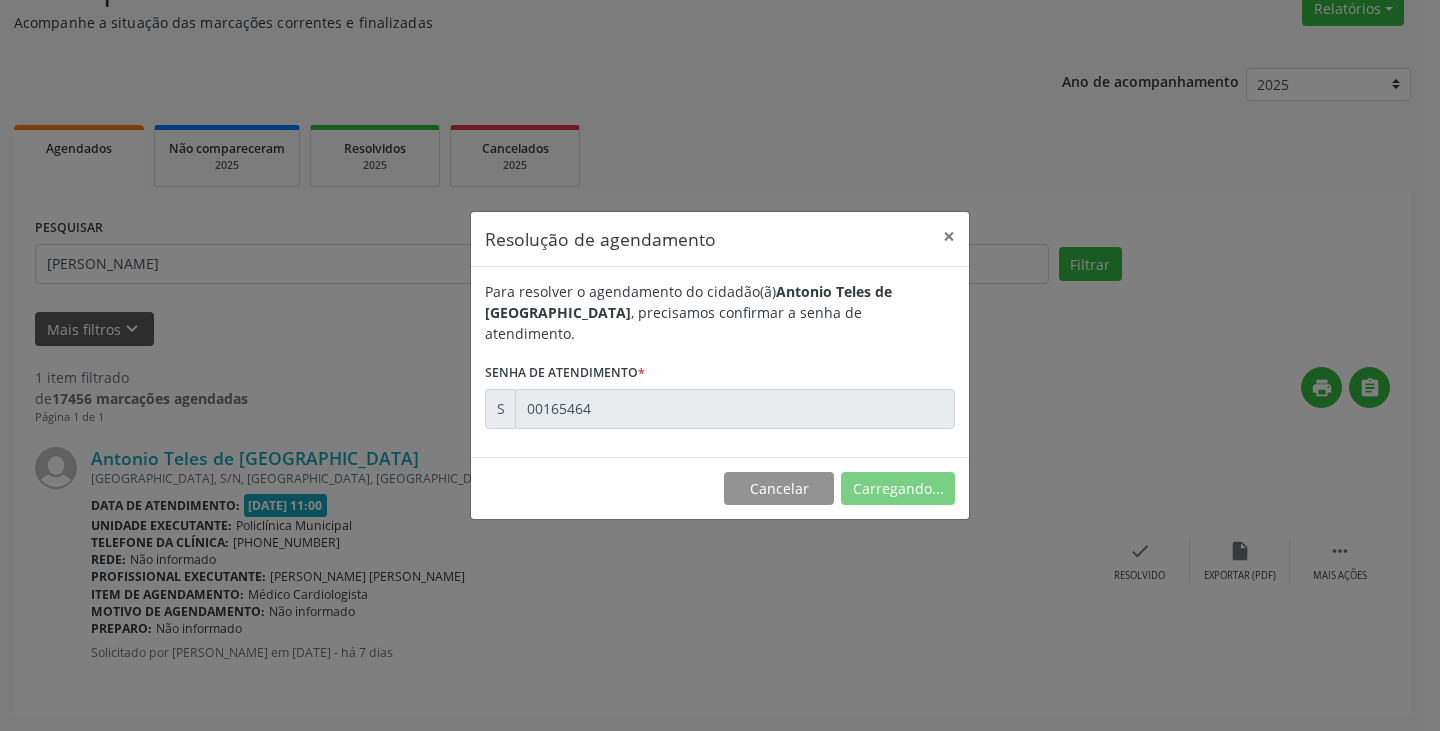 scroll, scrollTop: 0, scrollLeft: 0, axis: both 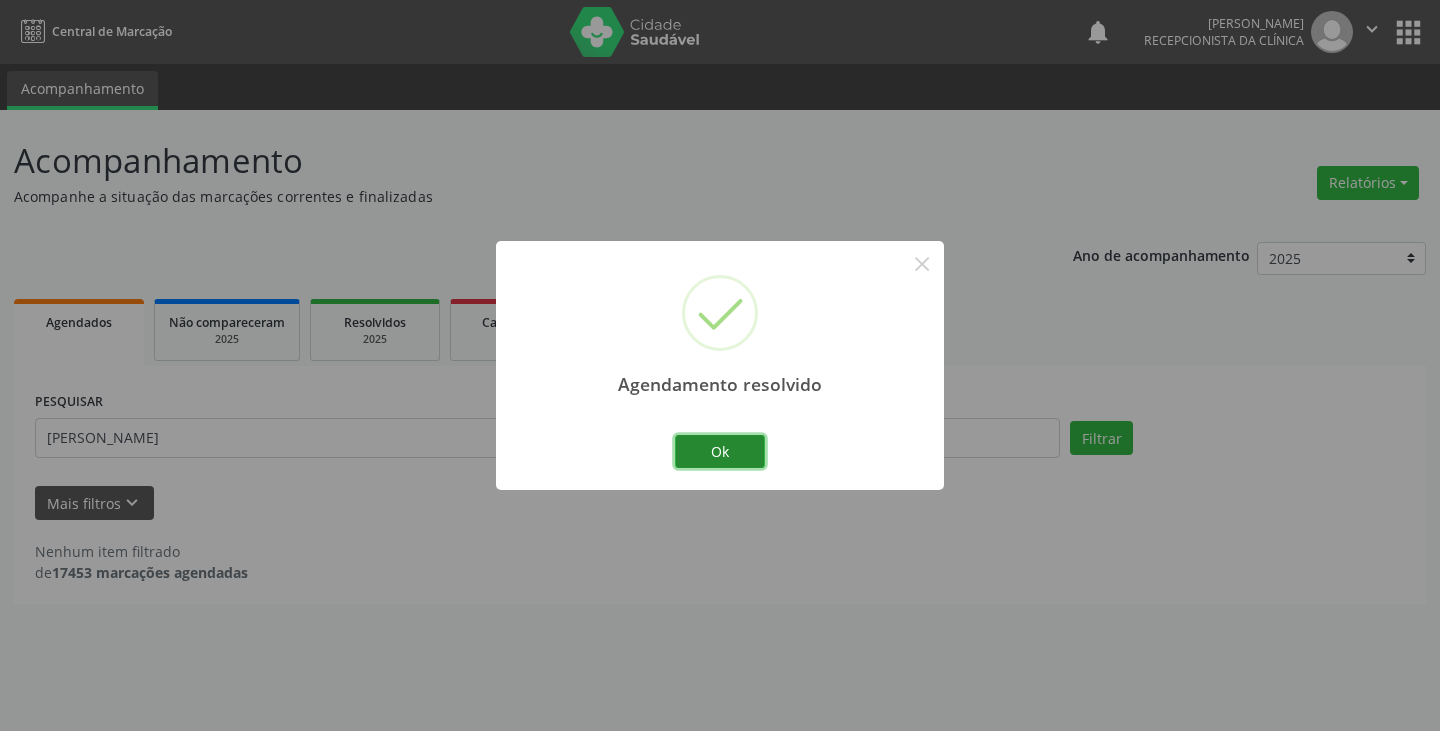 click on "Ok" at bounding box center (720, 452) 